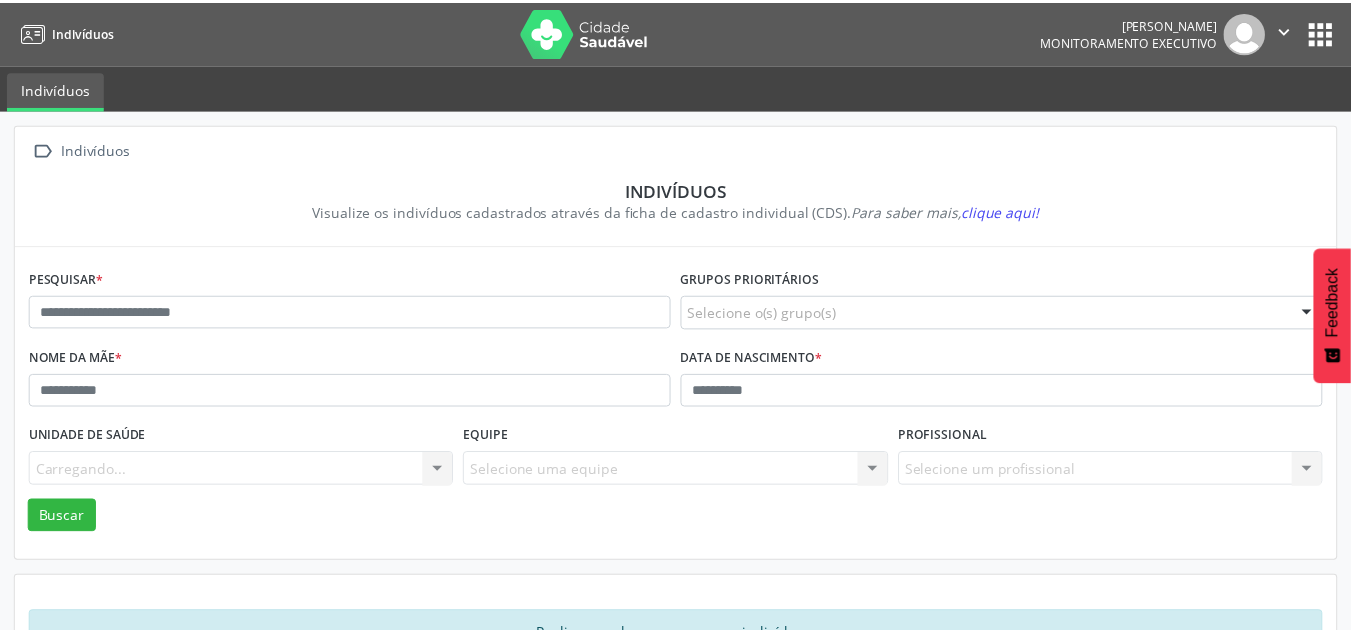 scroll, scrollTop: 0, scrollLeft: 0, axis: both 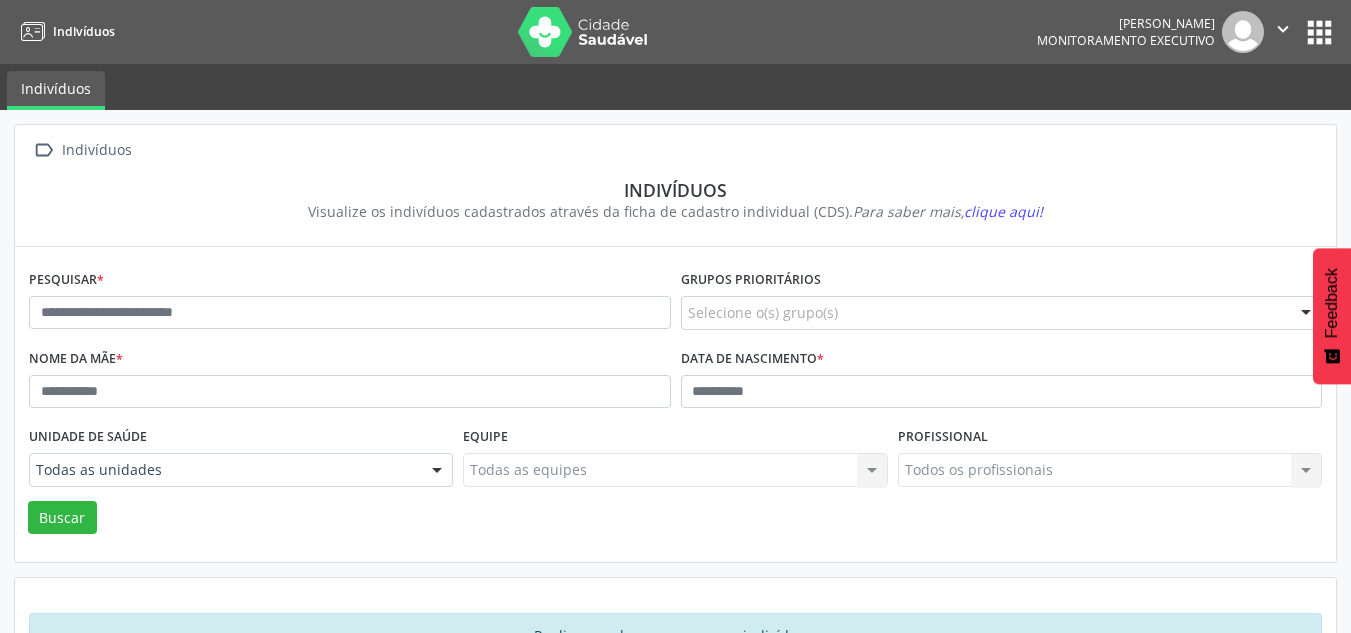 click on "Pesquisar
*" at bounding box center [350, 304] 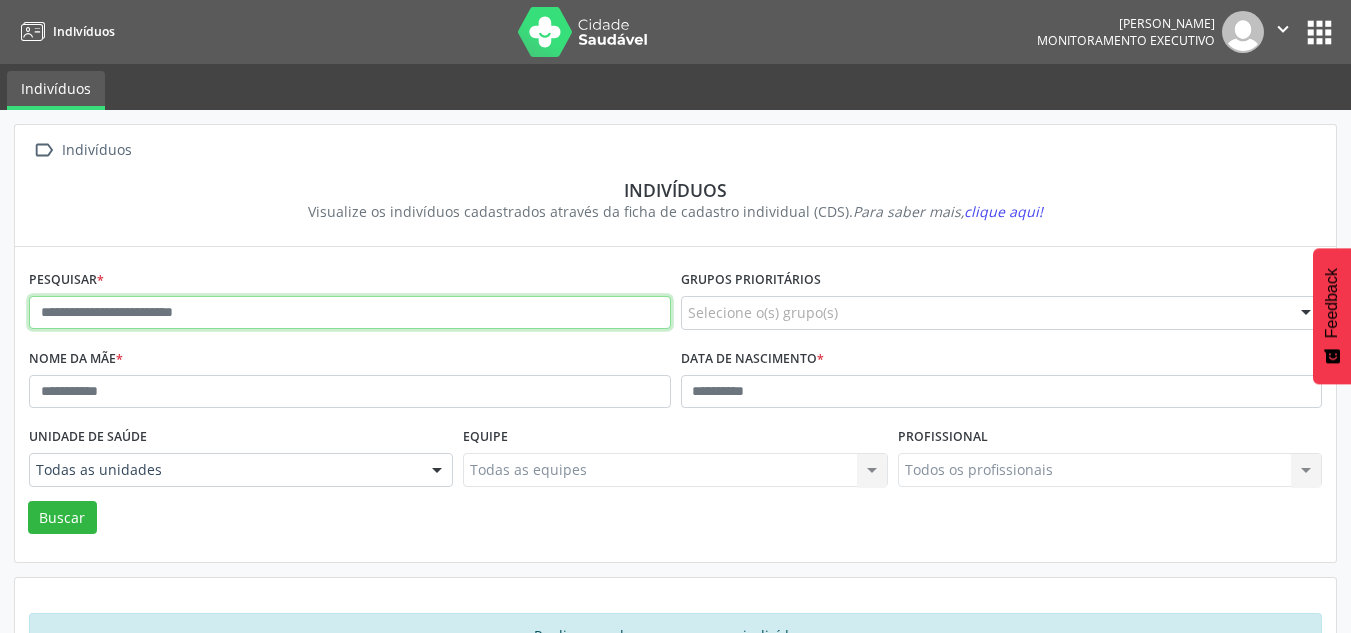 click at bounding box center (350, 313) 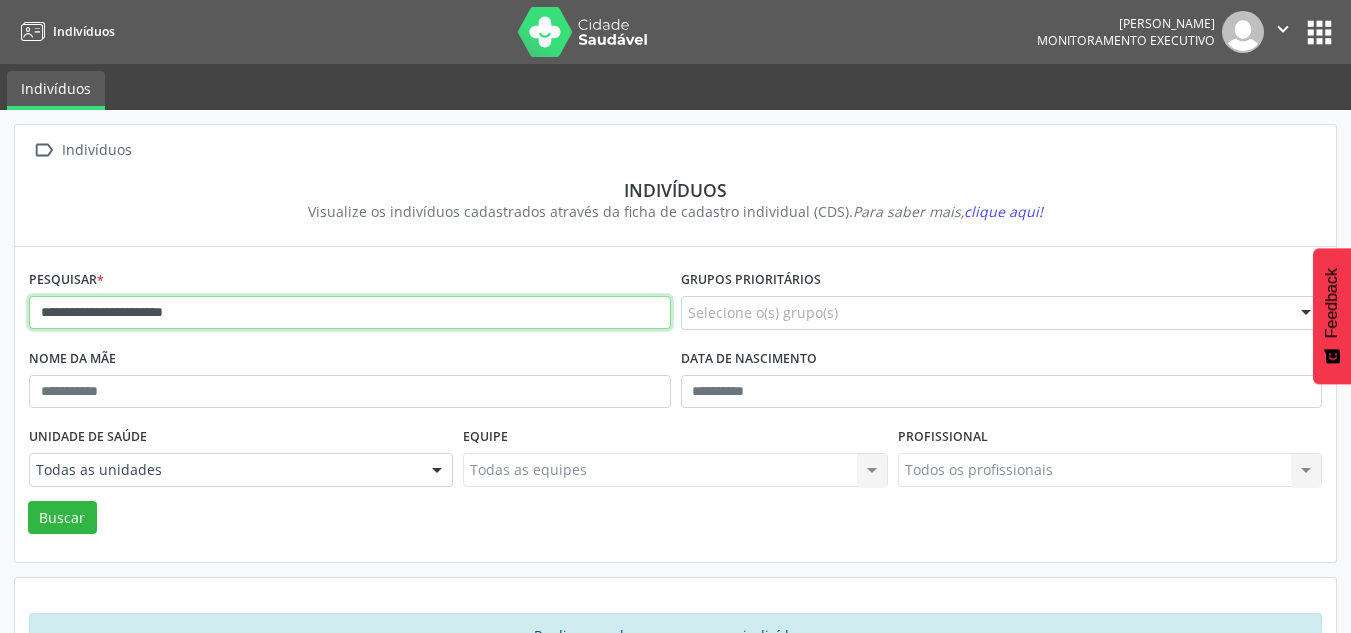 click on "Buscar" at bounding box center [62, 518] 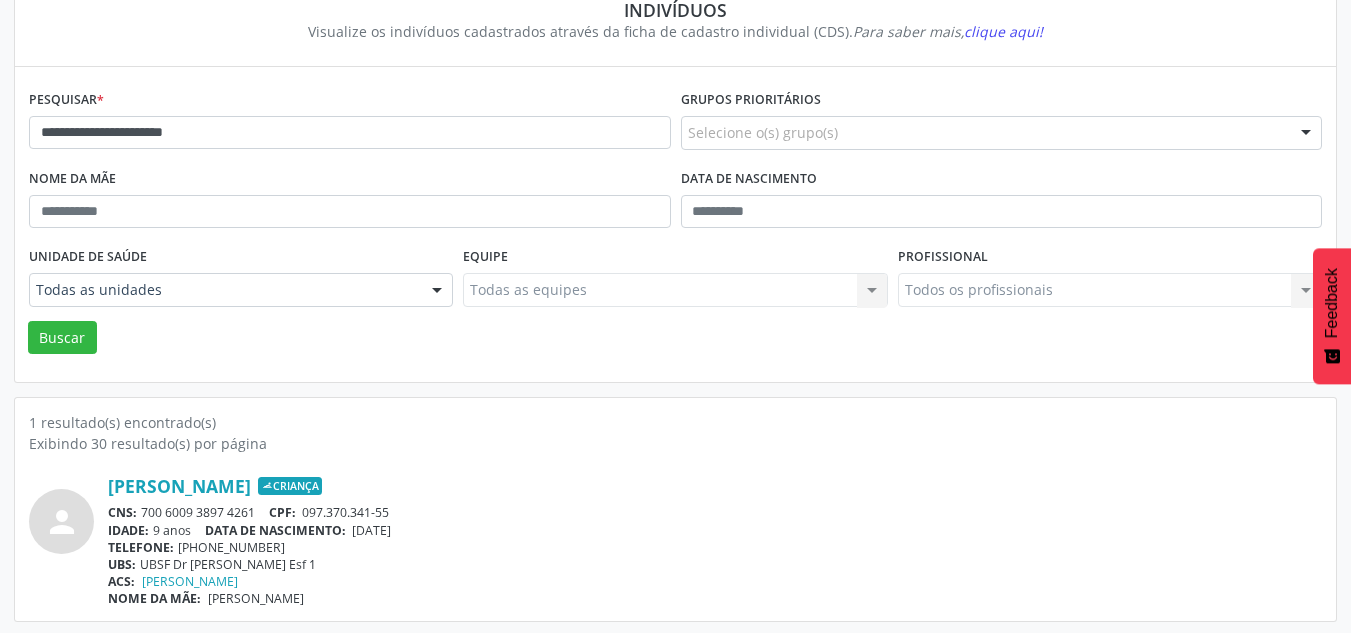 scroll, scrollTop: 183, scrollLeft: 0, axis: vertical 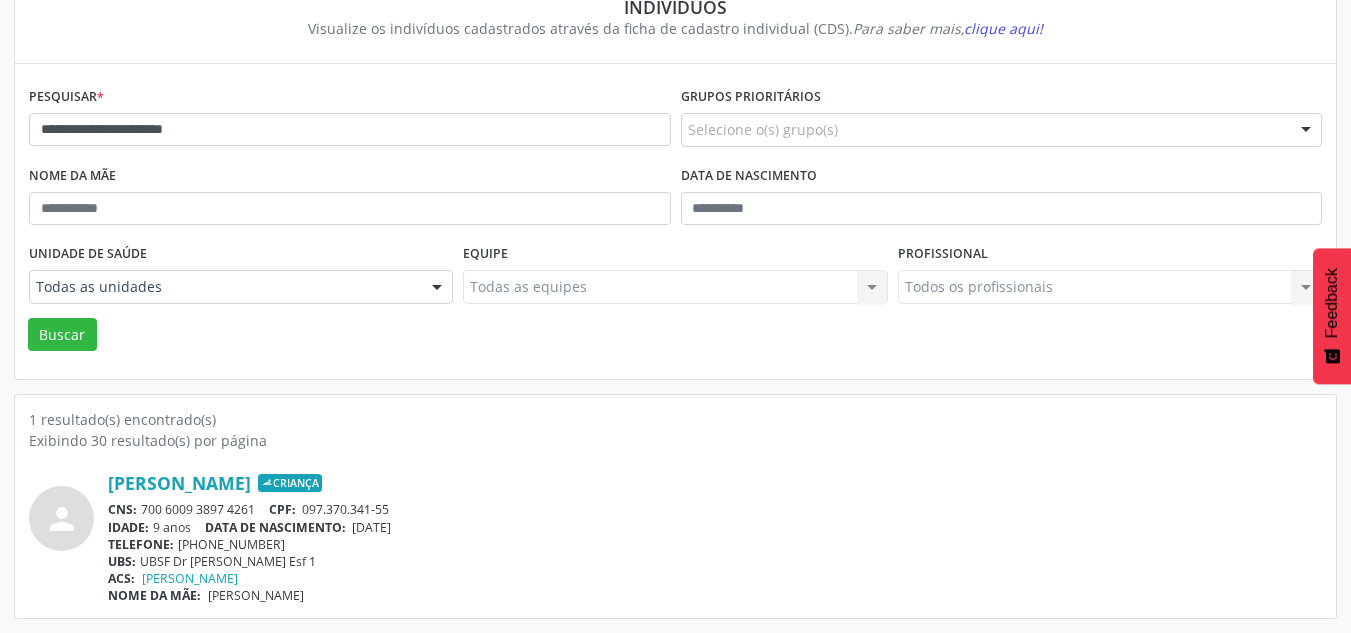 drag, startPoint x: 356, startPoint y: 532, endPoint x: 446, endPoint y: 532, distance: 90 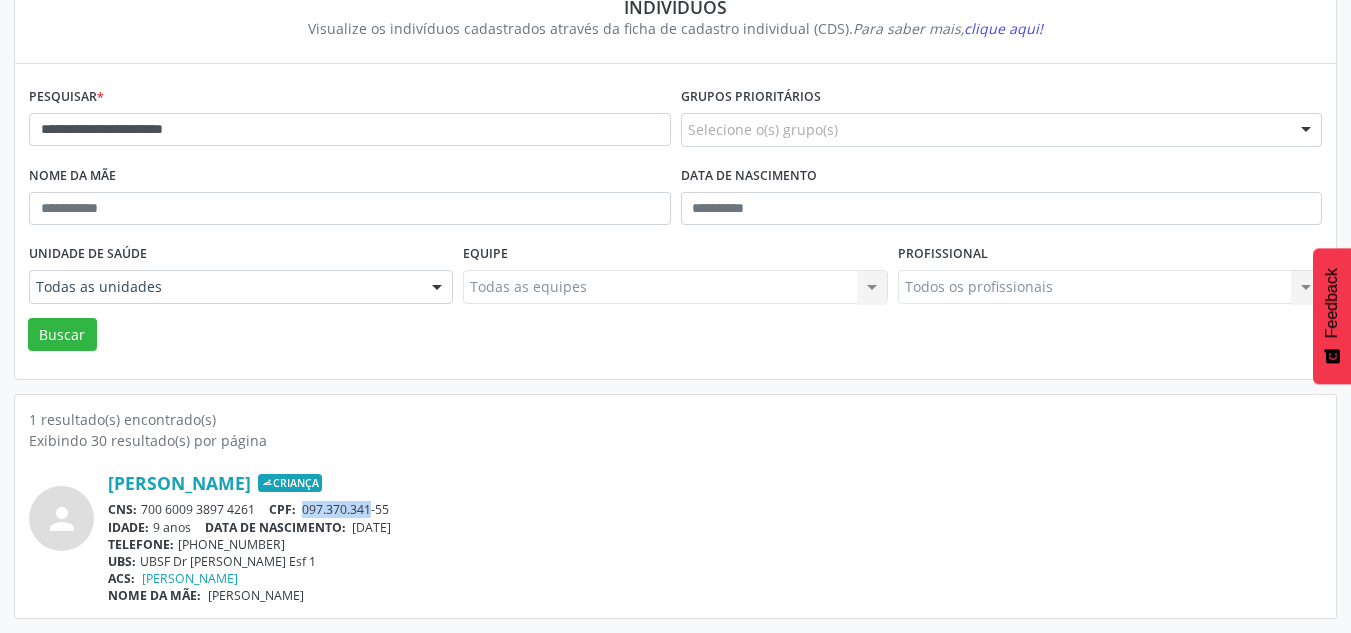 click on "097.370.341-55" at bounding box center [345, 509] 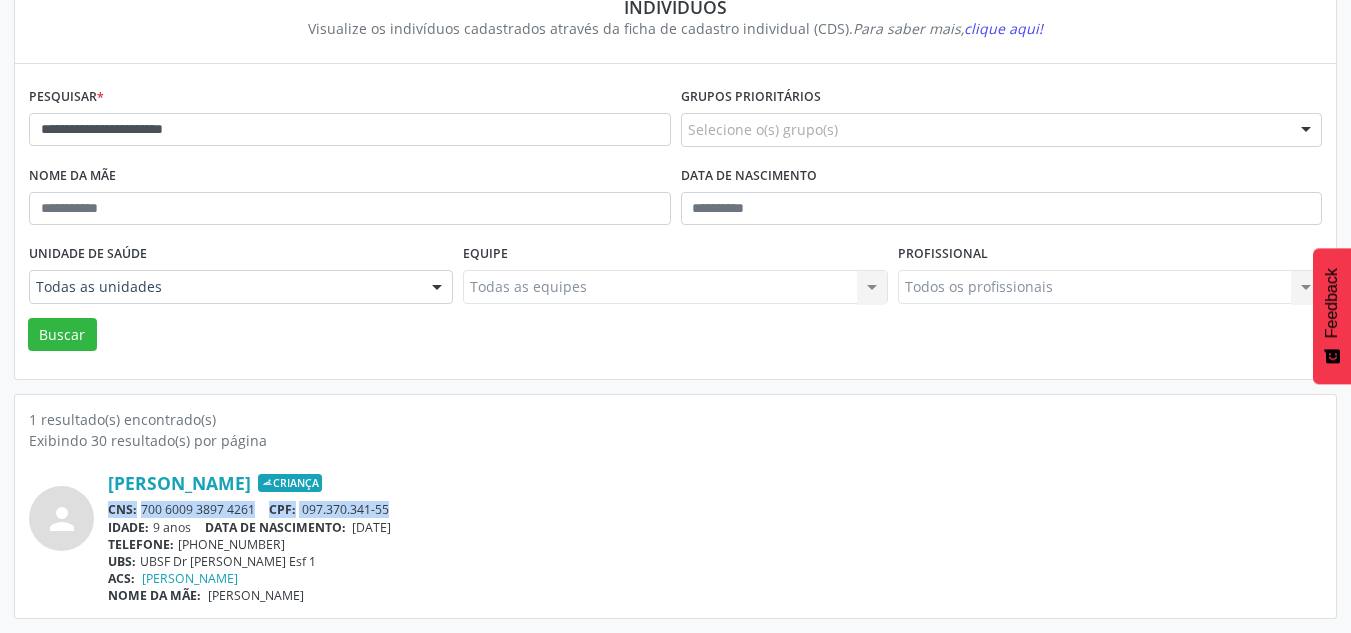 click on "097.370.341-55" at bounding box center [345, 509] 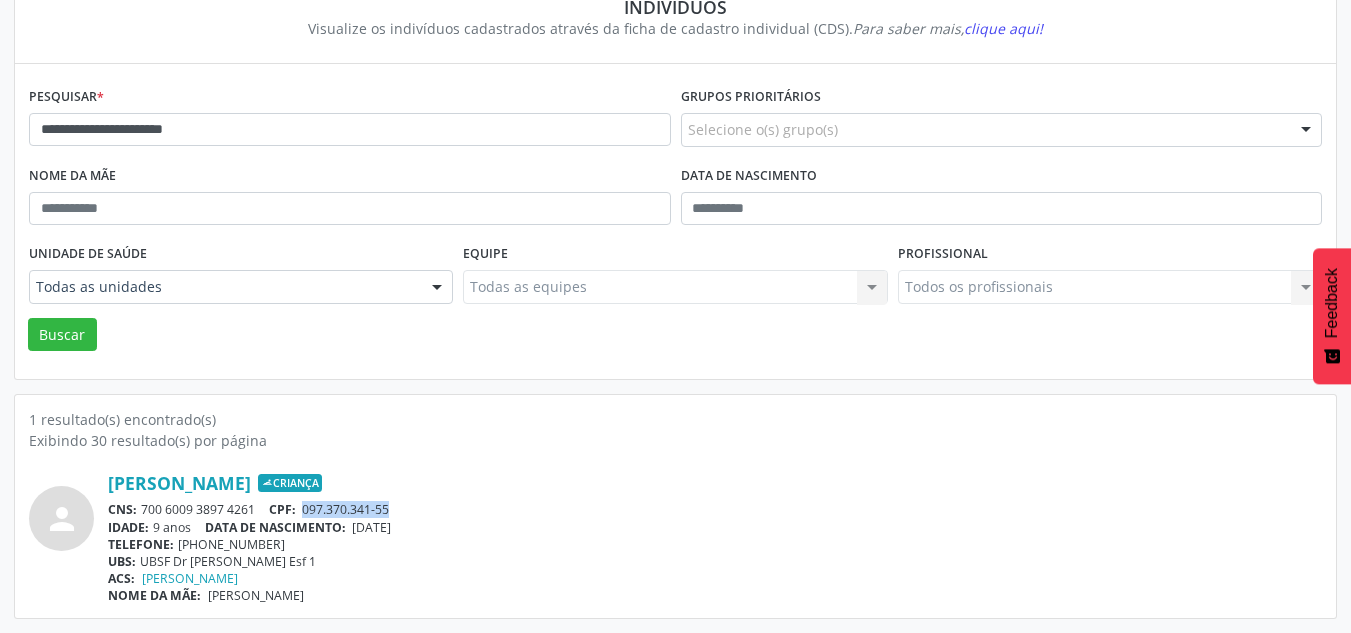 drag, startPoint x: 309, startPoint y: 509, endPoint x: 495, endPoint y: 509, distance: 186 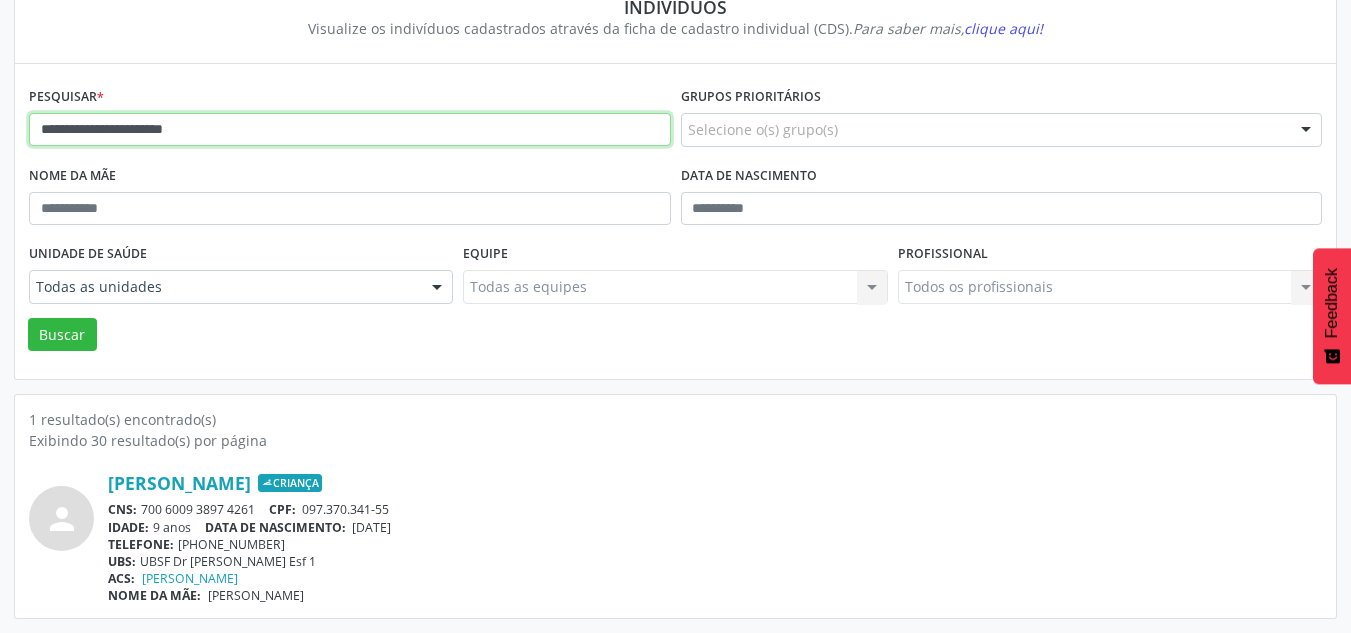 click on "**********" at bounding box center (350, 130) 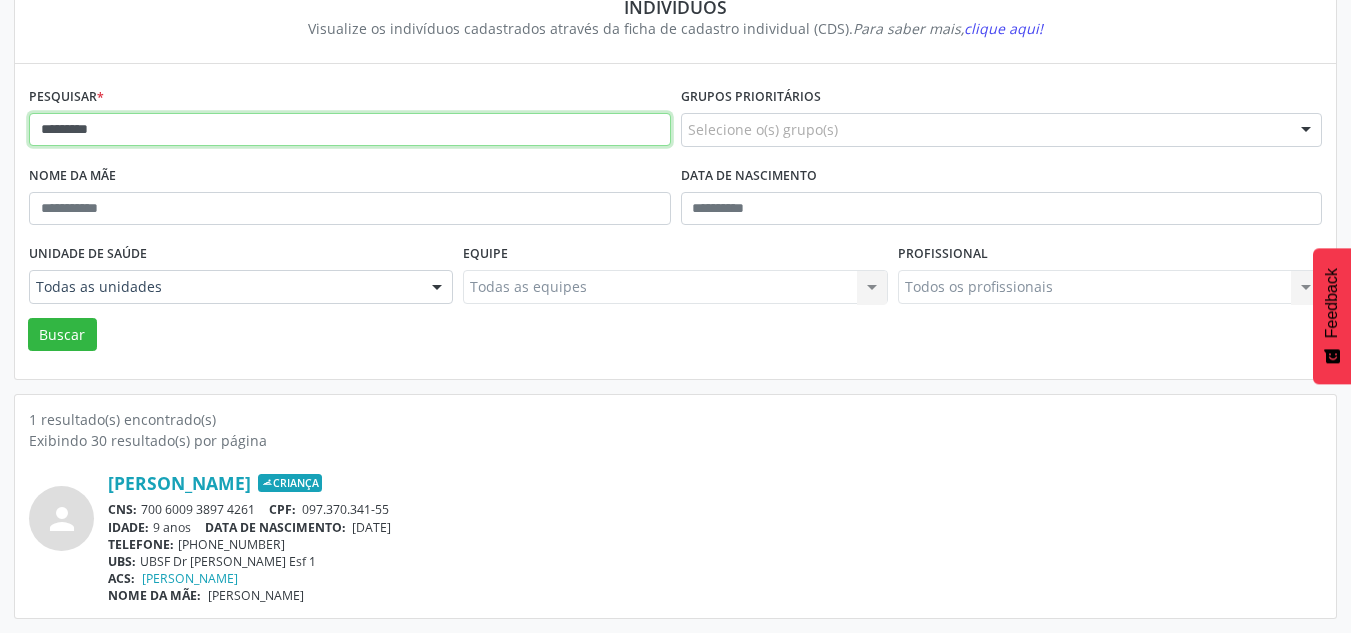 click on "Buscar" at bounding box center [62, 335] 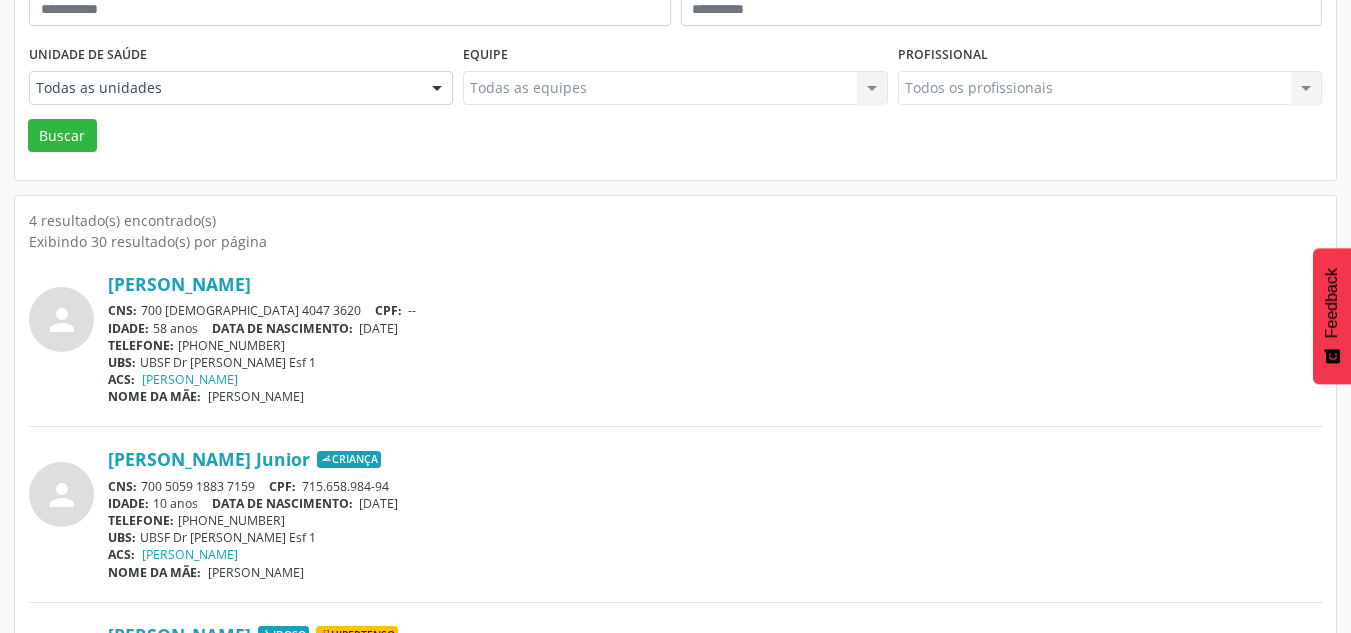scroll, scrollTop: 383, scrollLeft: 0, axis: vertical 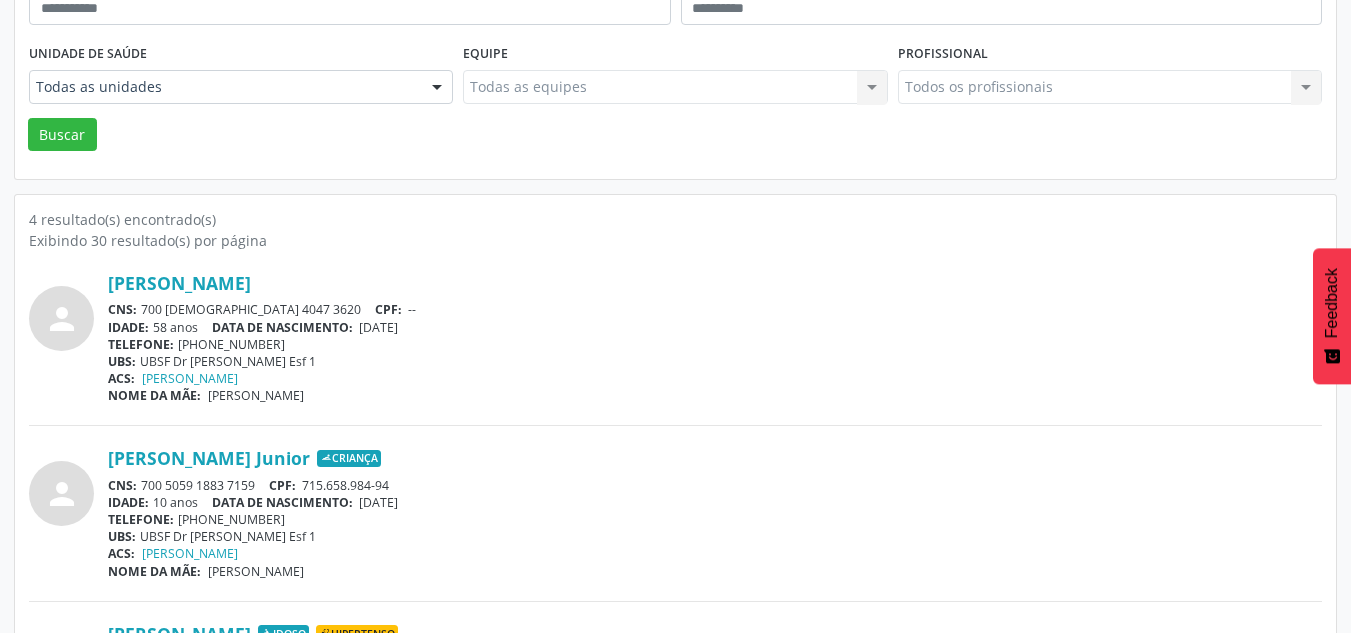 drag, startPoint x: 366, startPoint y: 501, endPoint x: 432, endPoint y: 501, distance: 66 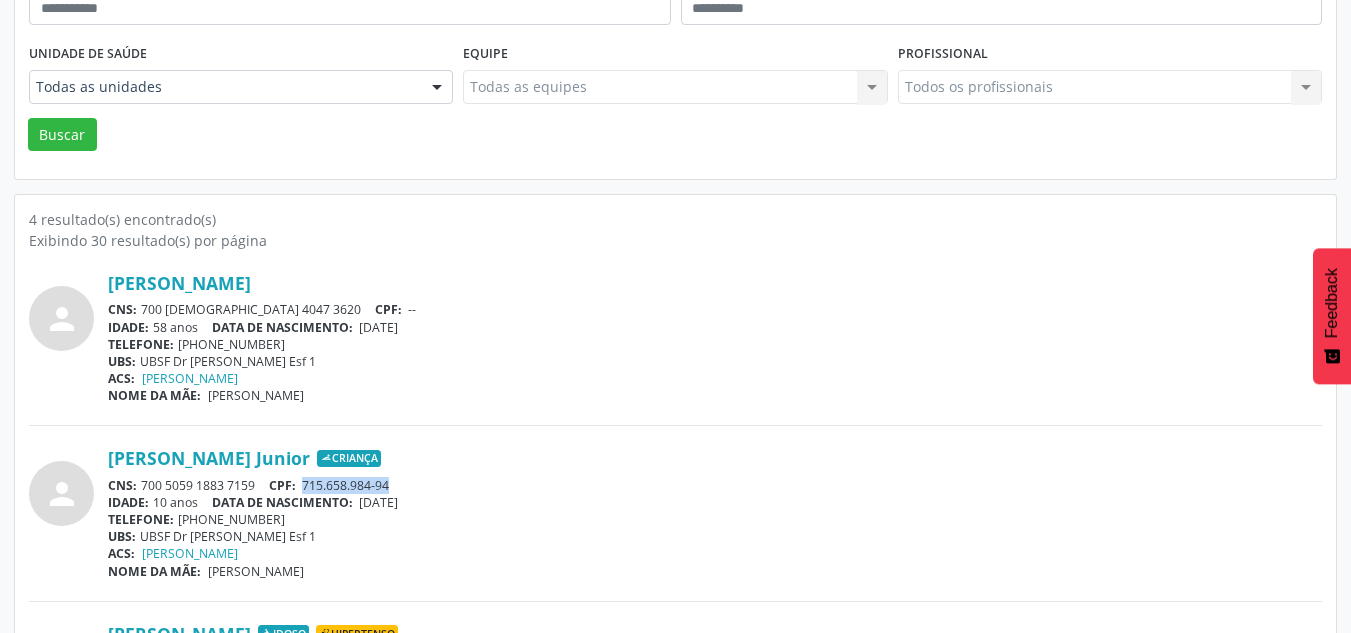 drag, startPoint x: 304, startPoint y: 485, endPoint x: 391, endPoint y: 482, distance: 87.05171 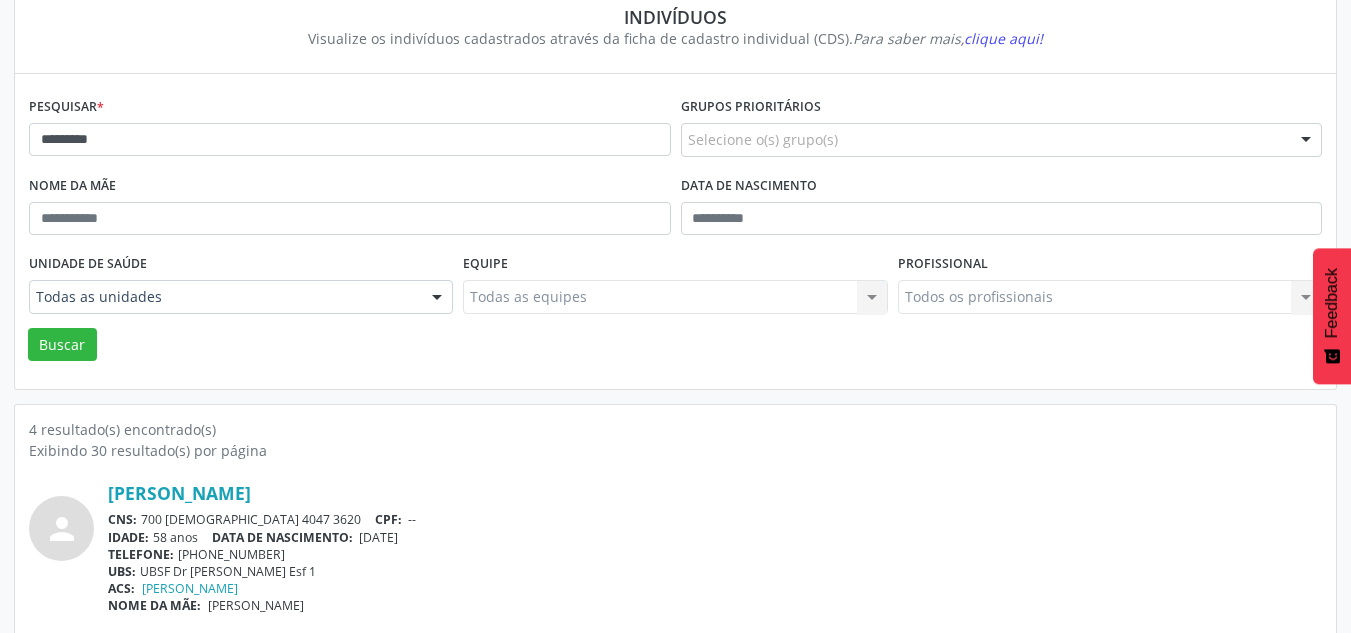 scroll, scrollTop: 0, scrollLeft: 0, axis: both 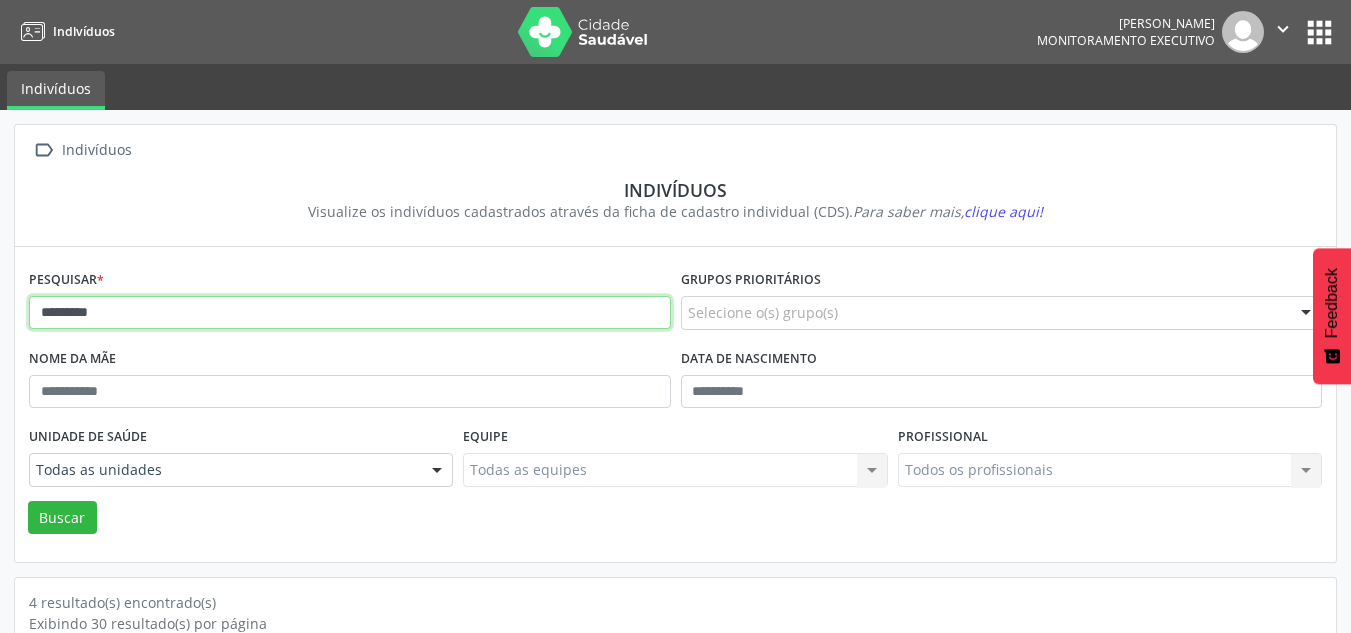 click on "*********" at bounding box center [350, 313] 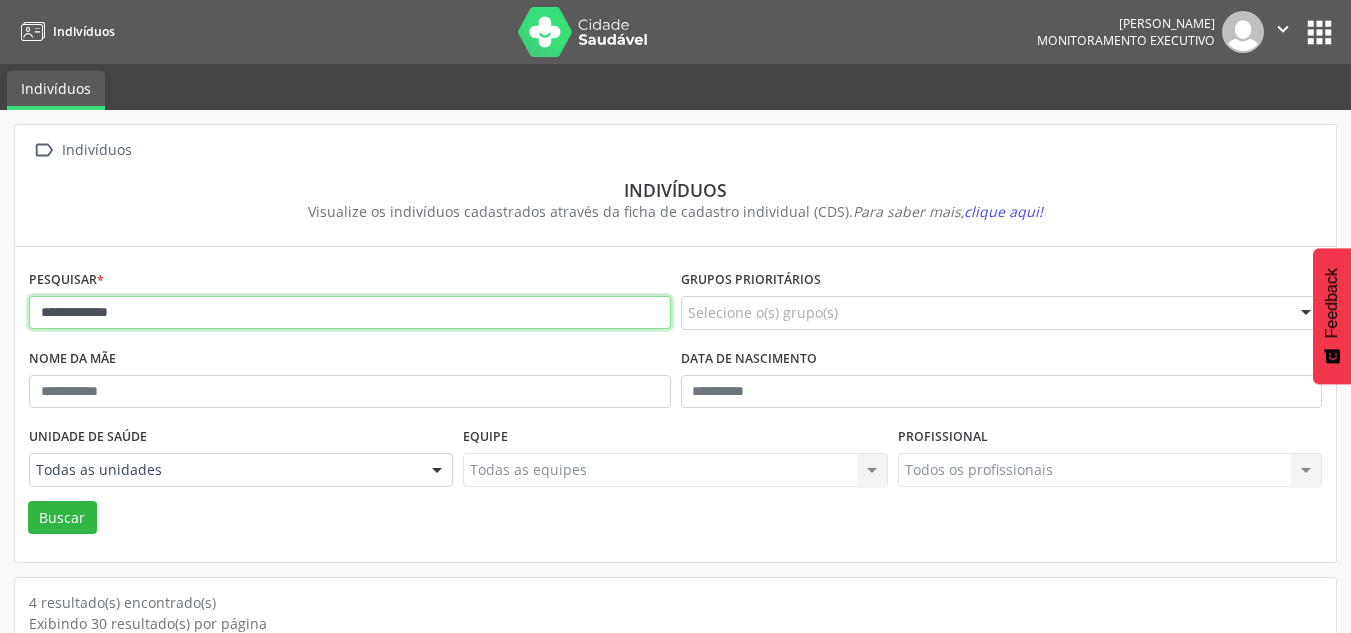 click on "Buscar" at bounding box center [62, 518] 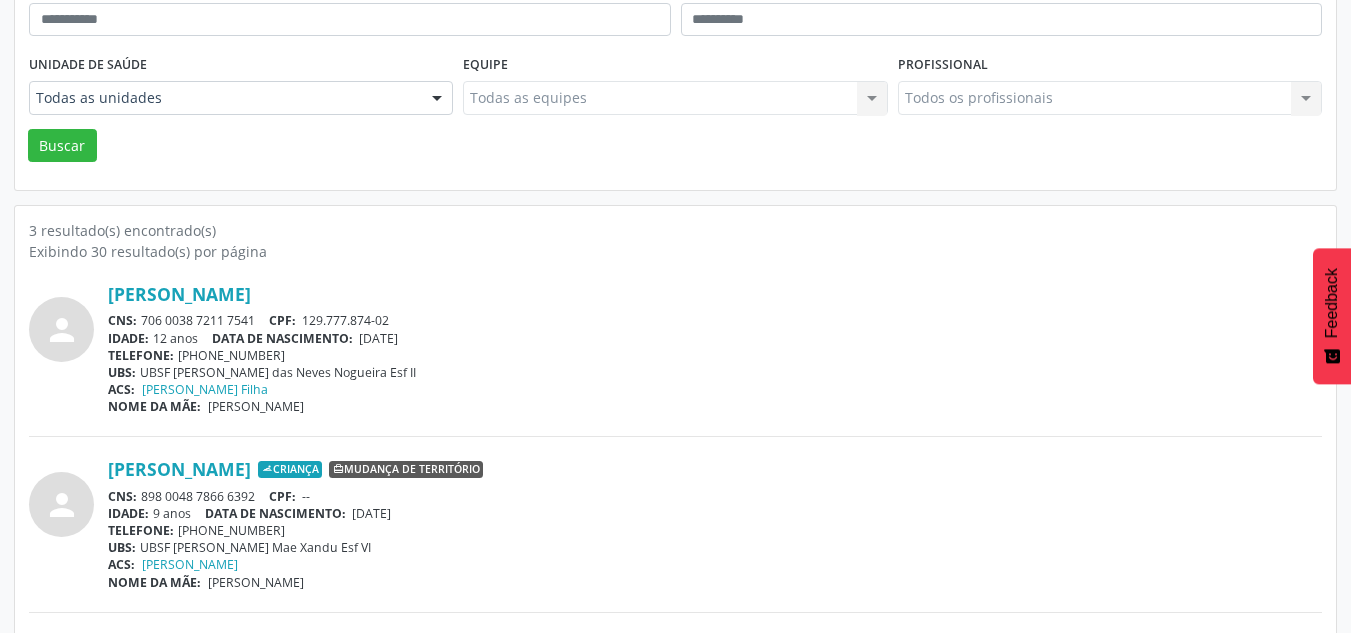 scroll, scrollTop: 373, scrollLeft: 0, axis: vertical 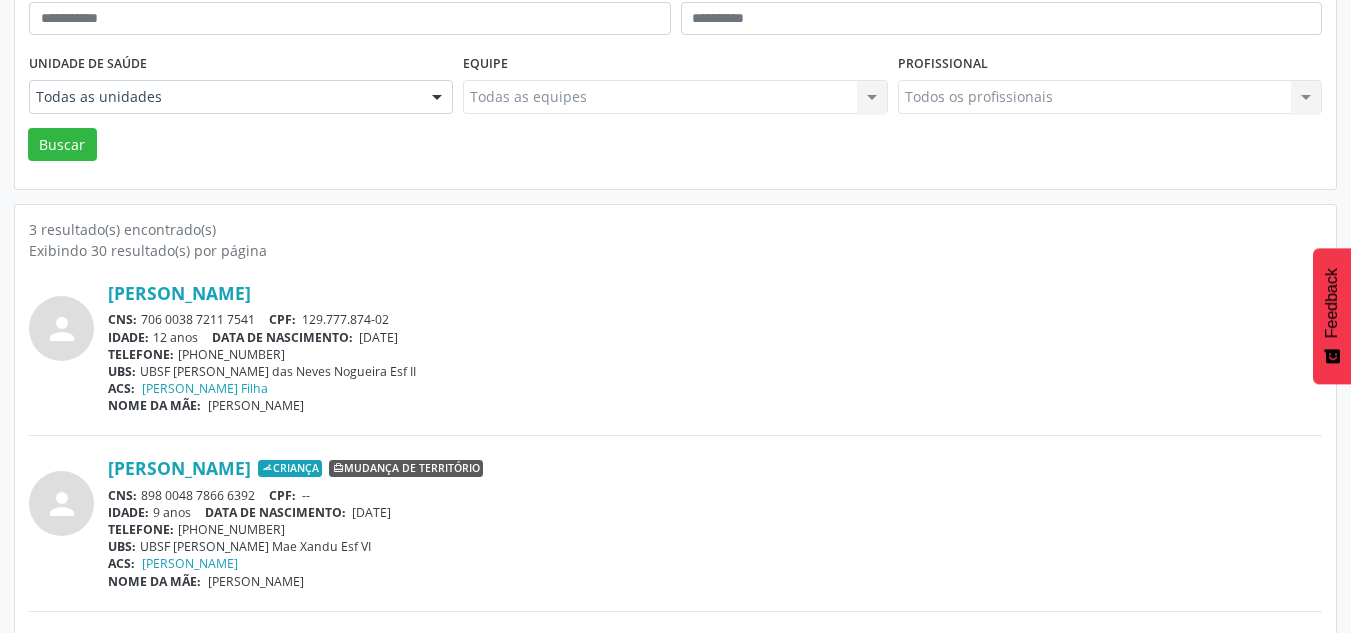 drag, startPoint x: 354, startPoint y: 515, endPoint x: 458, endPoint y: 514, distance: 104.00481 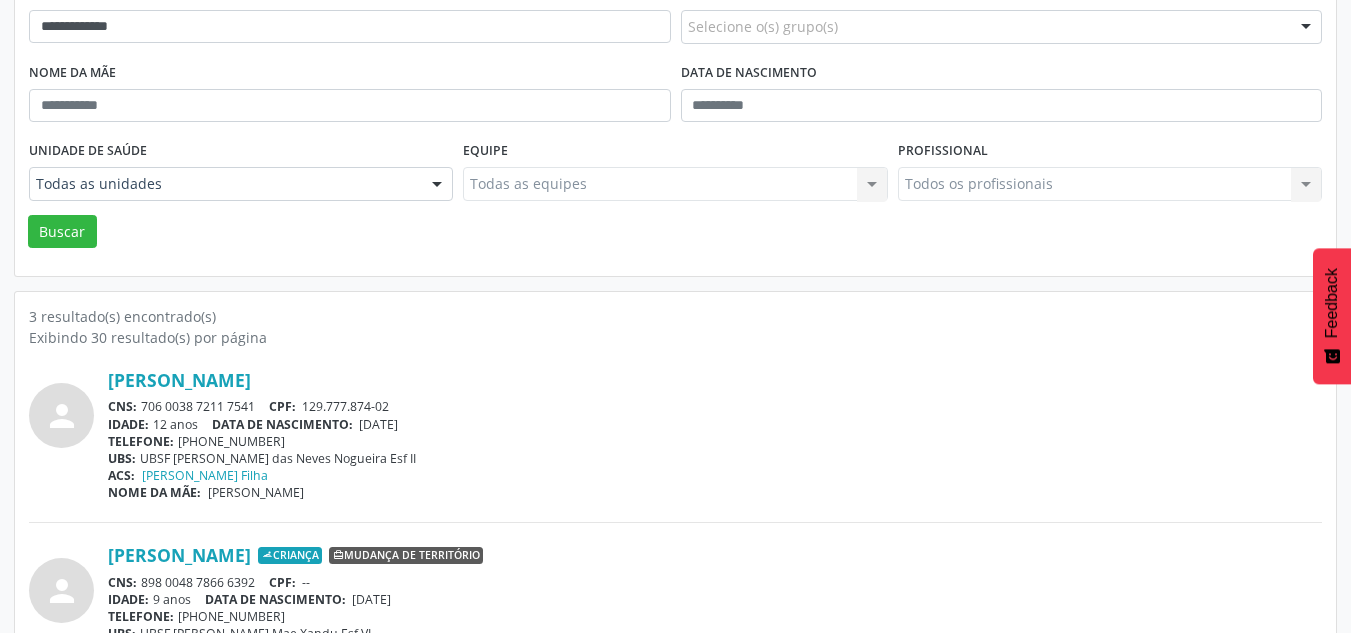 scroll, scrollTop: 173, scrollLeft: 0, axis: vertical 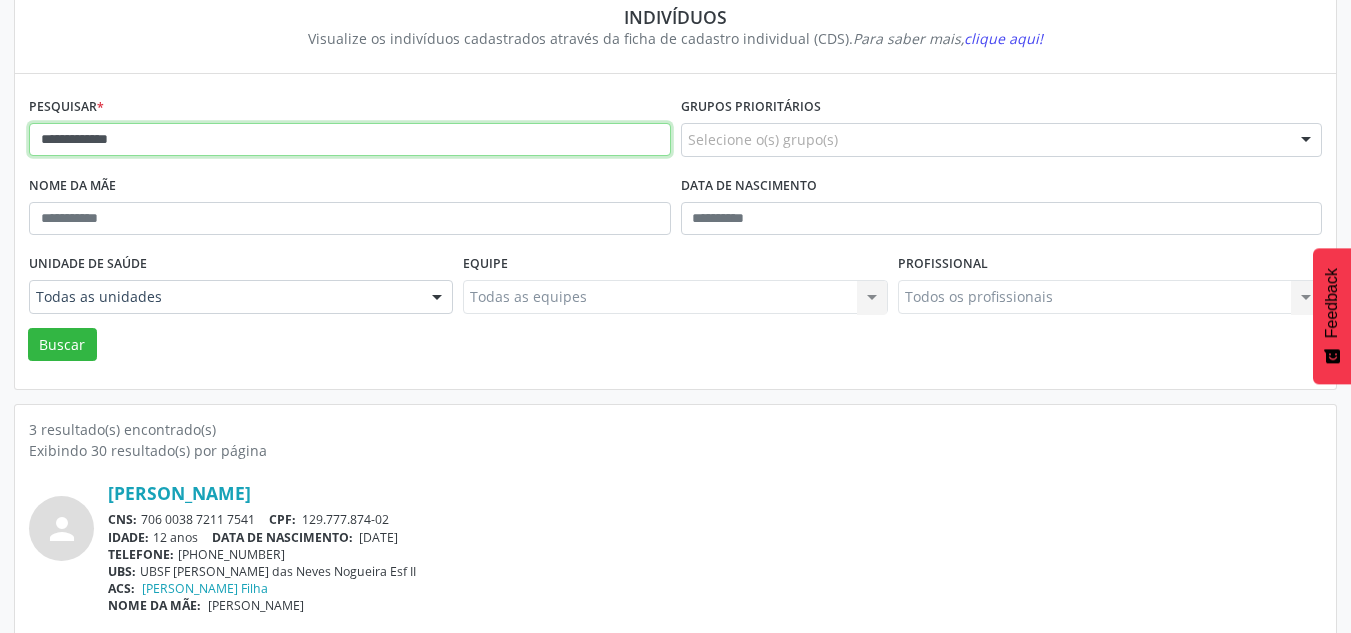 click on "**********" at bounding box center (350, 140) 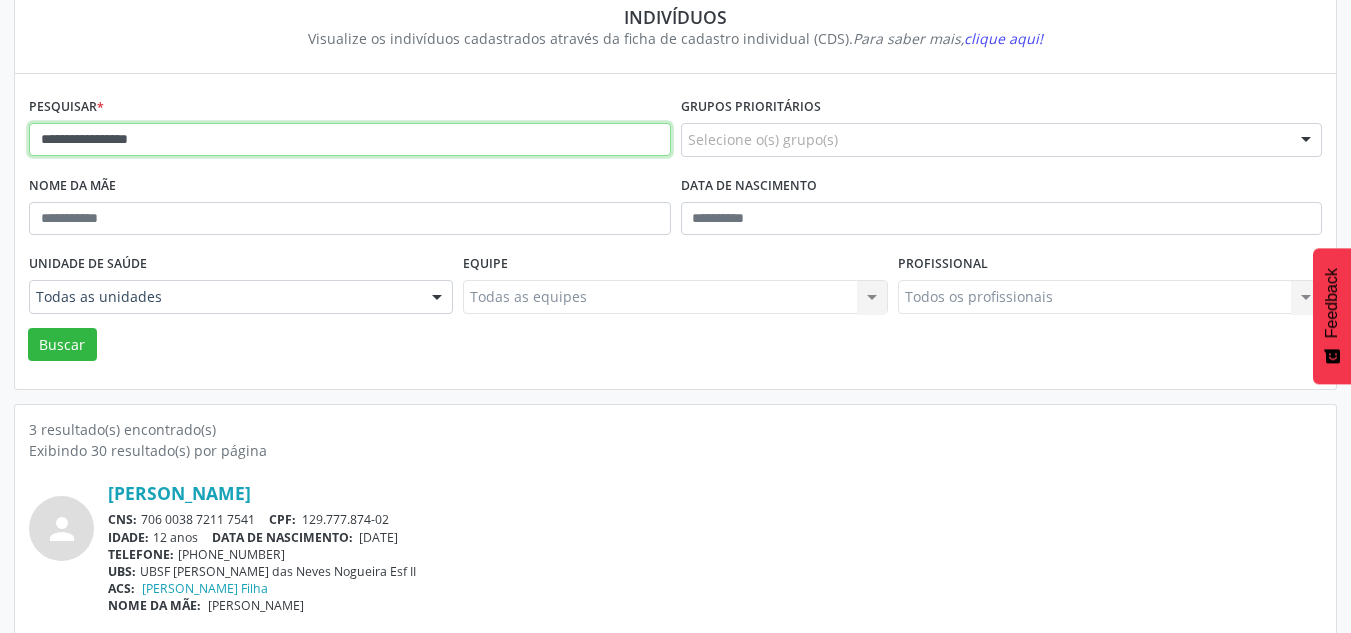 click on "Buscar" at bounding box center [62, 345] 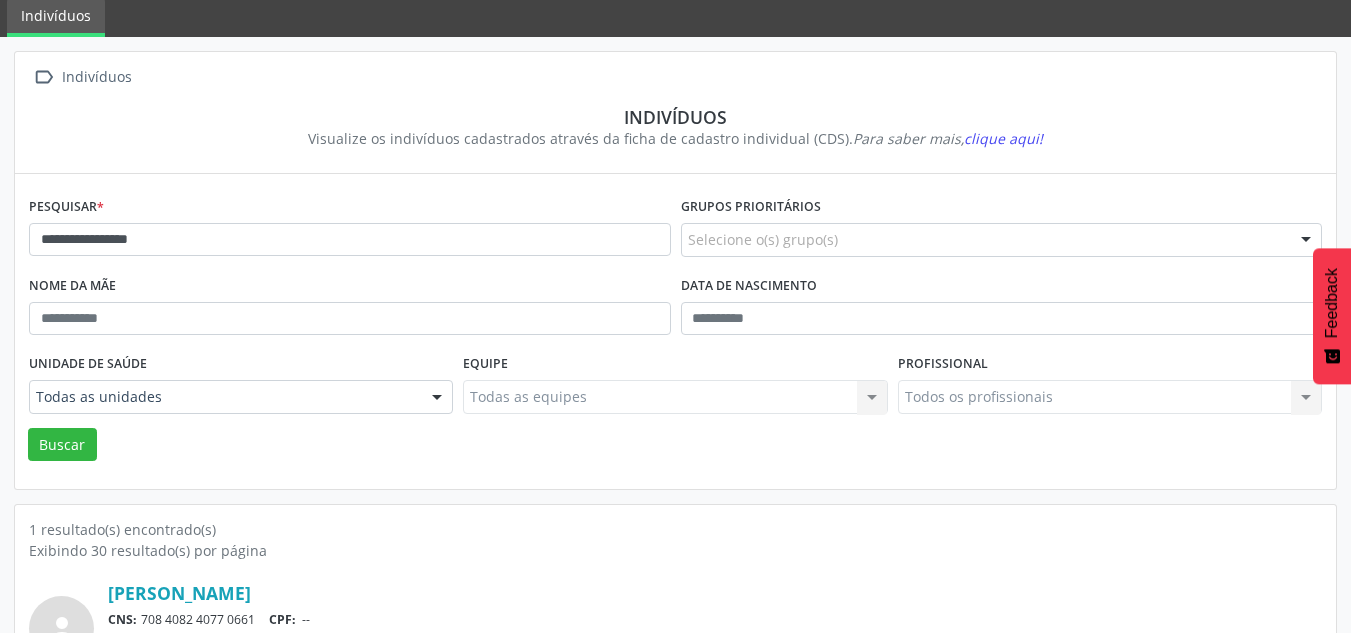 scroll, scrollTop: 173, scrollLeft: 0, axis: vertical 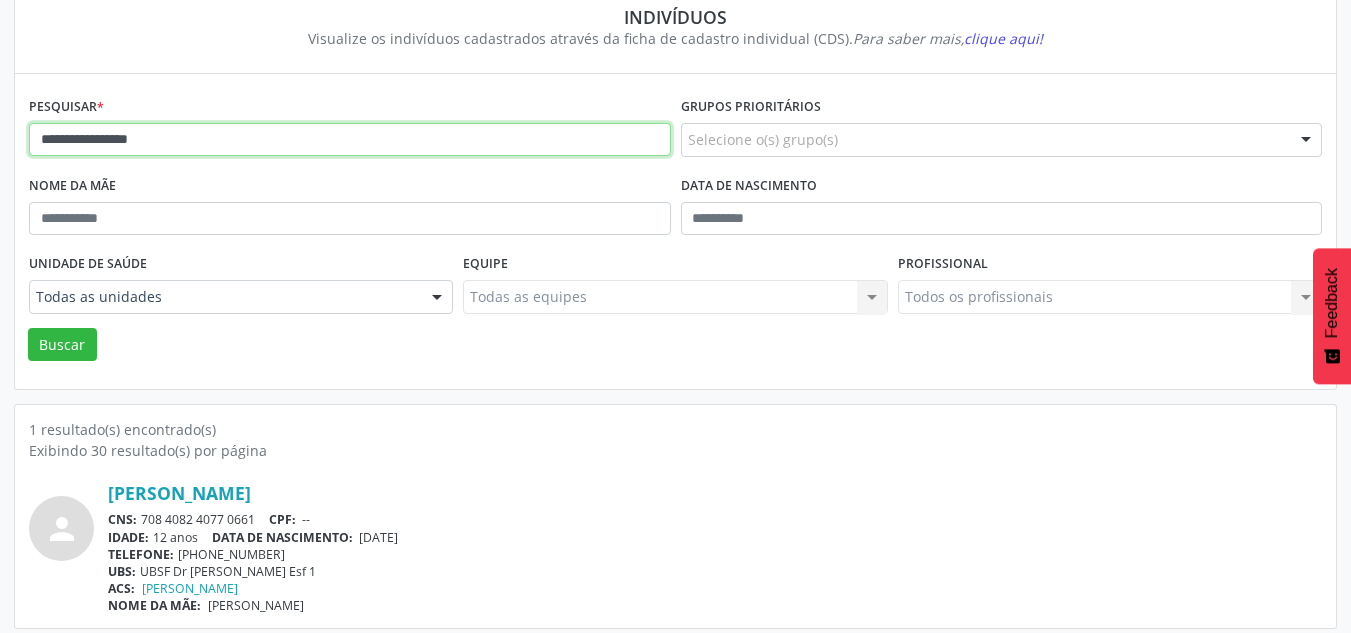 click on "**********" at bounding box center (350, 140) 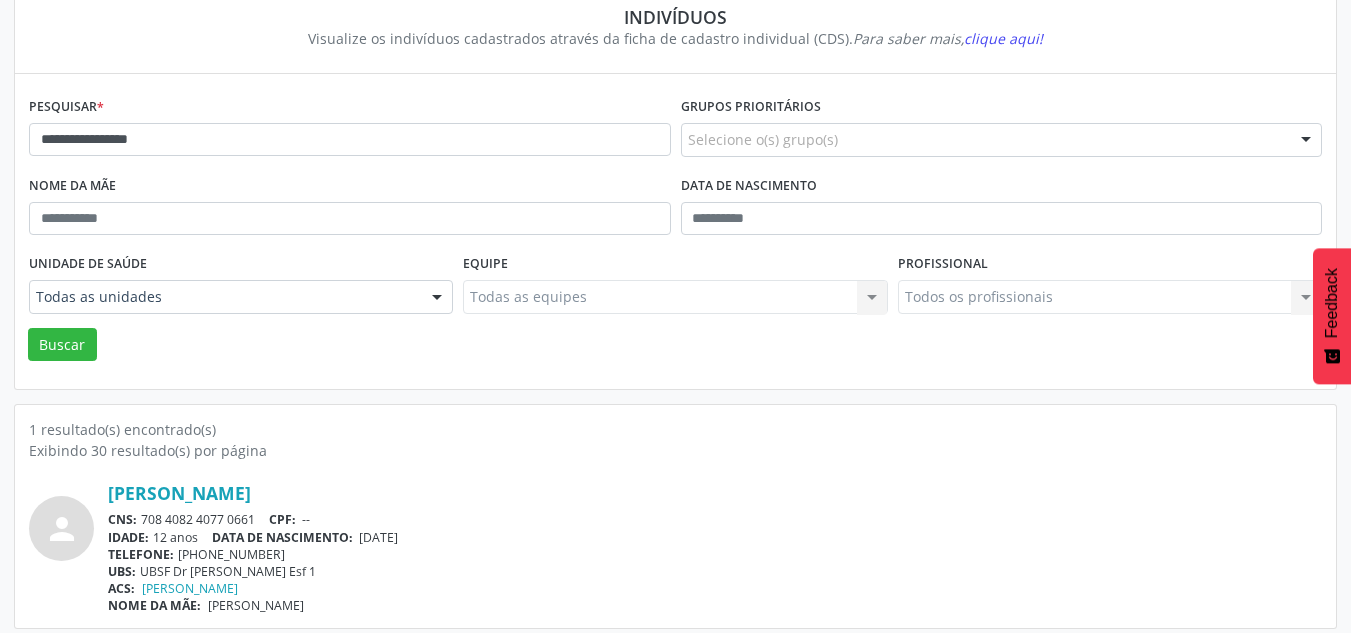 click on "**********" at bounding box center [675, 233] 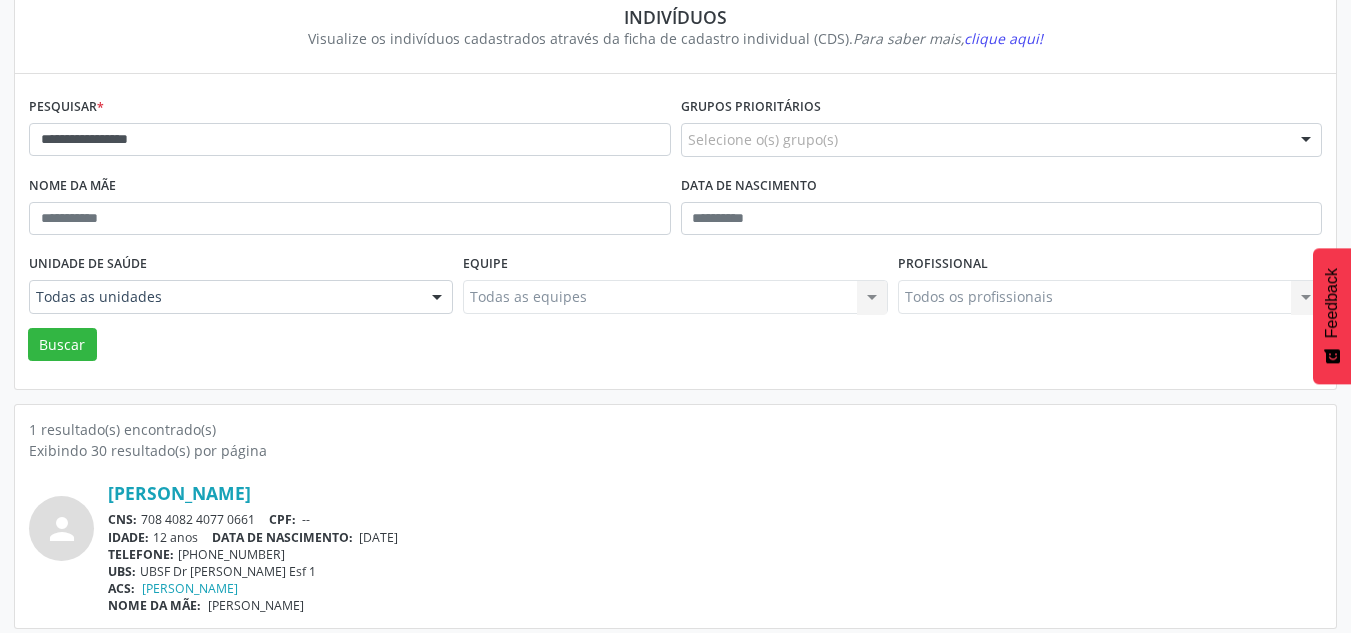 drag, startPoint x: 367, startPoint y: 537, endPoint x: 448, endPoint y: 537, distance: 81 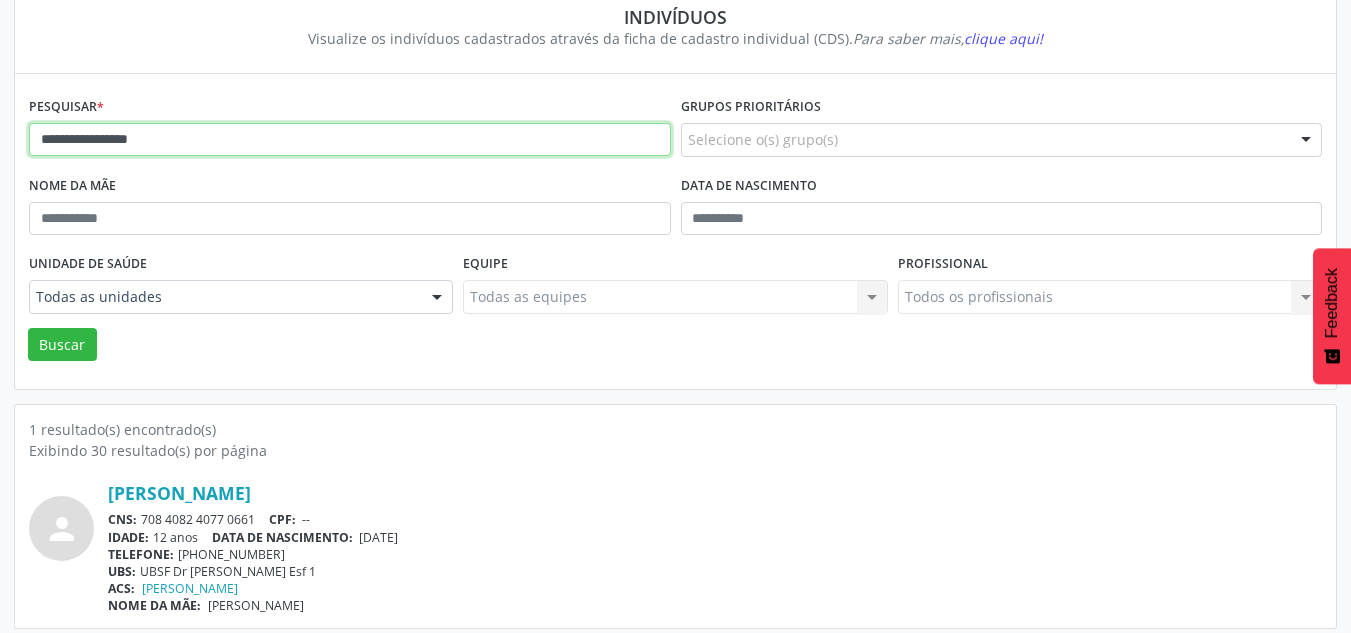 click on "**********" at bounding box center (350, 140) 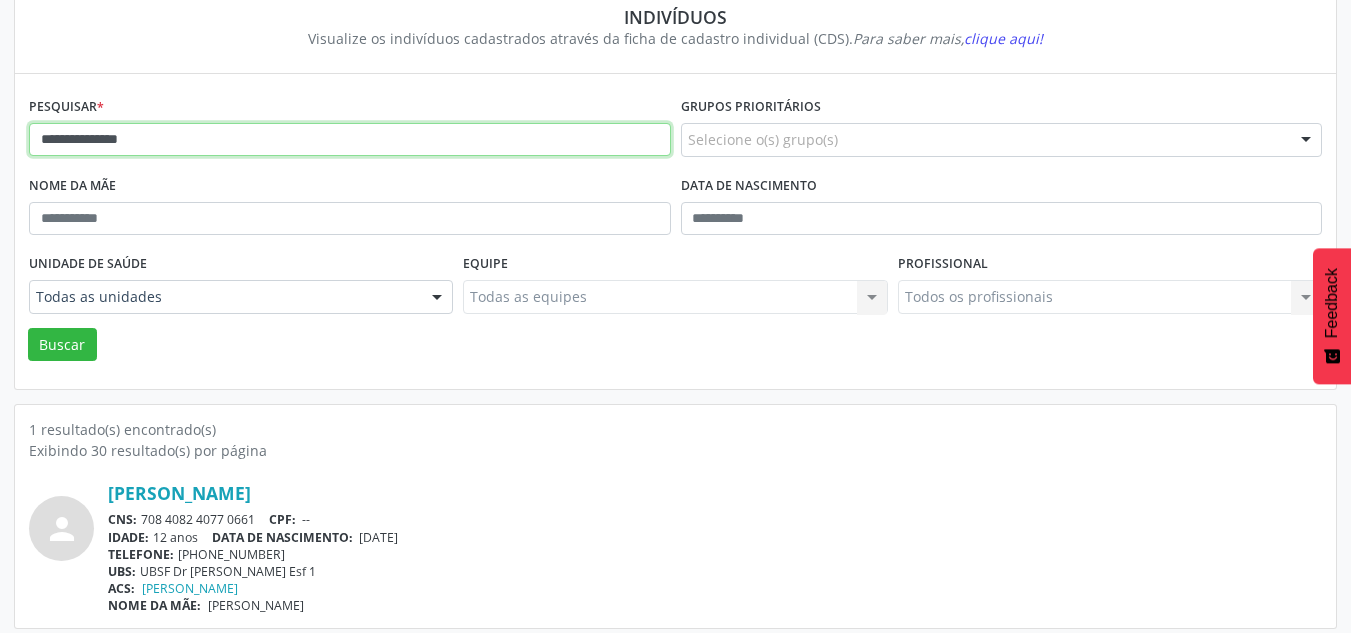 click on "Buscar" at bounding box center (62, 345) 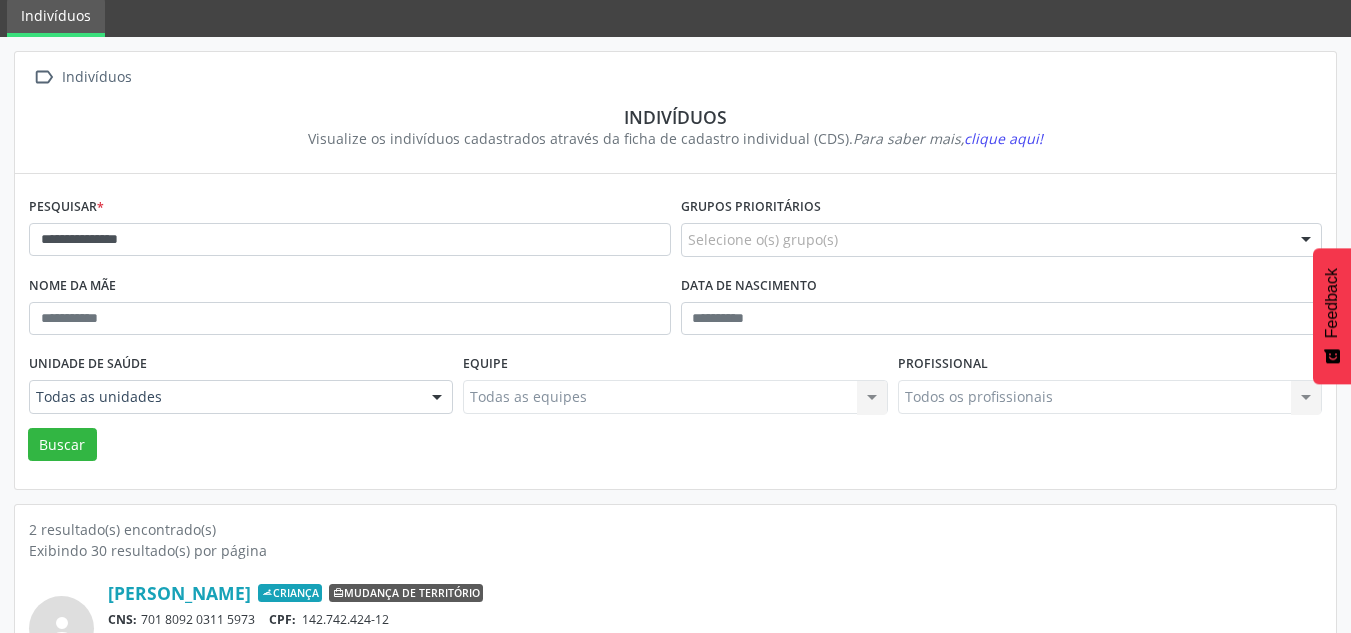 scroll, scrollTop: 173, scrollLeft: 0, axis: vertical 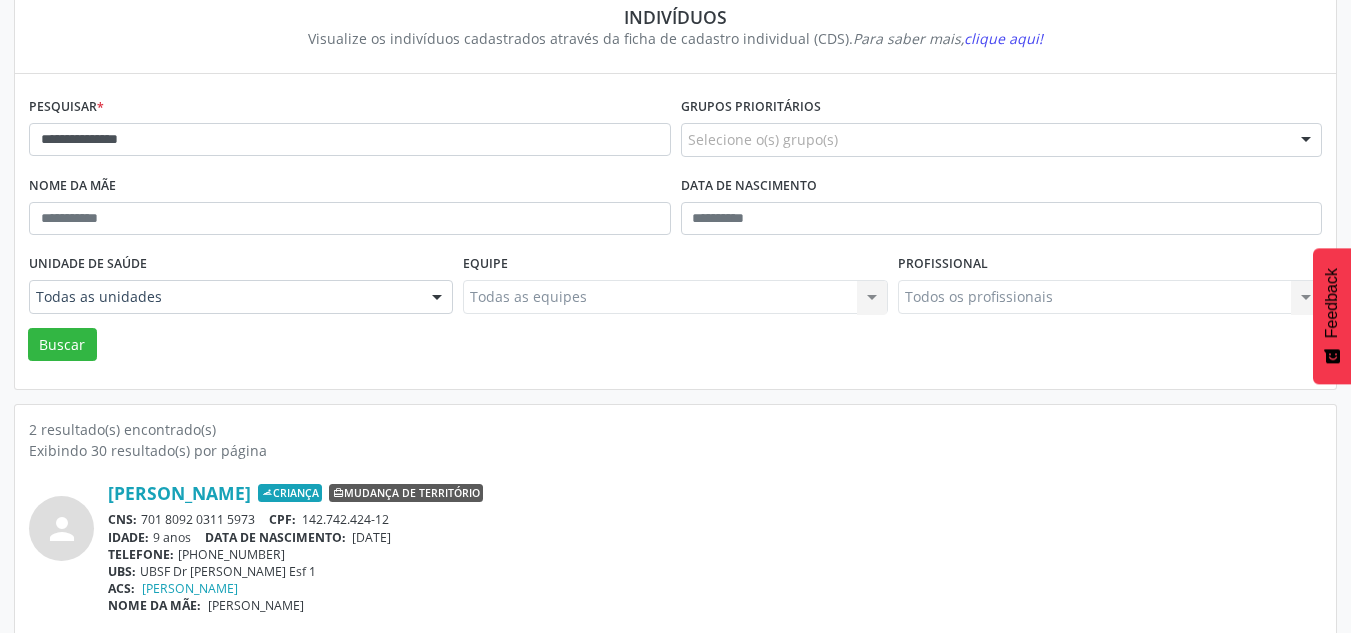 drag, startPoint x: 359, startPoint y: 537, endPoint x: 447, endPoint y: 538, distance: 88.005684 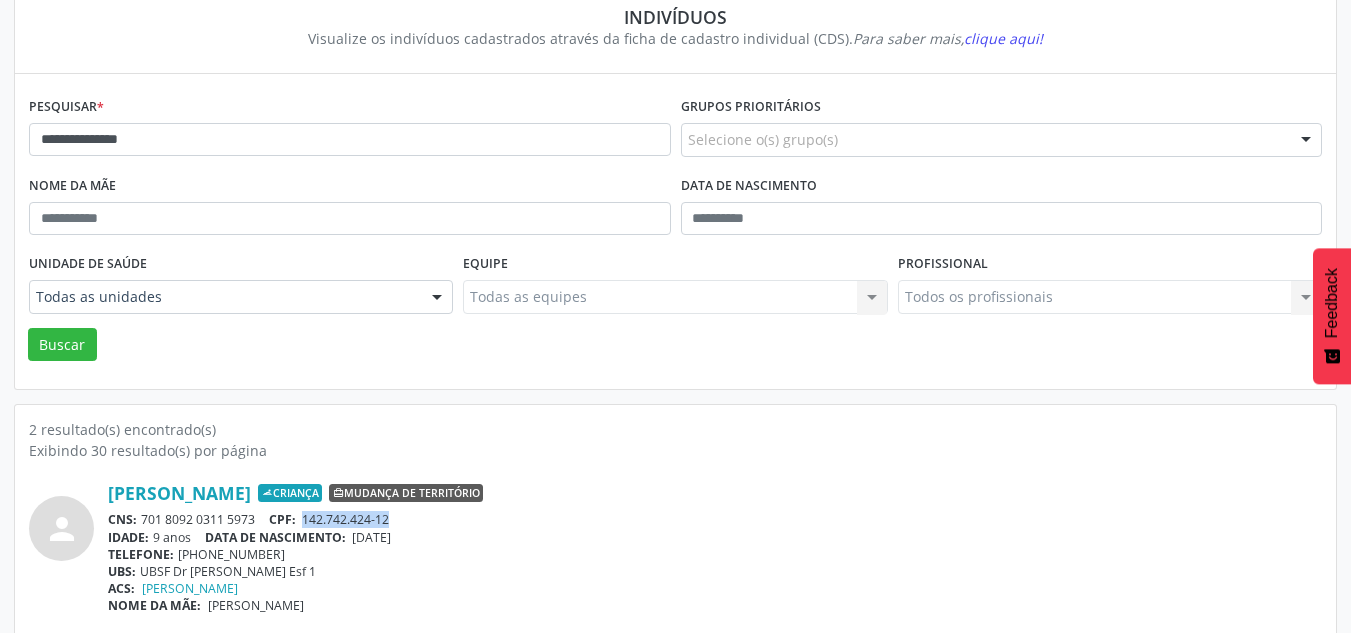 drag, startPoint x: 306, startPoint y: 518, endPoint x: 407, endPoint y: 523, distance: 101.12369 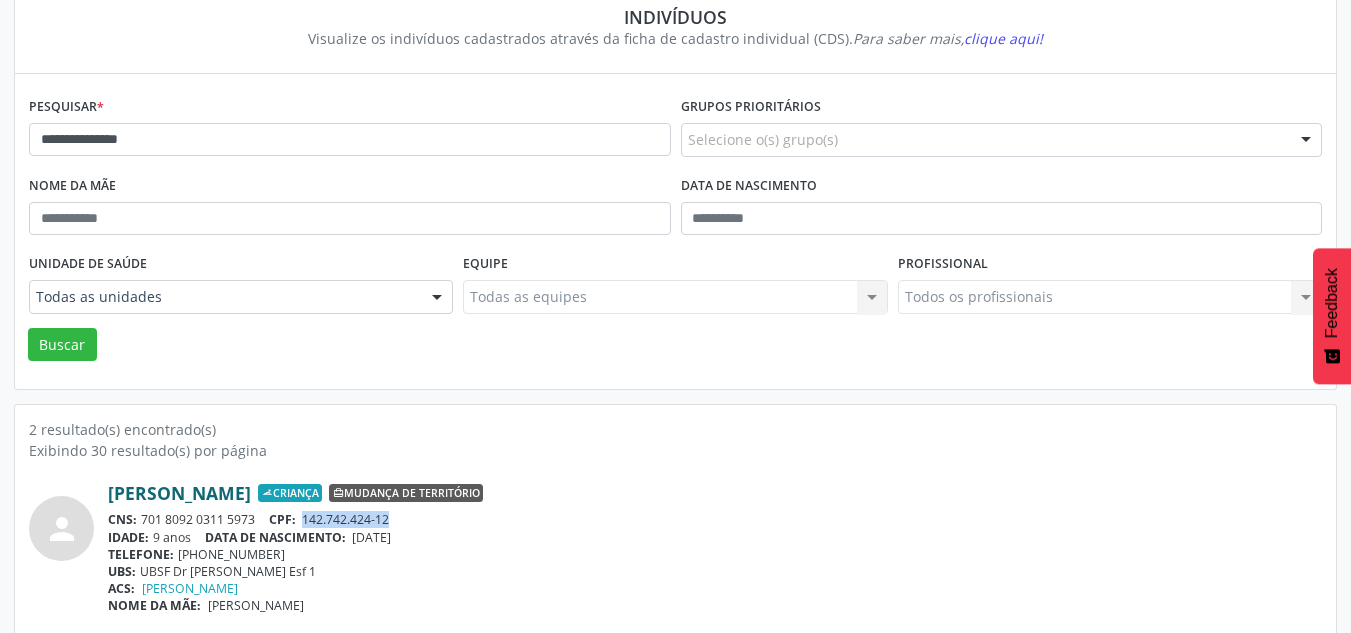 copy on "142.742.424-12" 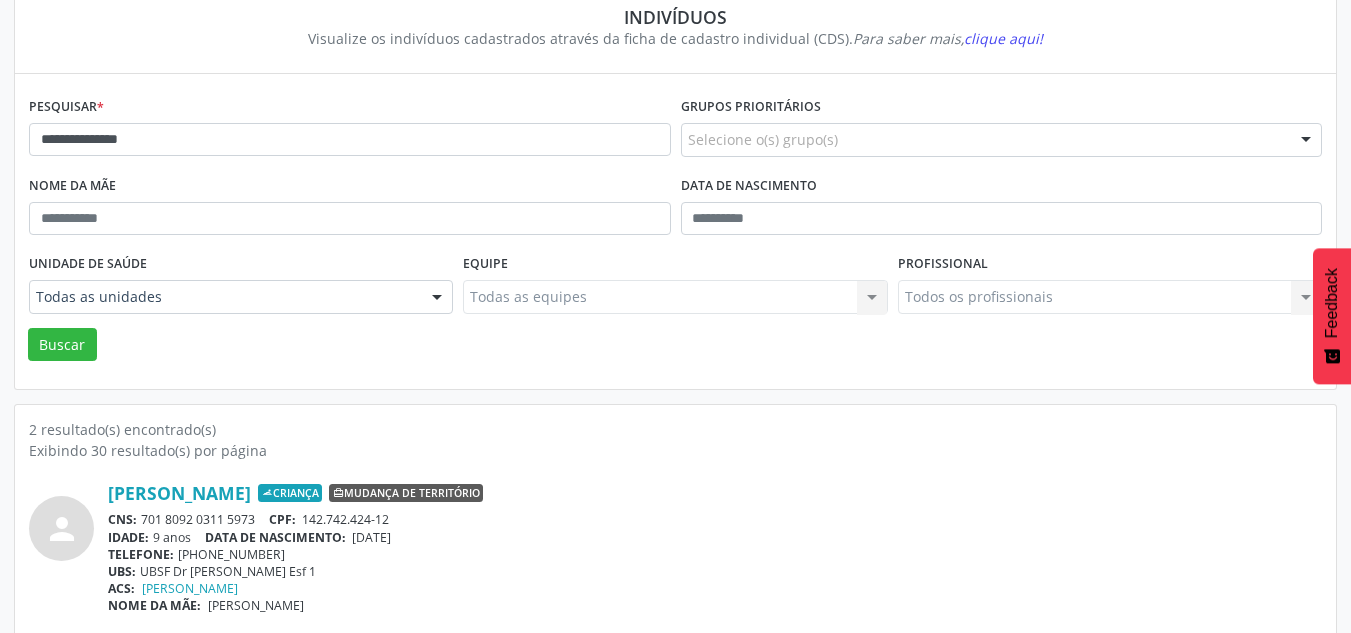 click on "**********" at bounding box center [350, 131] 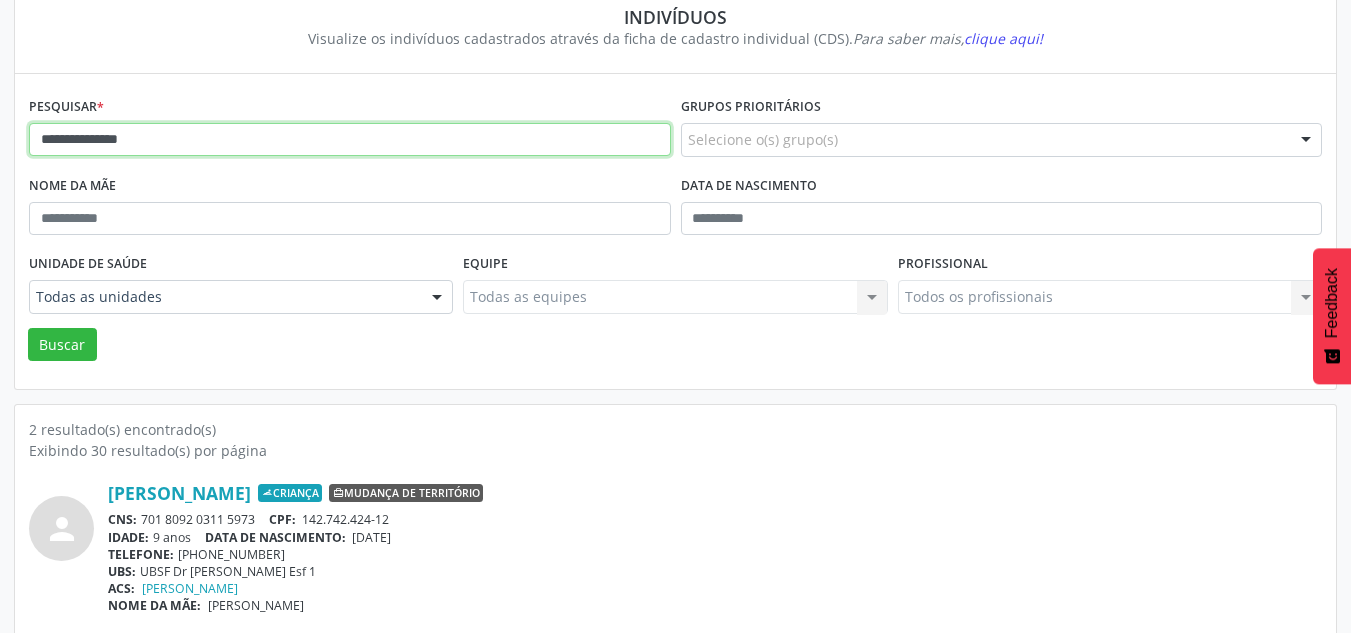 click on "**********" at bounding box center (350, 140) 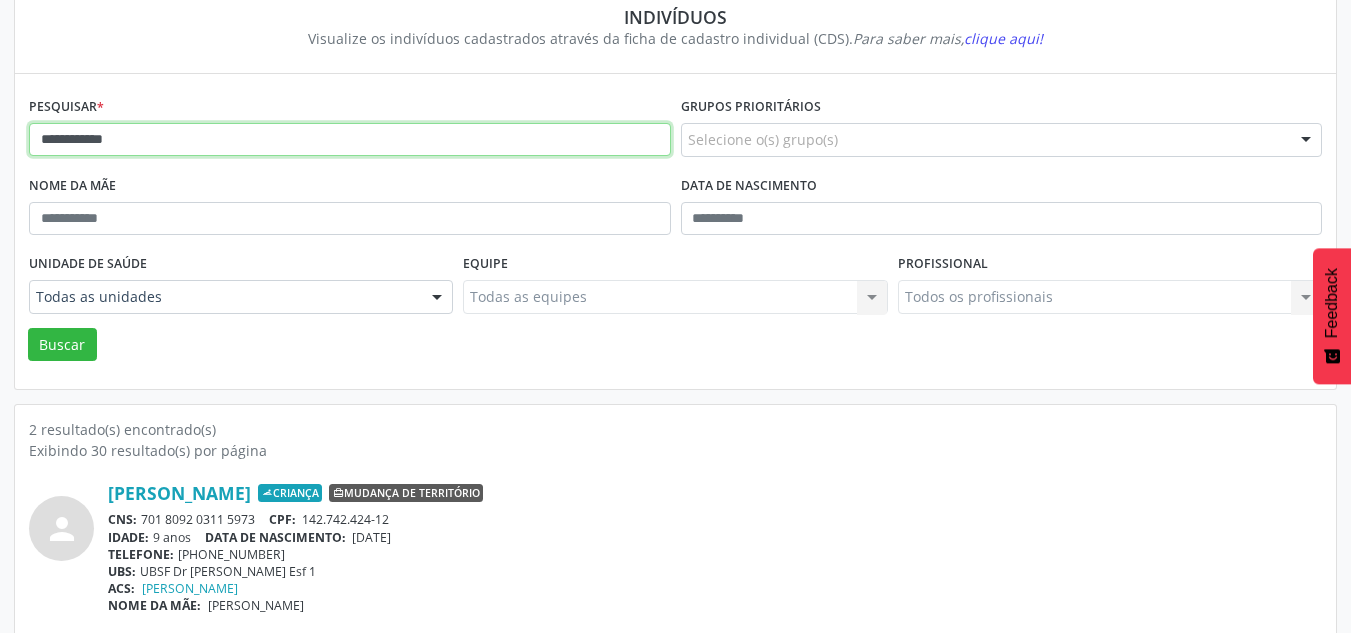 click on "Buscar" at bounding box center [62, 345] 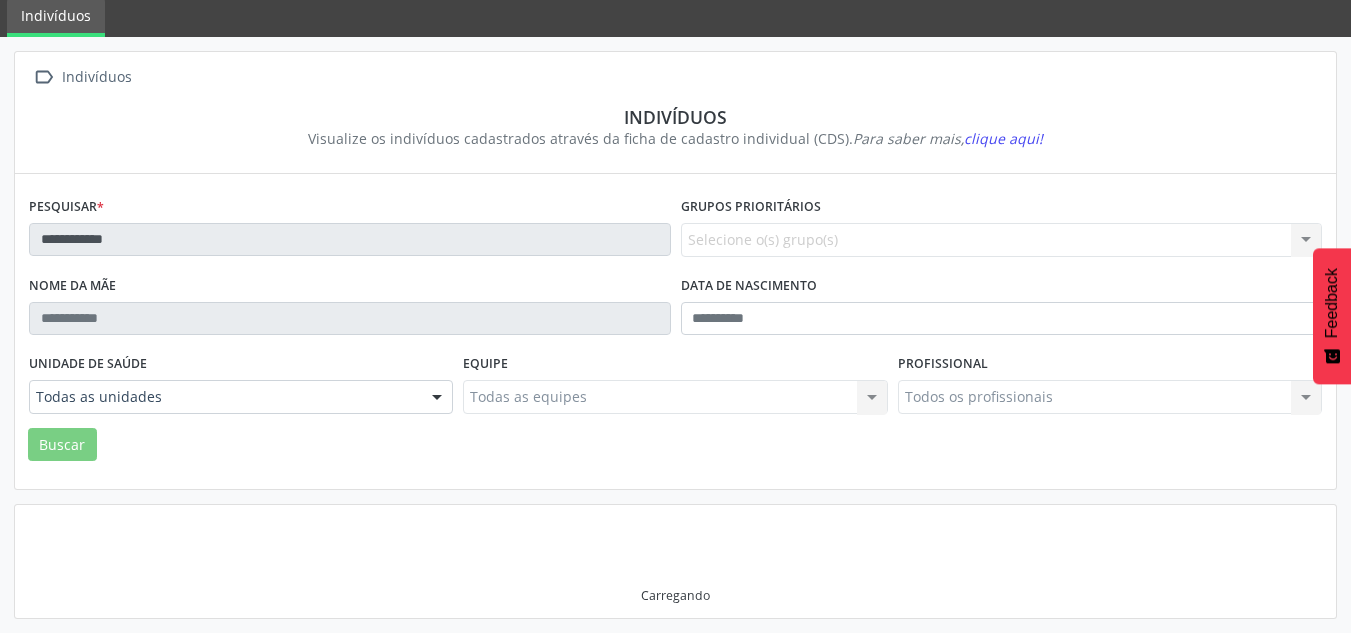 scroll, scrollTop: 173, scrollLeft: 0, axis: vertical 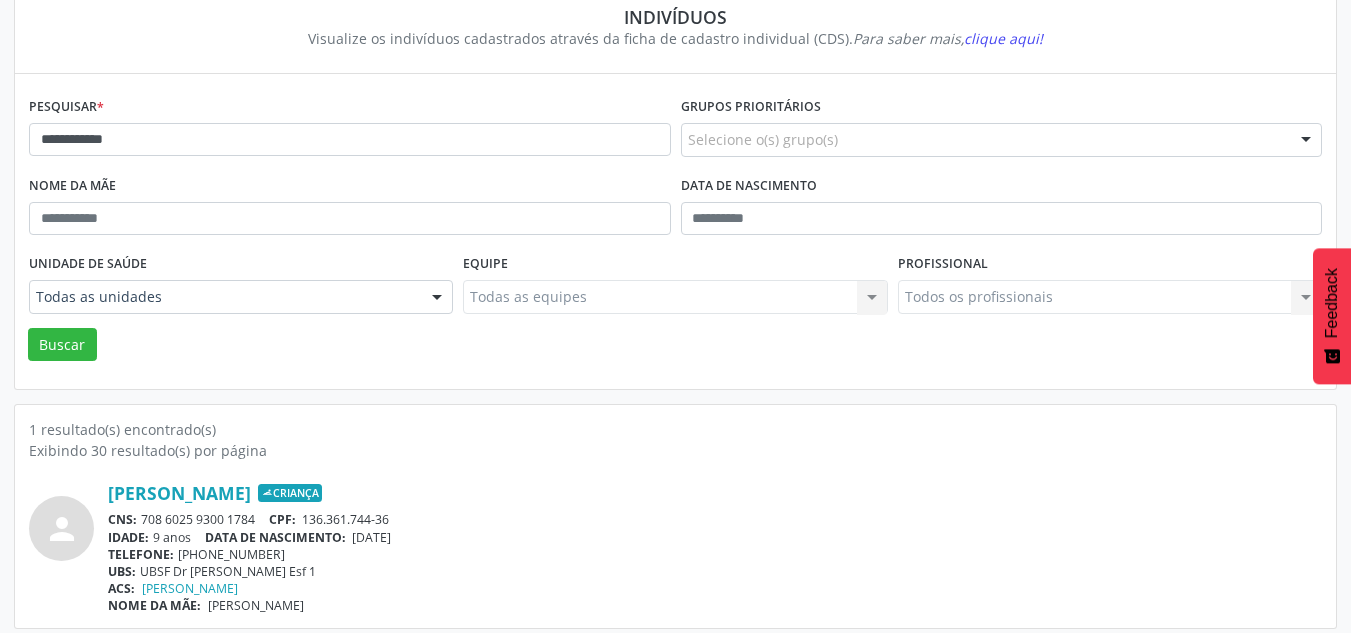 drag, startPoint x: 357, startPoint y: 536, endPoint x: 449, endPoint y: 534, distance: 92.021736 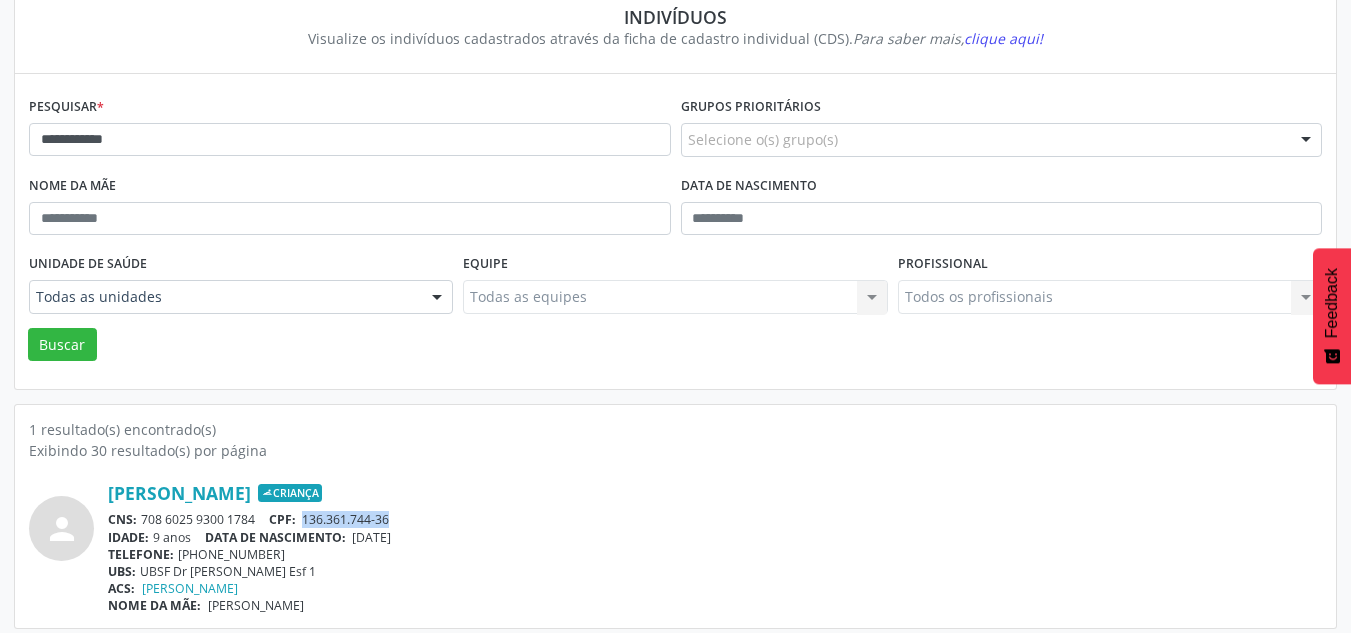 drag, startPoint x: 404, startPoint y: 525, endPoint x: 307, endPoint y: 524, distance: 97.00516 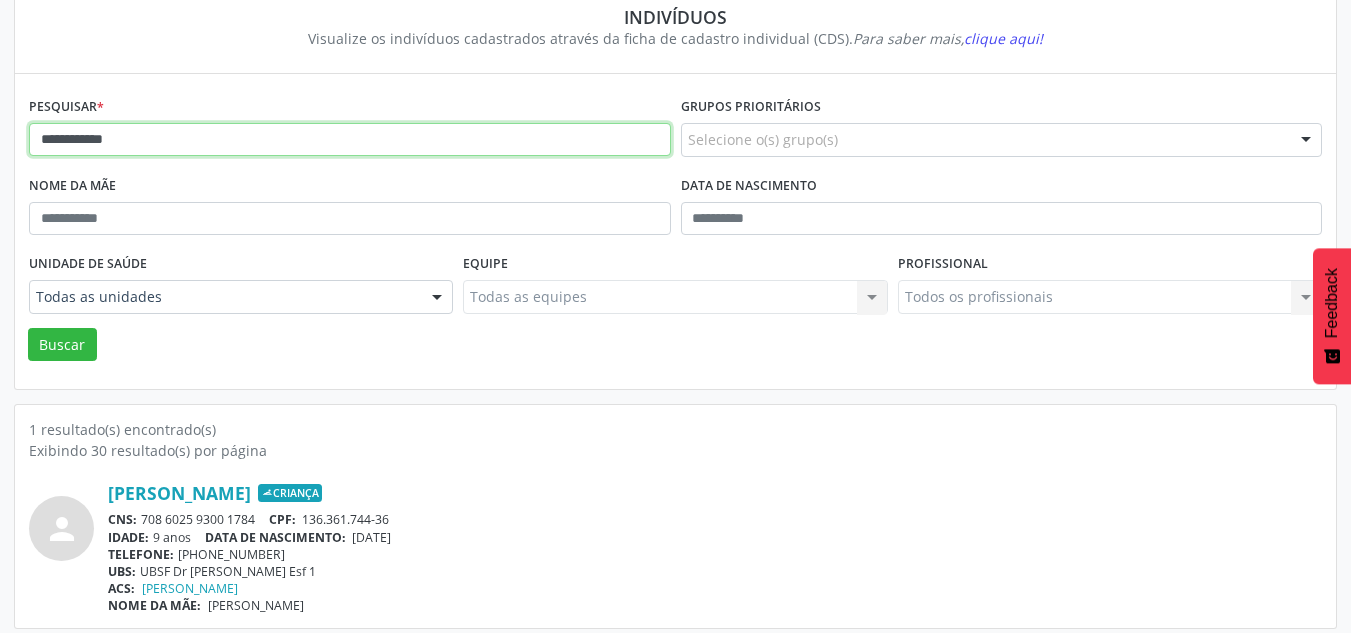 click on "**********" at bounding box center (350, 140) 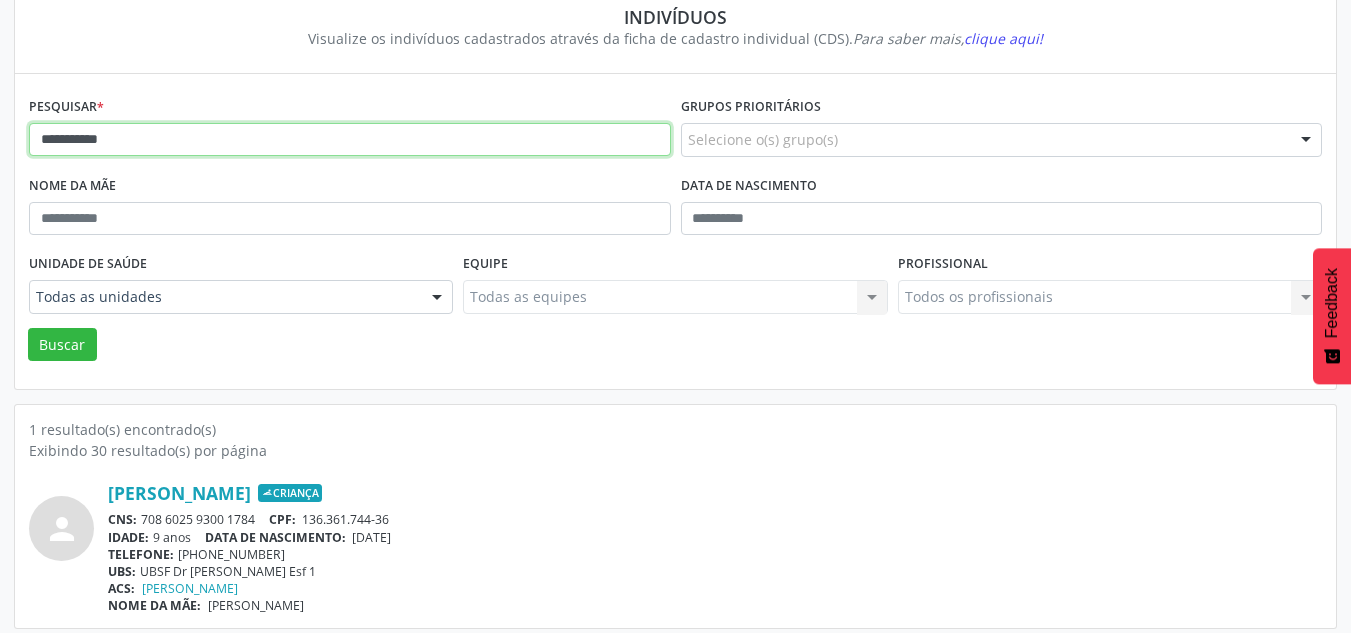 click on "Buscar" at bounding box center (62, 345) 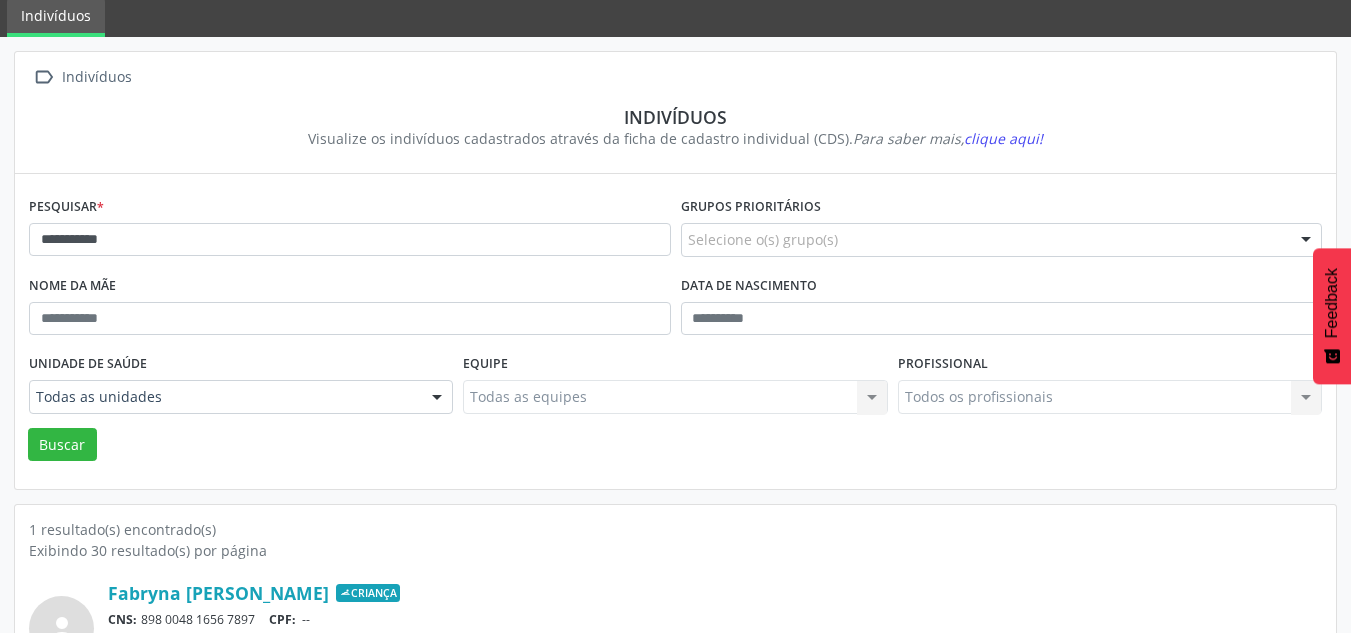 scroll, scrollTop: 173, scrollLeft: 0, axis: vertical 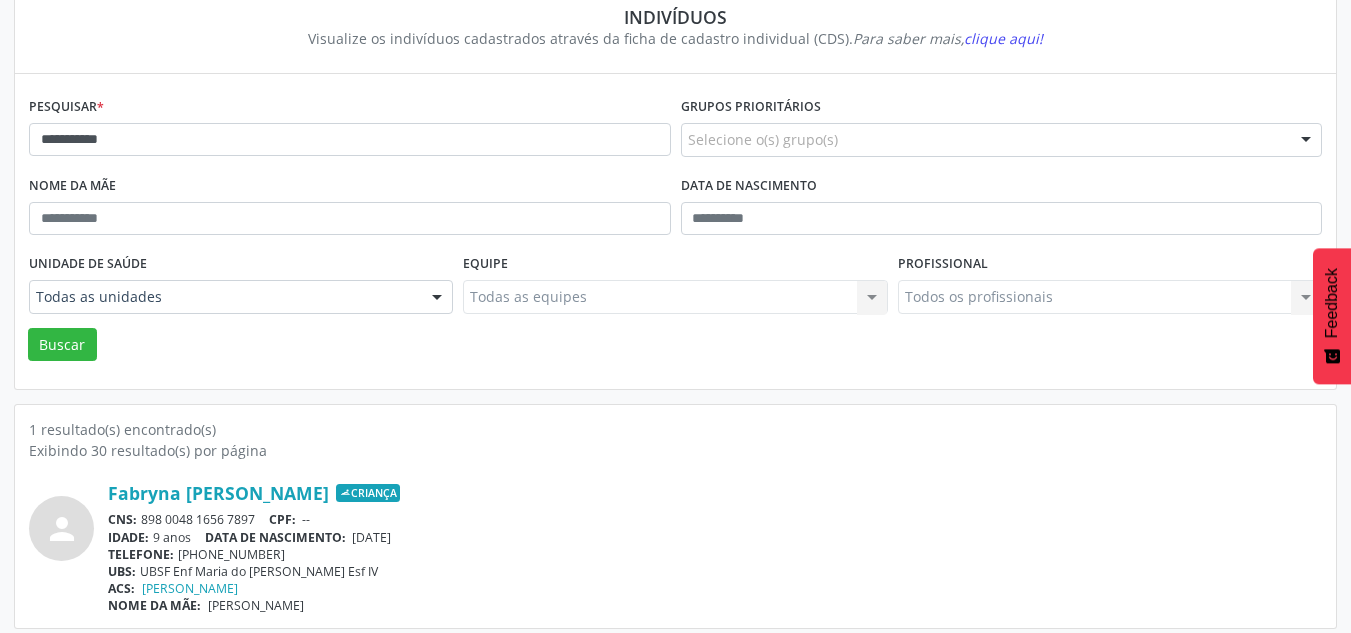 drag, startPoint x: 360, startPoint y: 536, endPoint x: 455, endPoint y: 535, distance: 95.005264 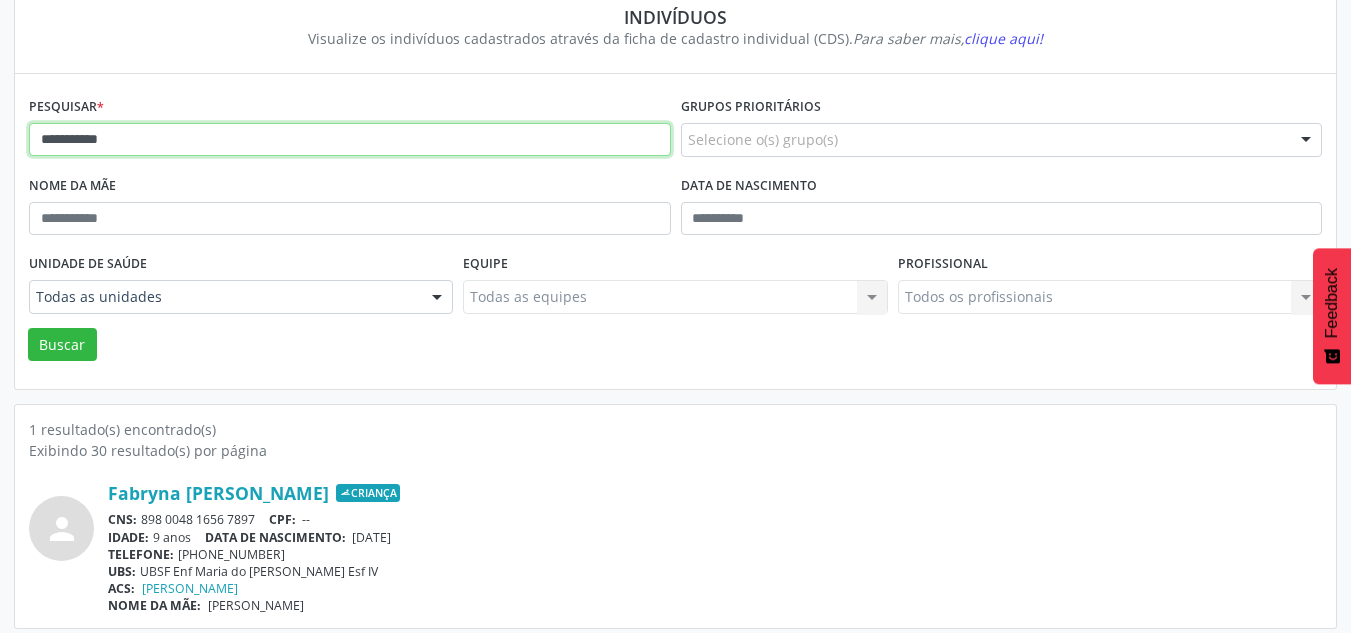 click on "**********" at bounding box center [350, 140] 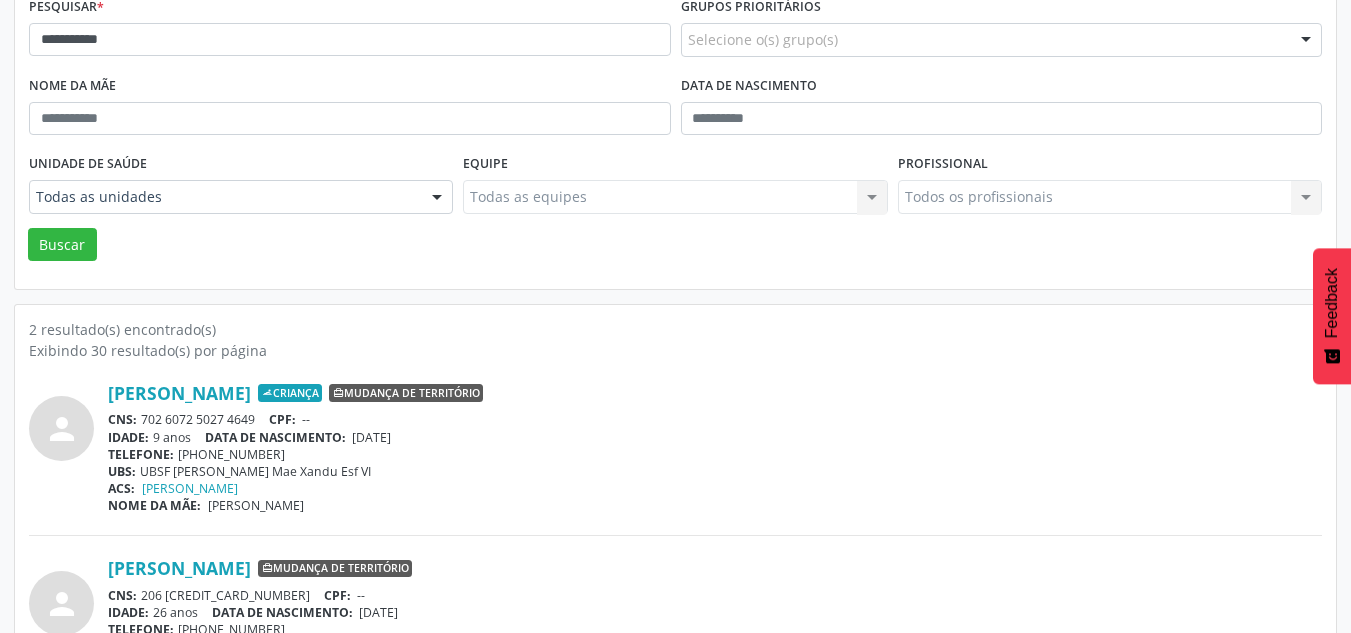 scroll, scrollTop: 359, scrollLeft: 0, axis: vertical 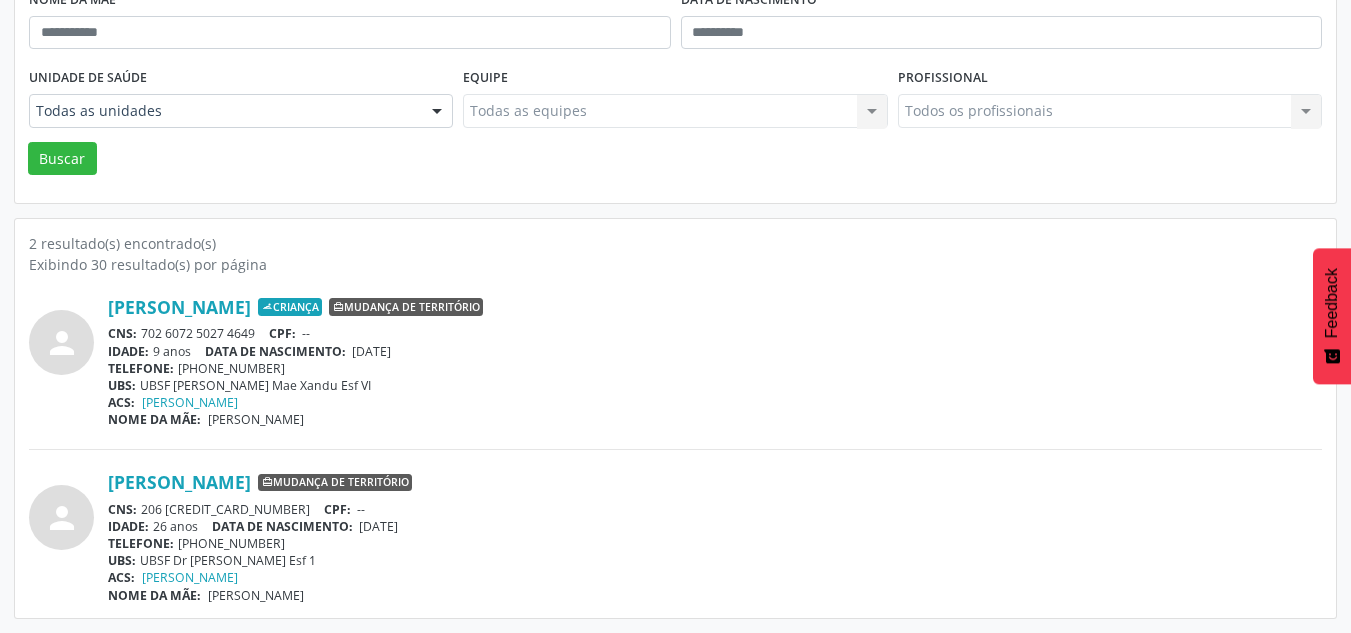 drag, startPoint x: 358, startPoint y: 351, endPoint x: 495, endPoint y: 351, distance: 137 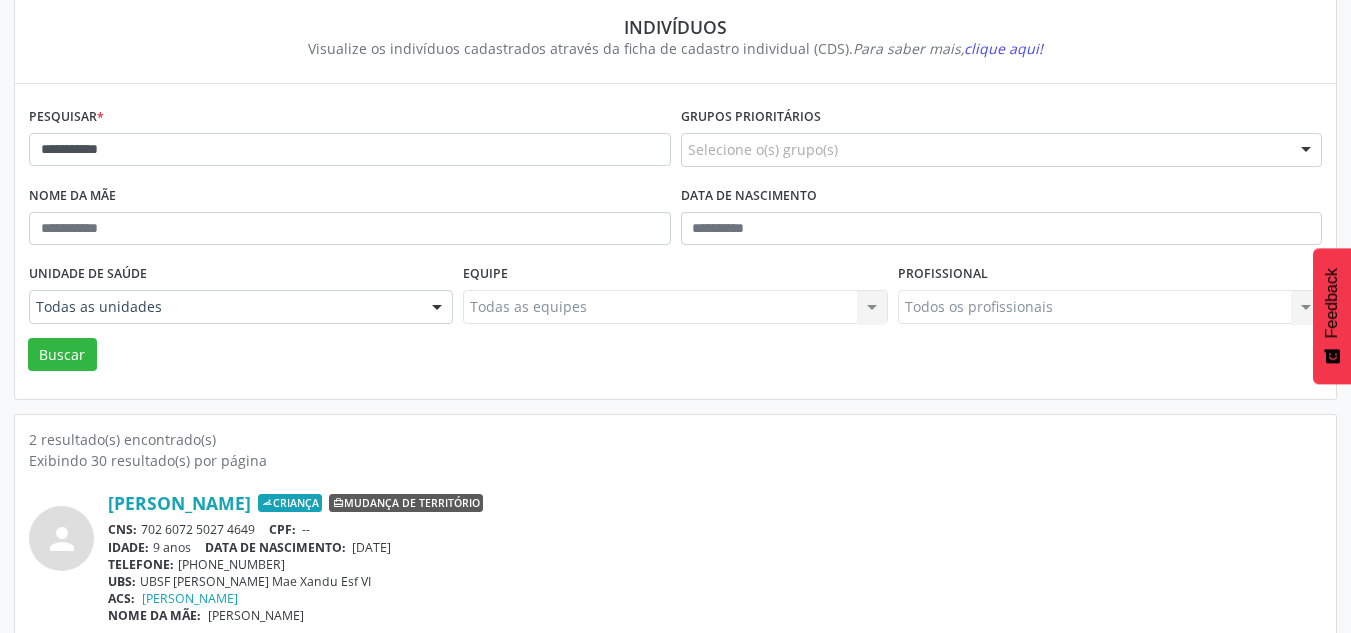 scroll, scrollTop: 159, scrollLeft: 0, axis: vertical 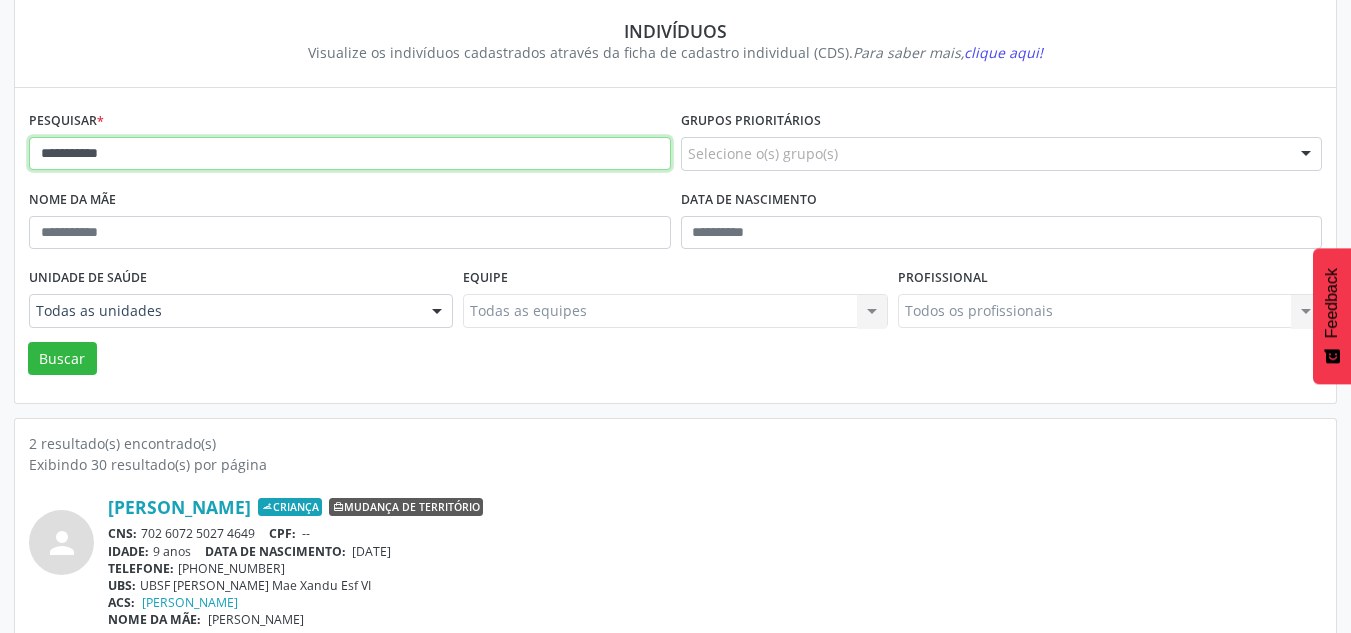 click on "**********" at bounding box center [350, 154] 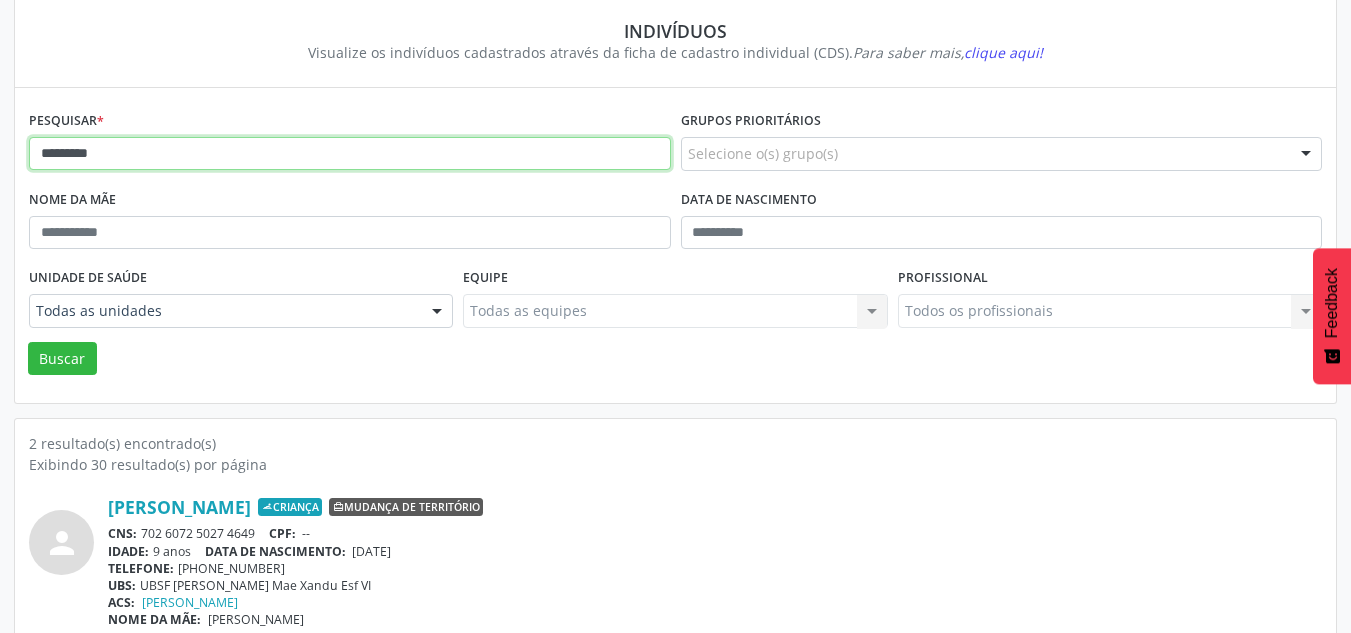 click on "Buscar" at bounding box center [62, 359] 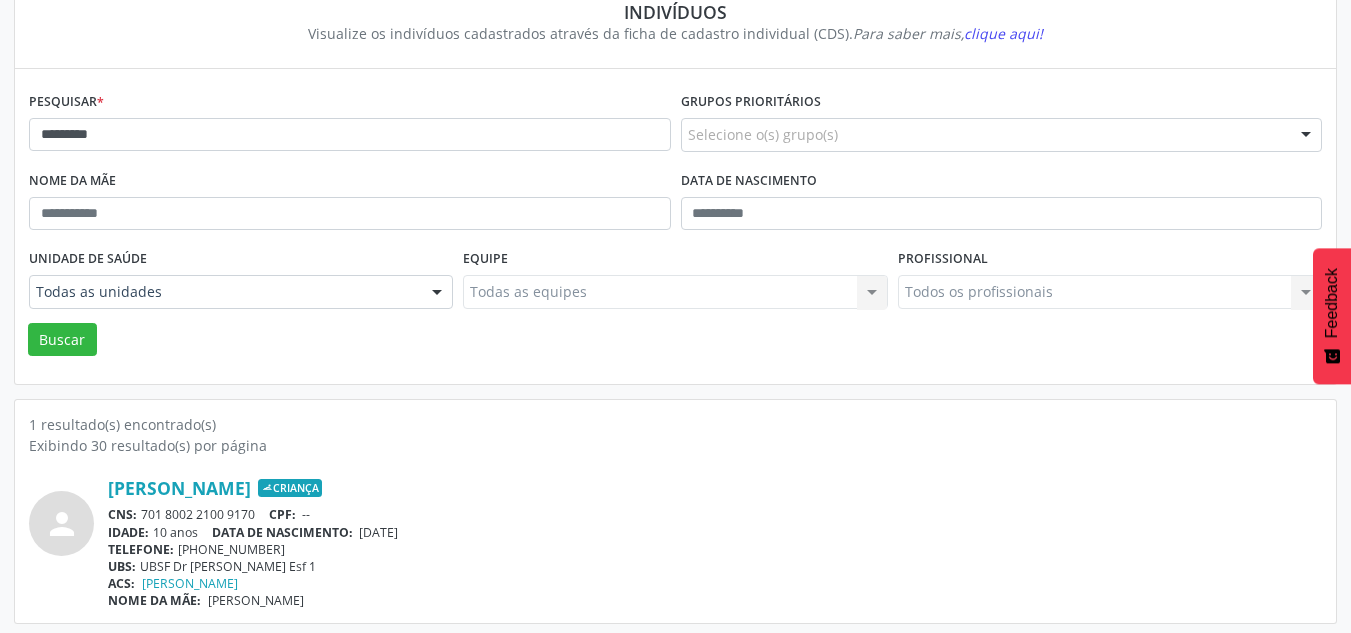 scroll, scrollTop: 183, scrollLeft: 0, axis: vertical 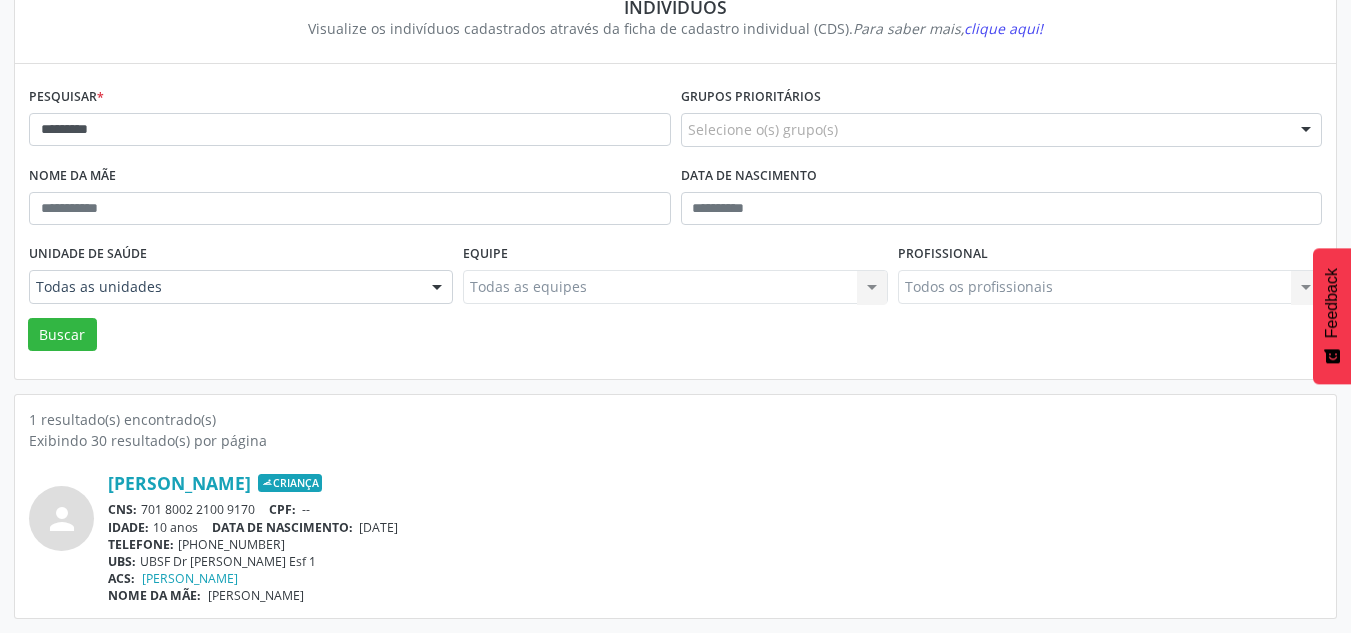 click on "[DATE]" at bounding box center [378, 527] 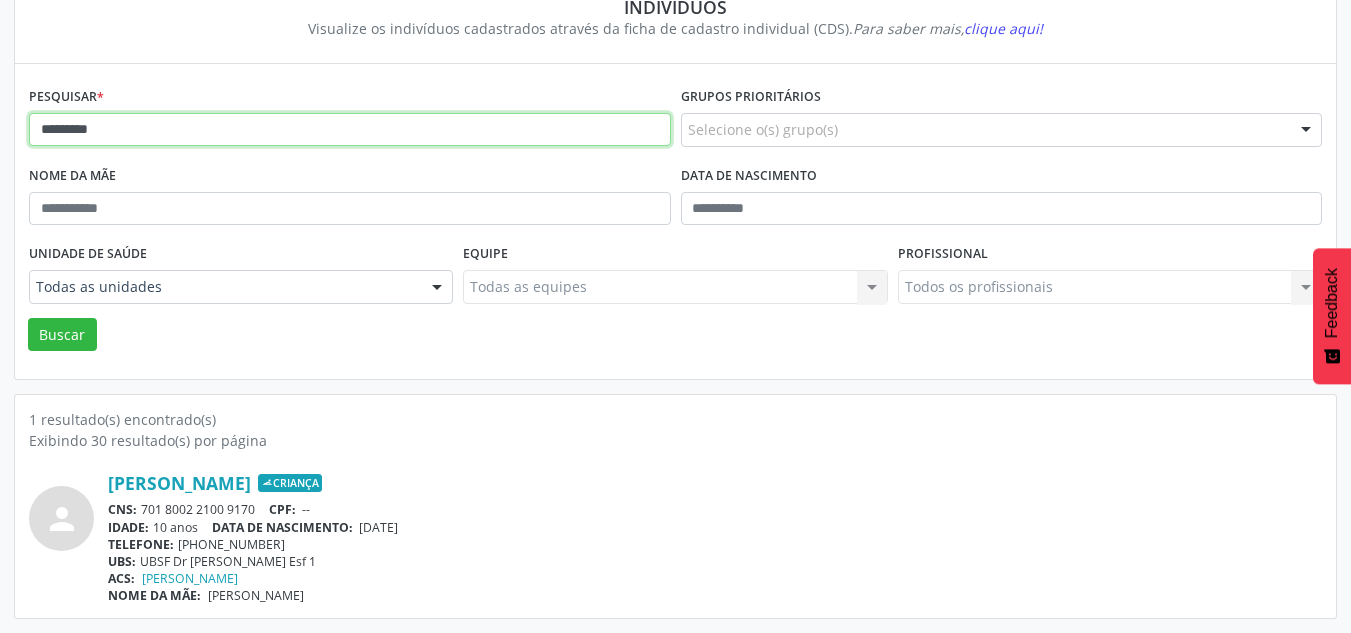 click on "*********" at bounding box center [350, 130] 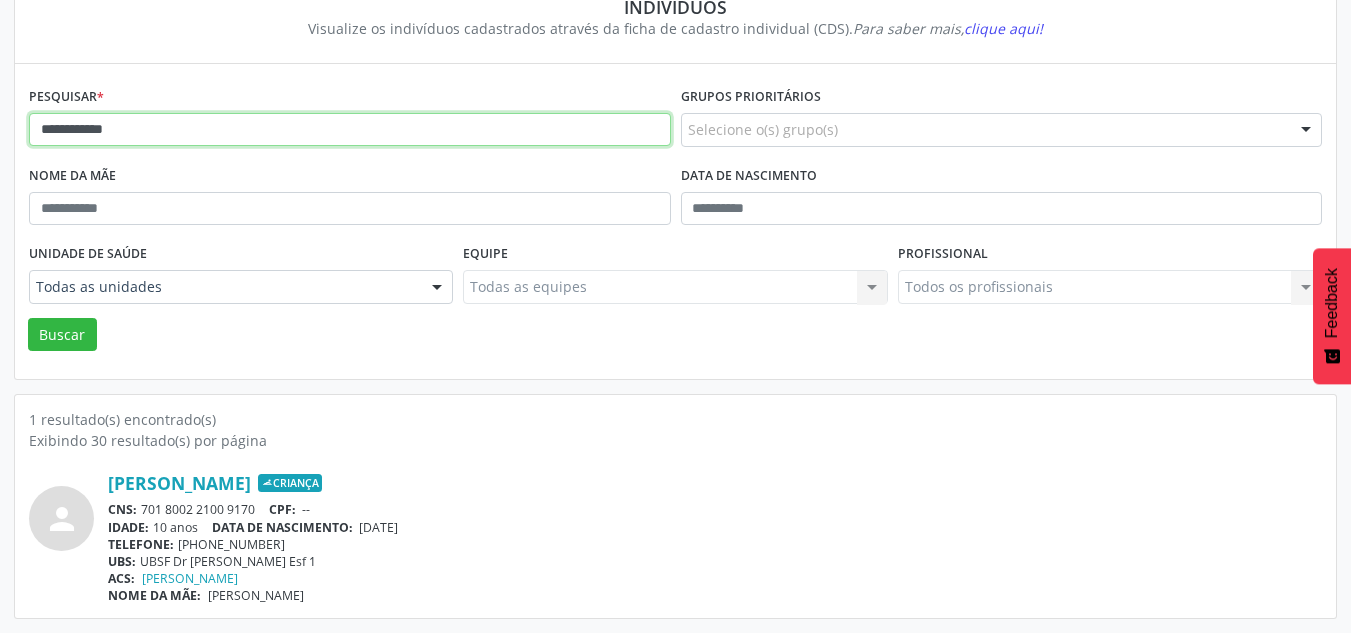 click on "Buscar" at bounding box center (62, 335) 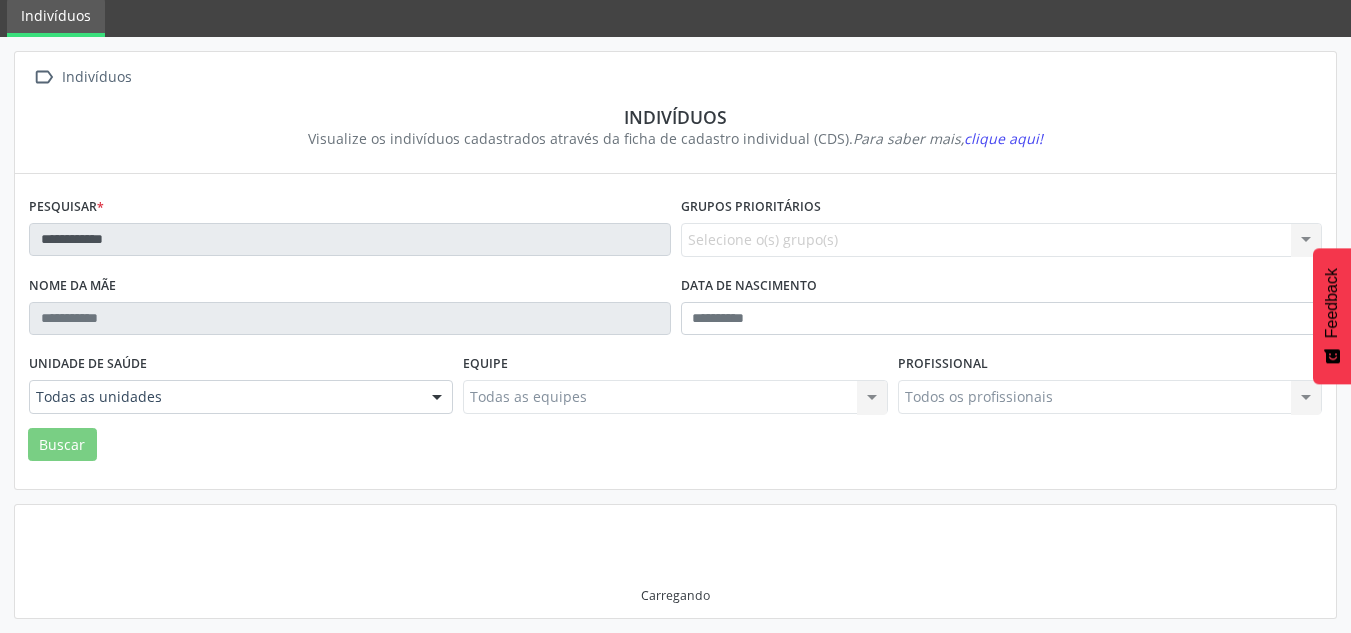 scroll, scrollTop: 183, scrollLeft: 0, axis: vertical 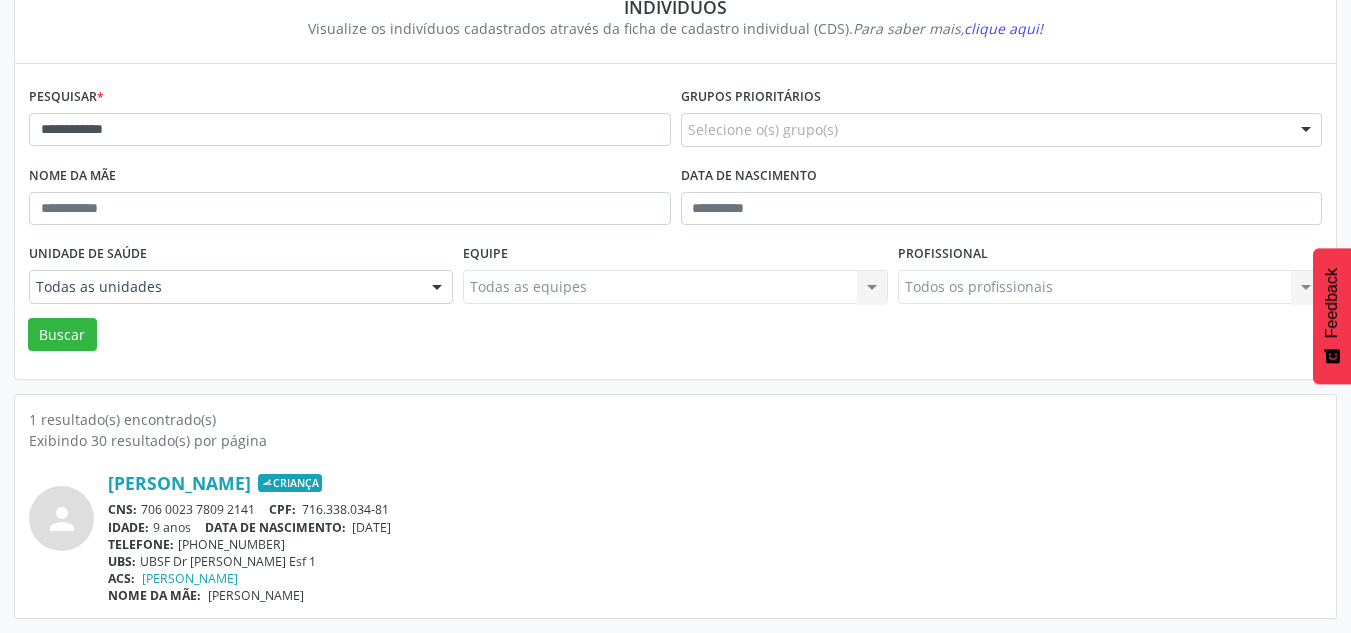 drag, startPoint x: 358, startPoint y: 524, endPoint x: 456, endPoint y: 519, distance: 98.12747 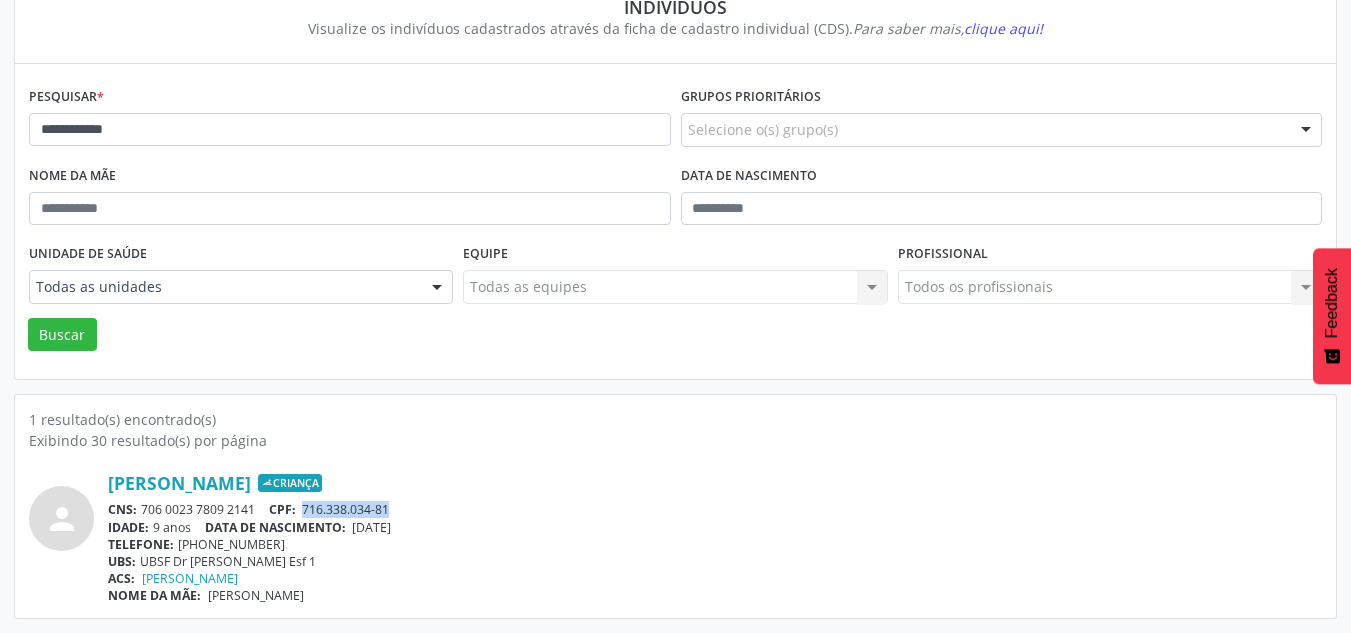 drag, startPoint x: 305, startPoint y: 508, endPoint x: 503, endPoint y: 506, distance: 198.0101 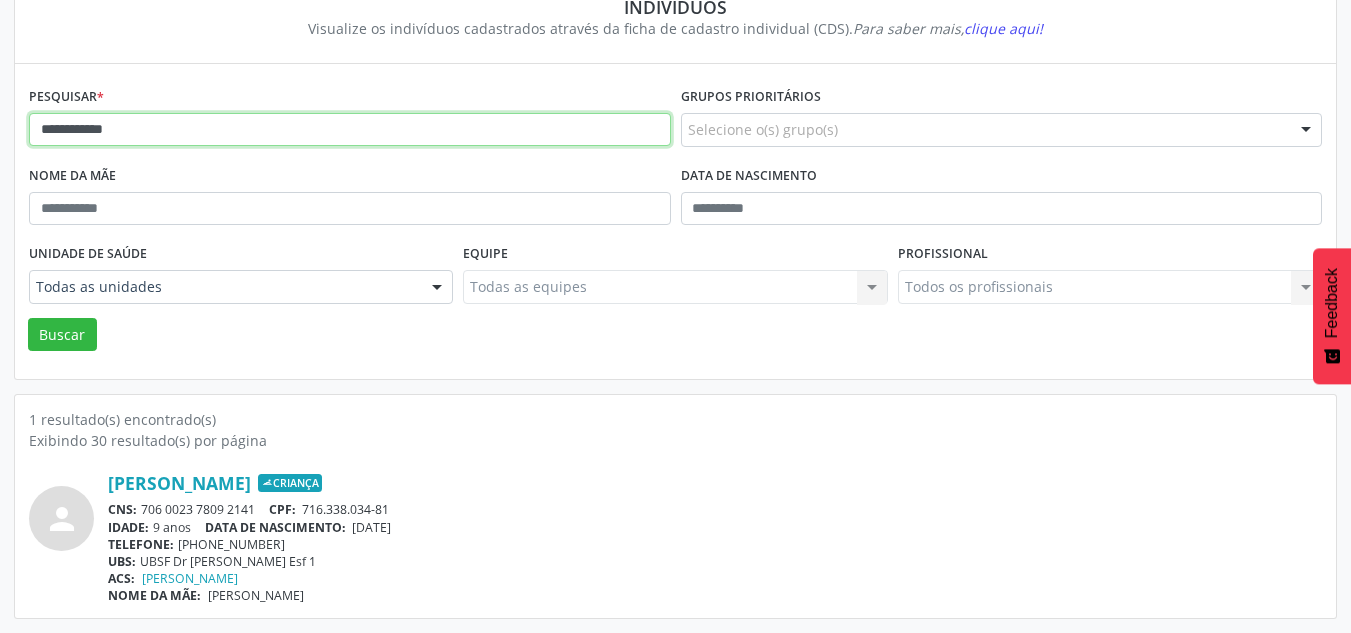 click on "**********" at bounding box center [350, 130] 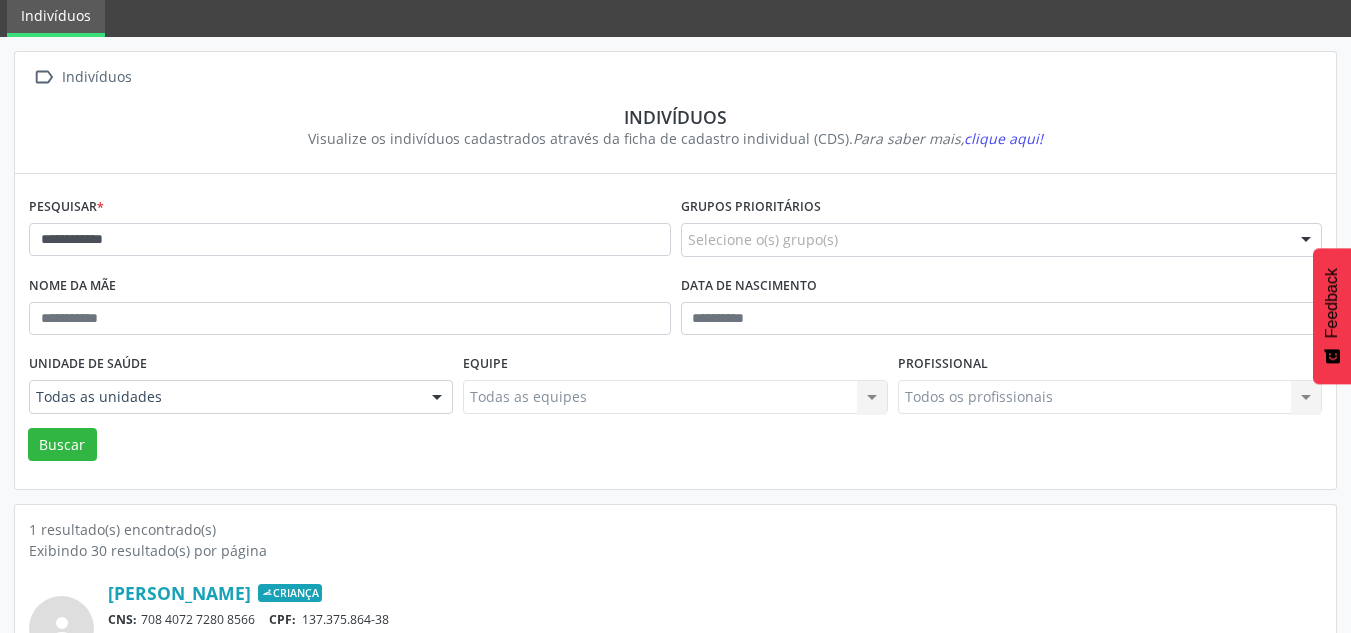 scroll, scrollTop: 183, scrollLeft: 0, axis: vertical 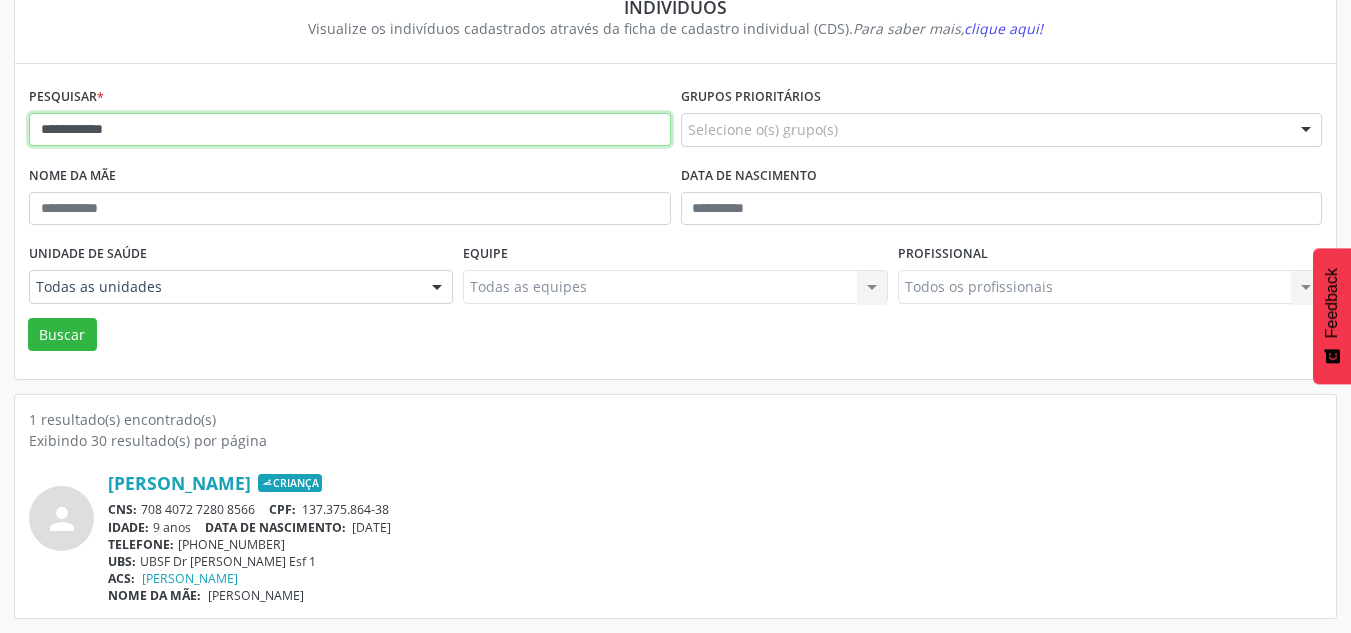 click on "**********" at bounding box center [350, 130] 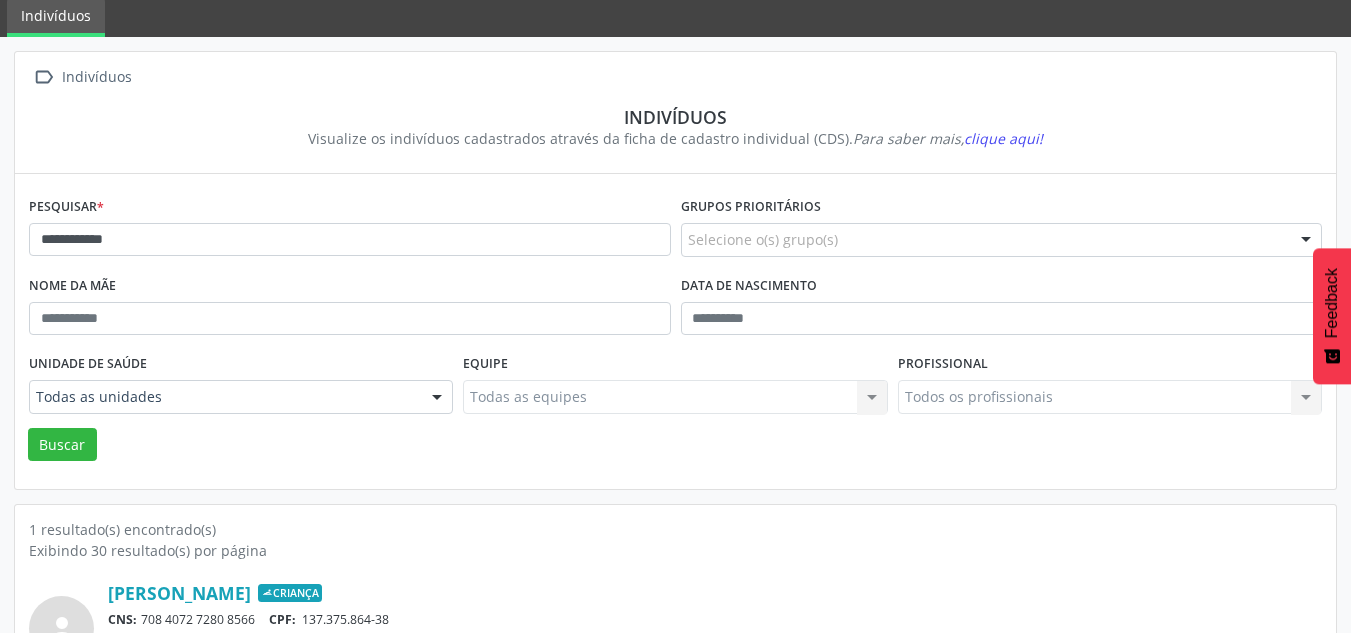 scroll, scrollTop: 183, scrollLeft: 0, axis: vertical 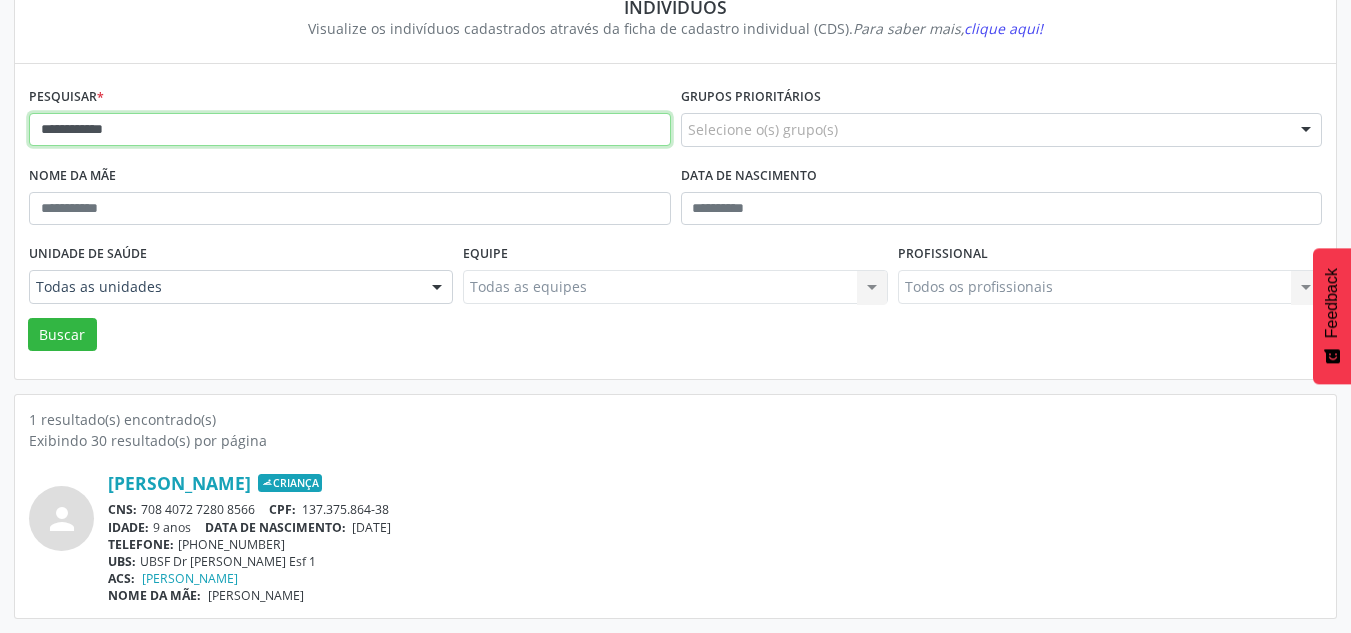 click on "**********" at bounding box center (350, 130) 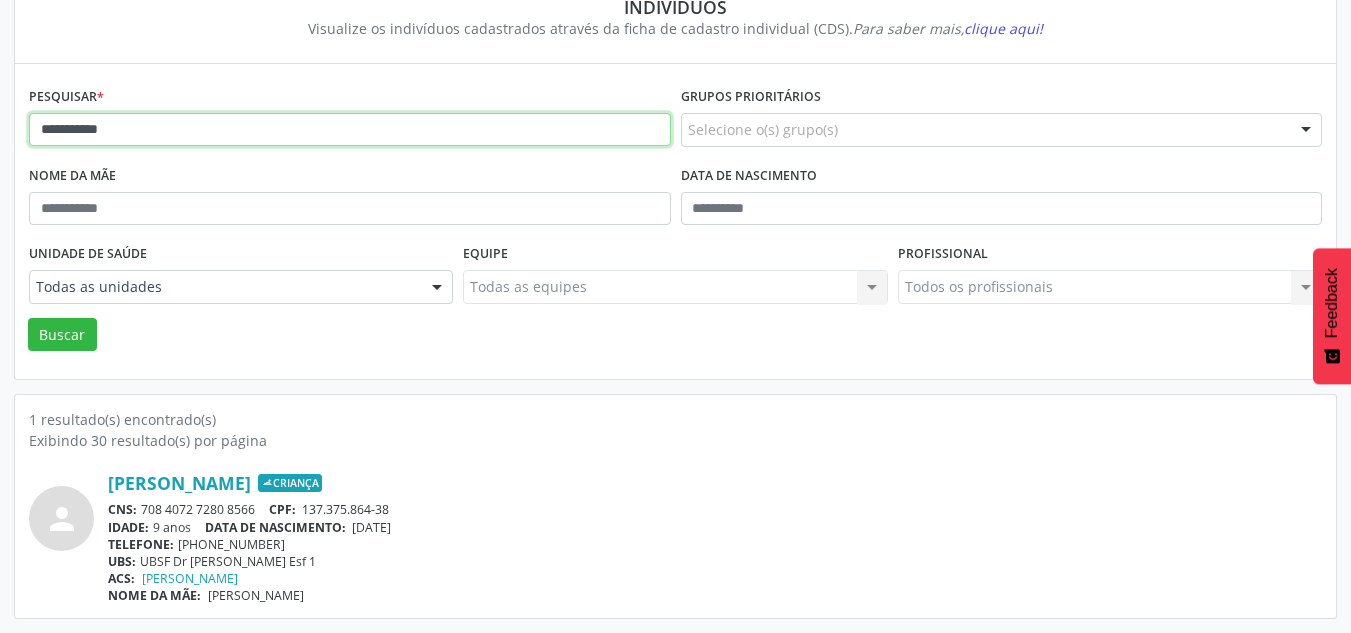 click on "Buscar" at bounding box center (62, 335) 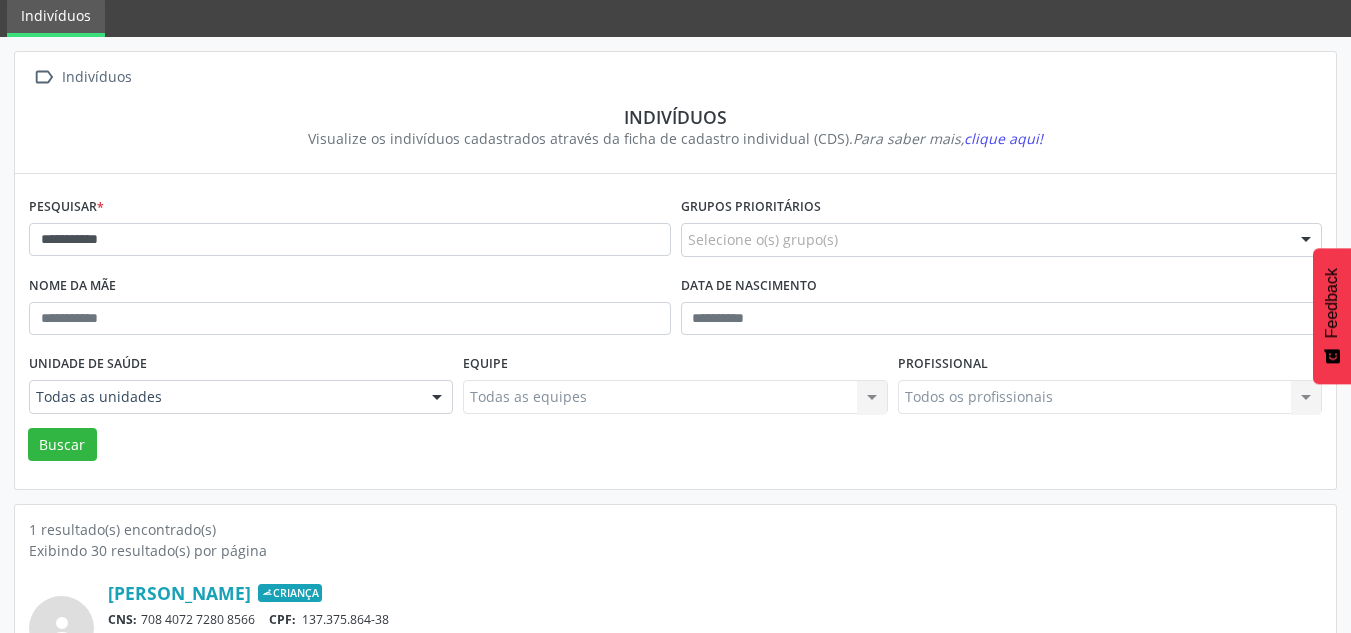 scroll, scrollTop: 183, scrollLeft: 0, axis: vertical 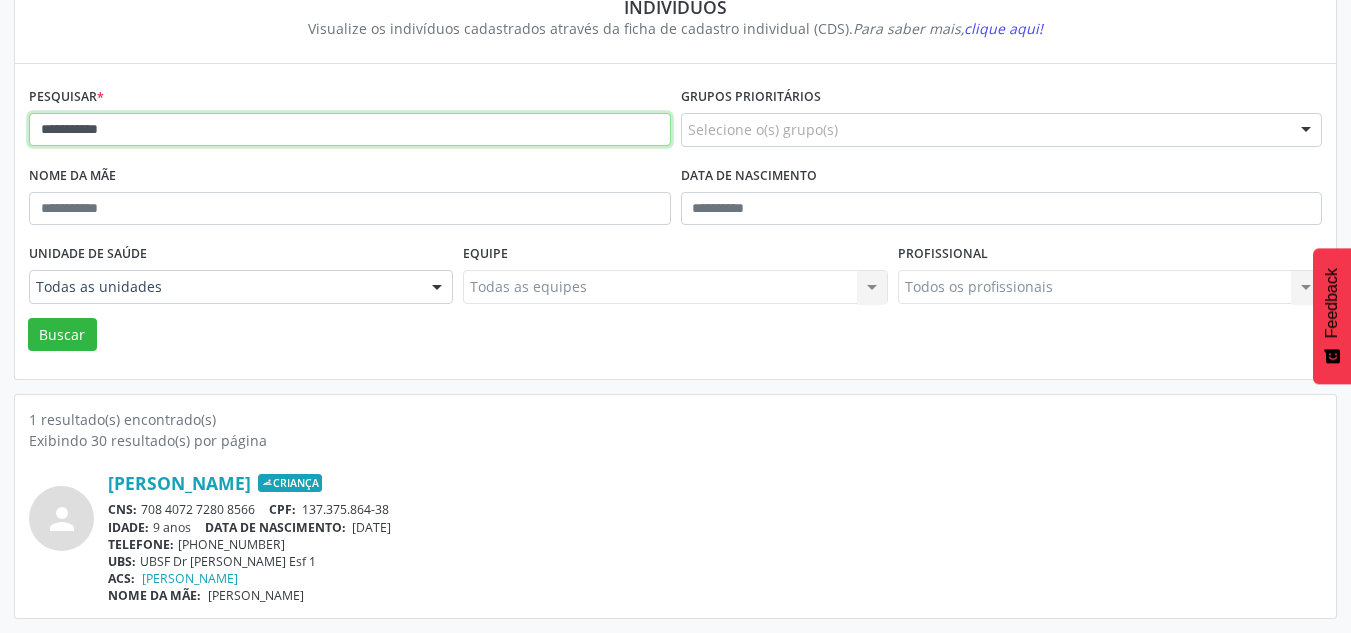 click on "**********" at bounding box center [350, 130] 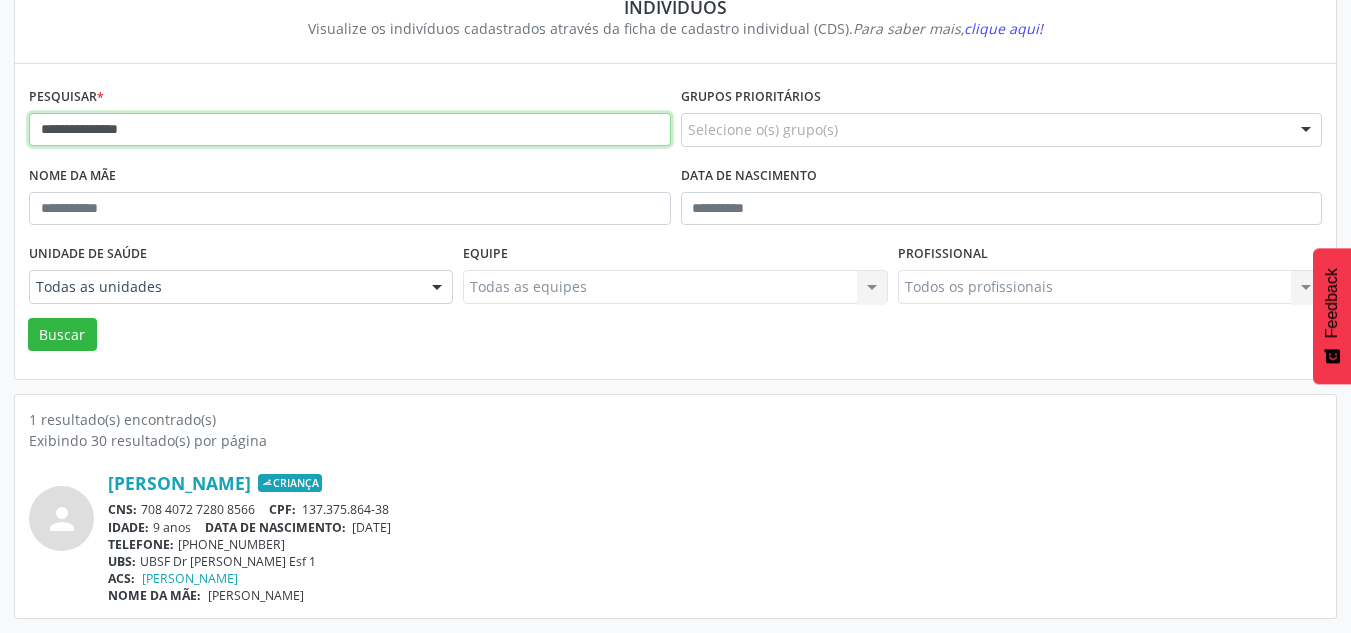 click on "Buscar" at bounding box center (62, 335) 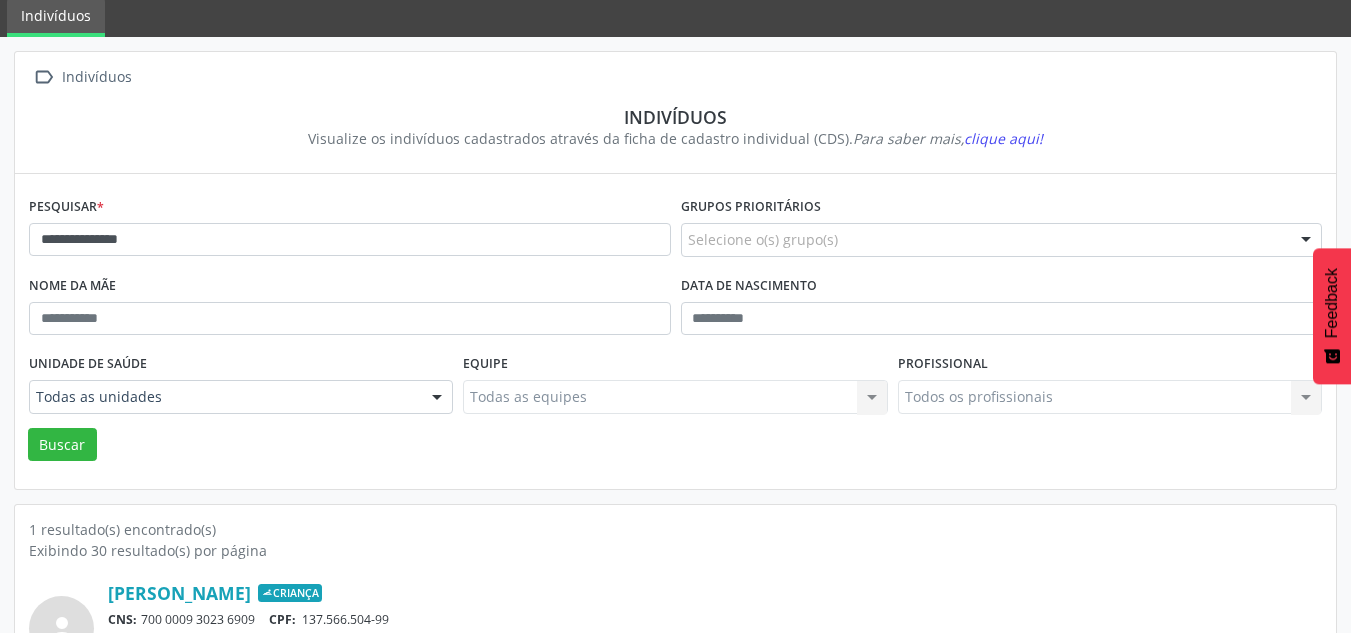 scroll, scrollTop: 183, scrollLeft: 0, axis: vertical 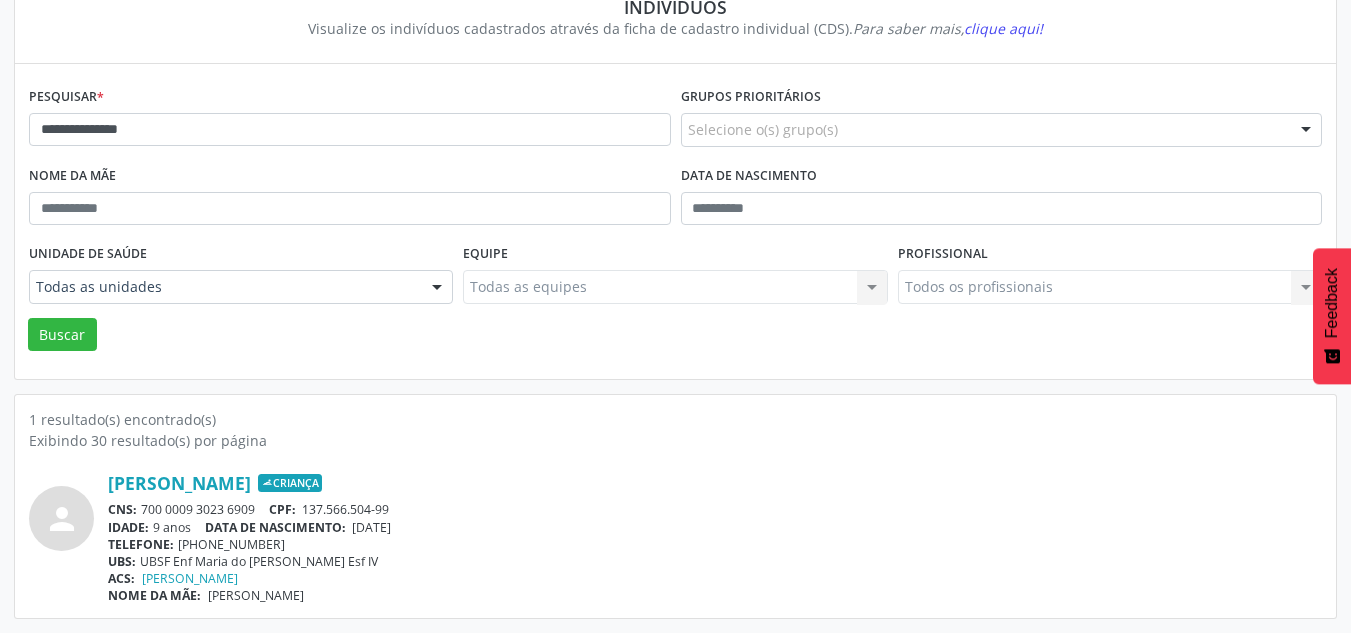 drag, startPoint x: 362, startPoint y: 537, endPoint x: 430, endPoint y: 530, distance: 68.359344 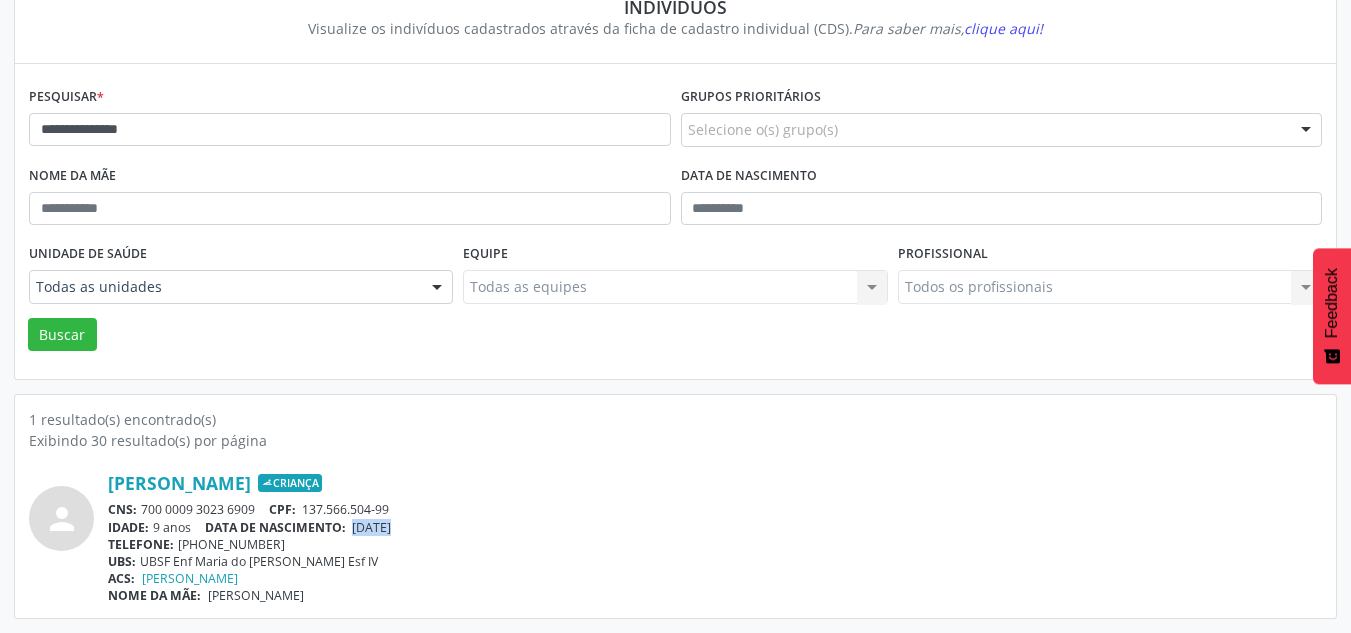 drag, startPoint x: 430, startPoint y: 530, endPoint x: 364, endPoint y: 528, distance: 66.0303 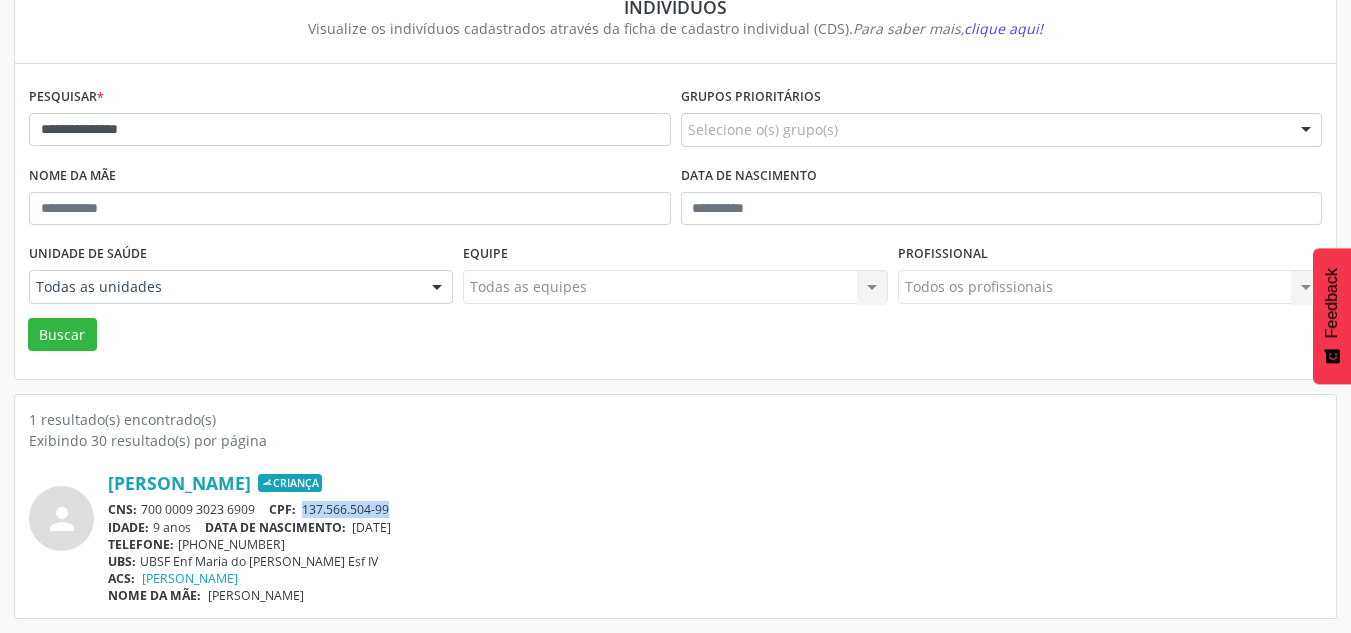 drag, startPoint x: 438, startPoint y: 512, endPoint x: 306, endPoint y: 501, distance: 132.45753 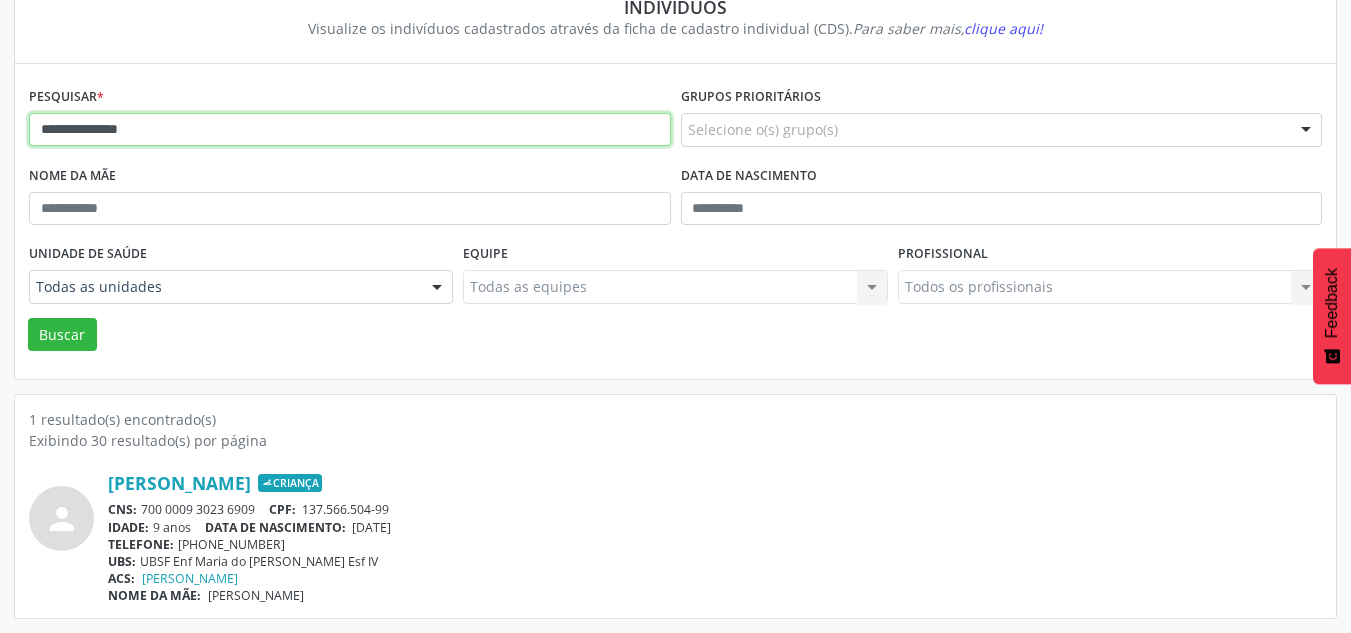 click on "**********" at bounding box center (350, 130) 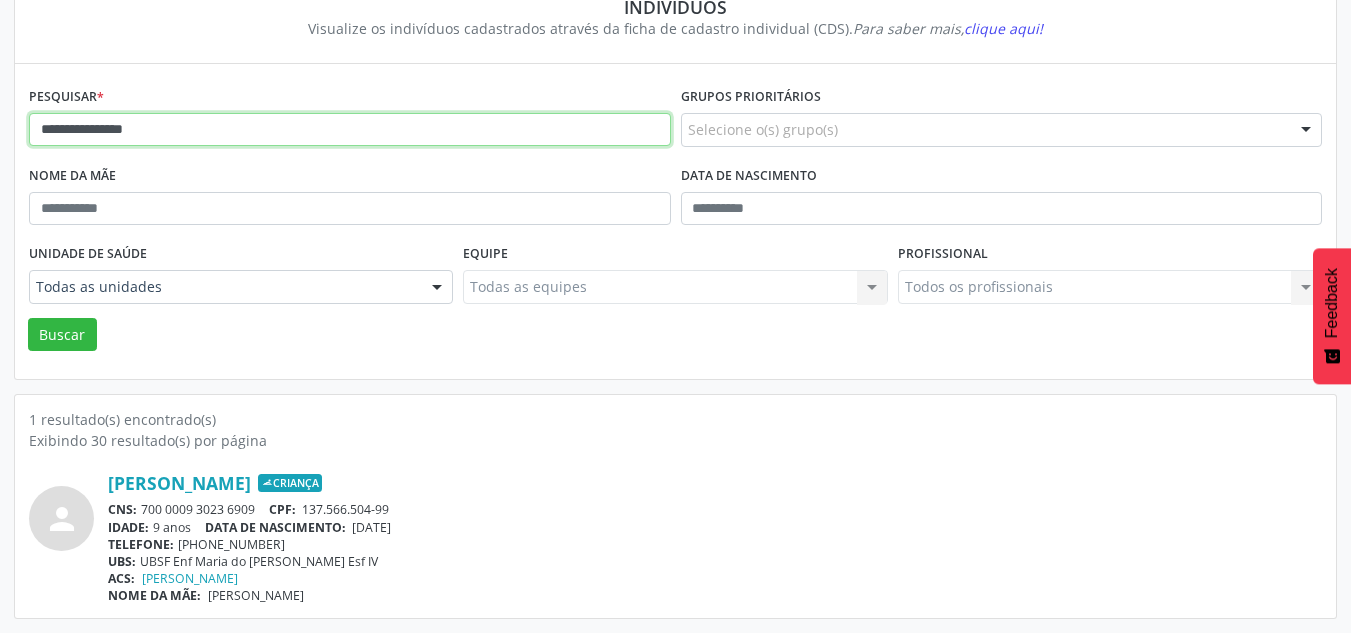 click on "Buscar" at bounding box center [62, 335] 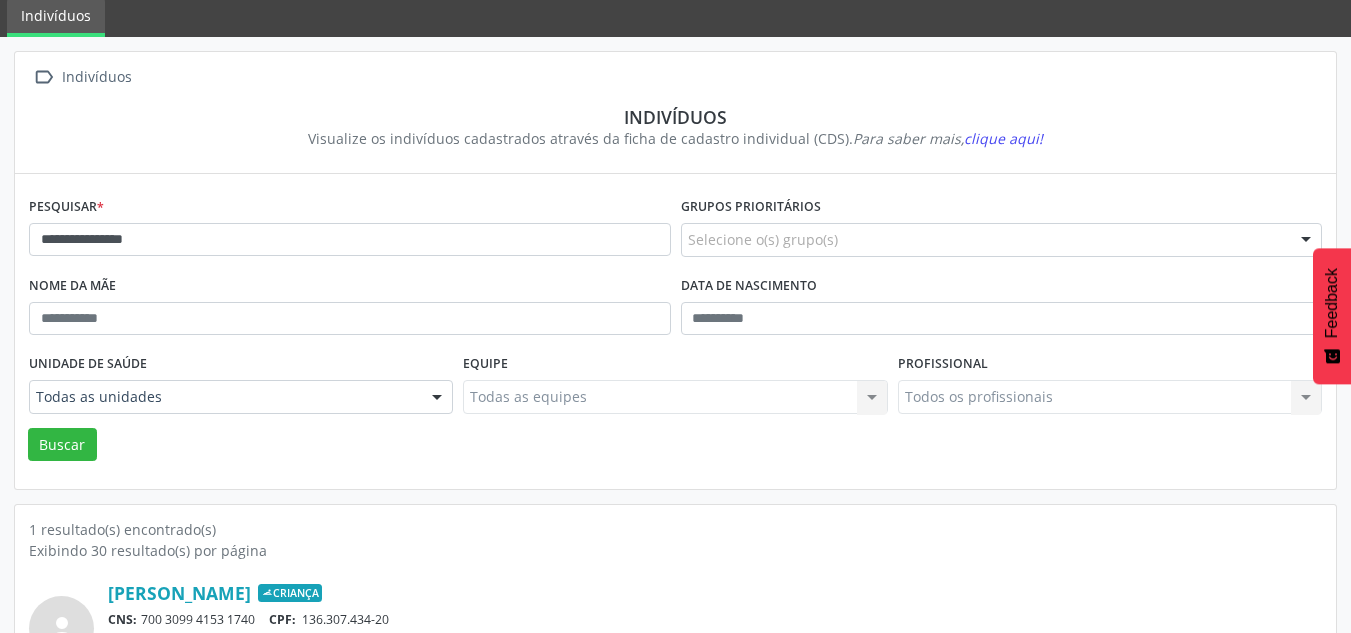 scroll, scrollTop: 183, scrollLeft: 0, axis: vertical 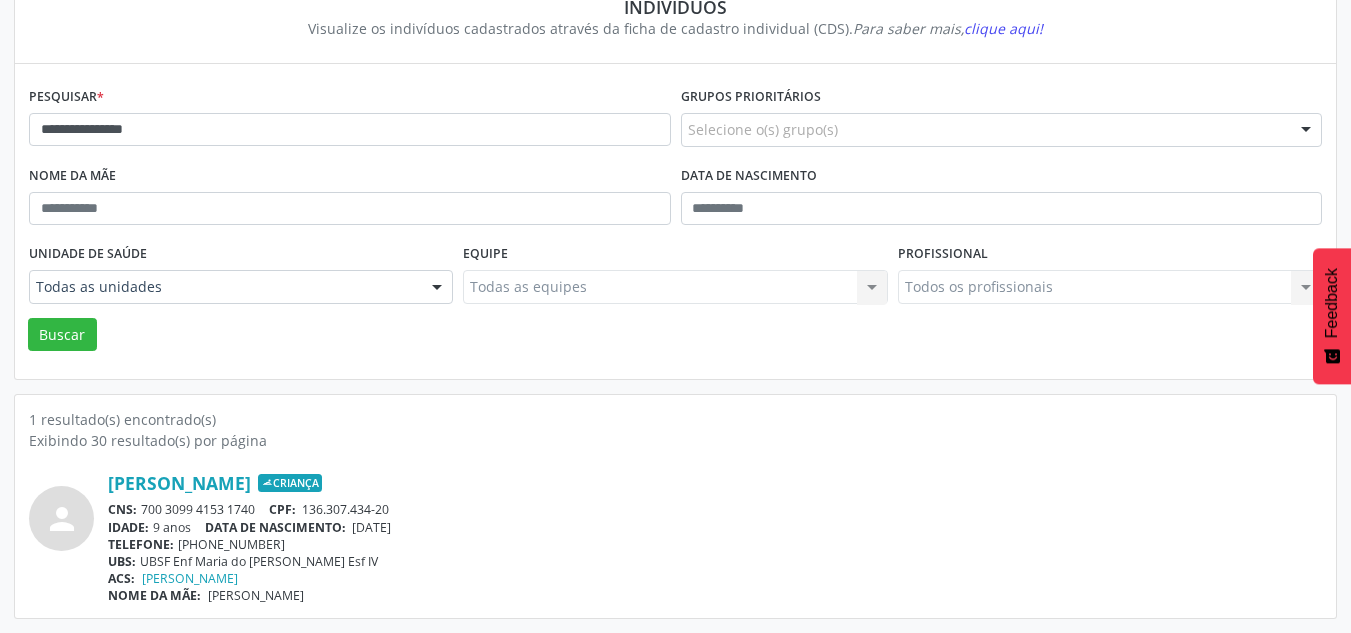 drag, startPoint x: 362, startPoint y: 530, endPoint x: 444, endPoint y: 530, distance: 82 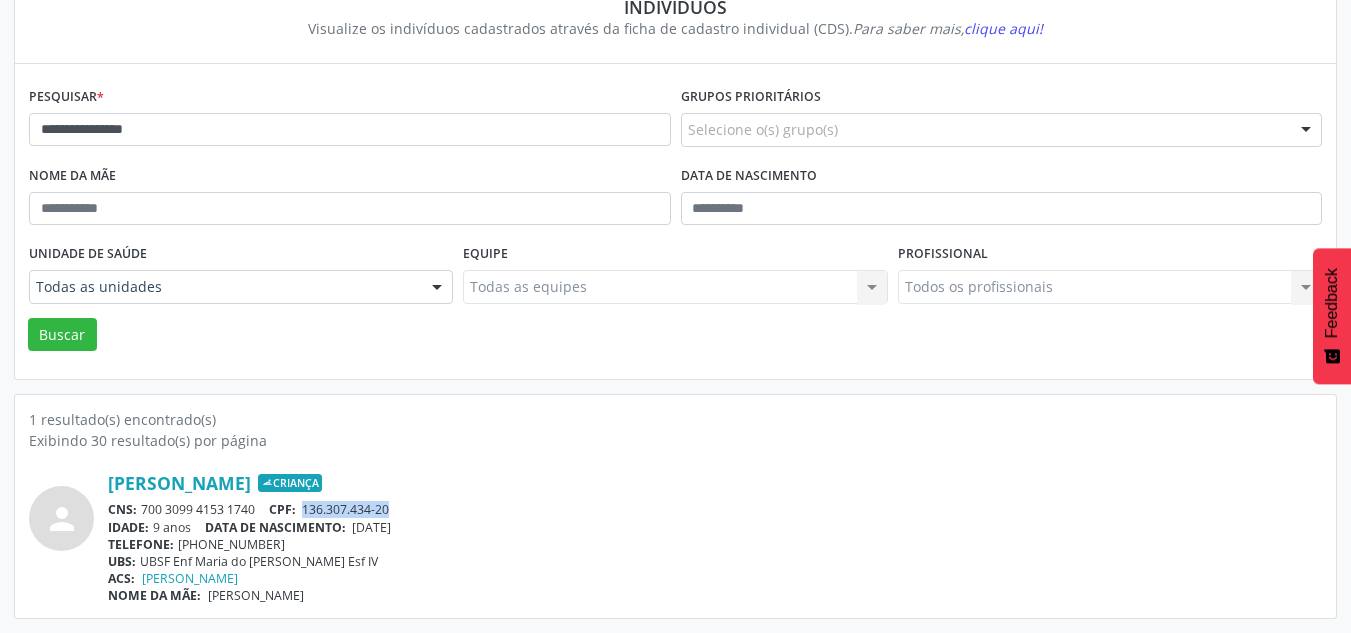 drag, startPoint x: 418, startPoint y: 502, endPoint x: 304, endPoint y: 511, distance: 114.35471 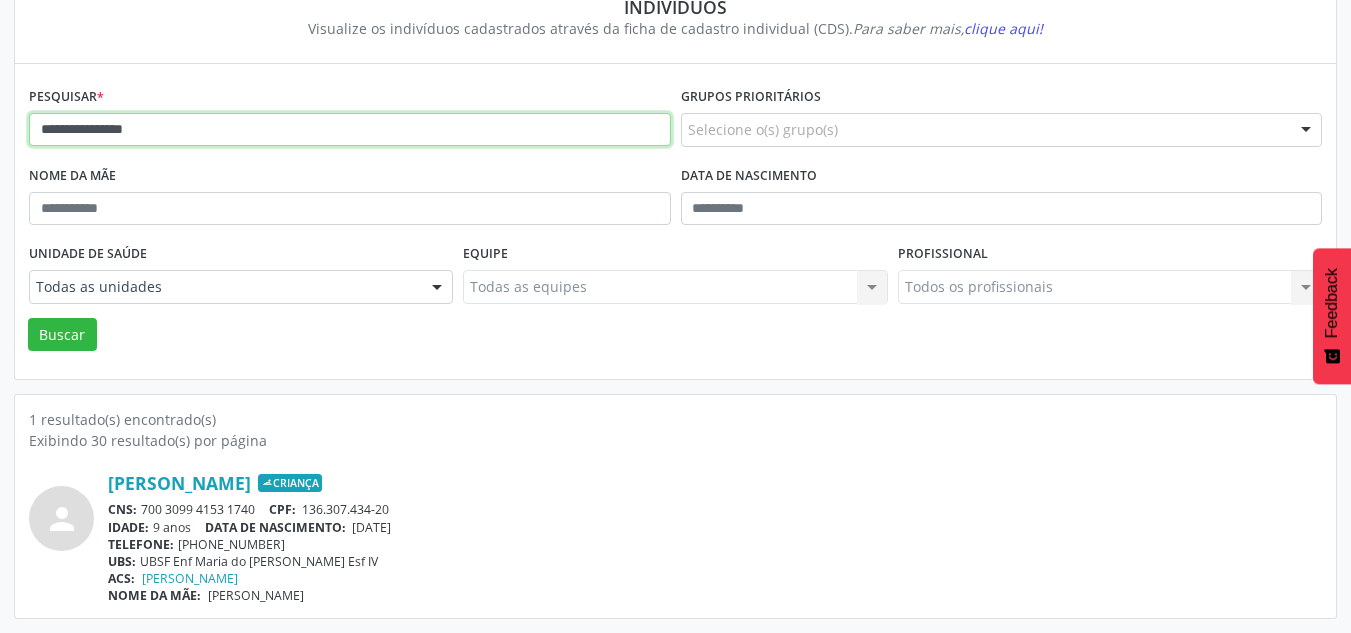 click on "**********" at bounding box center [350, 130] 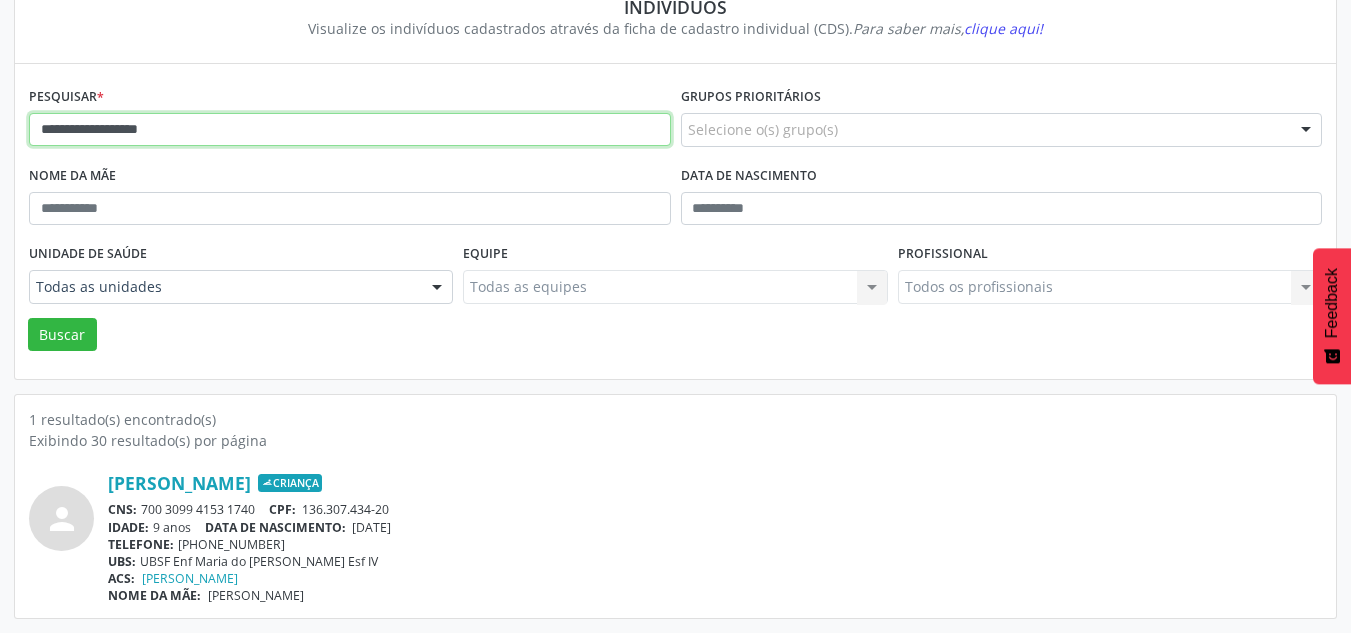 click on "Buscar" at bounding box center [62, 335] 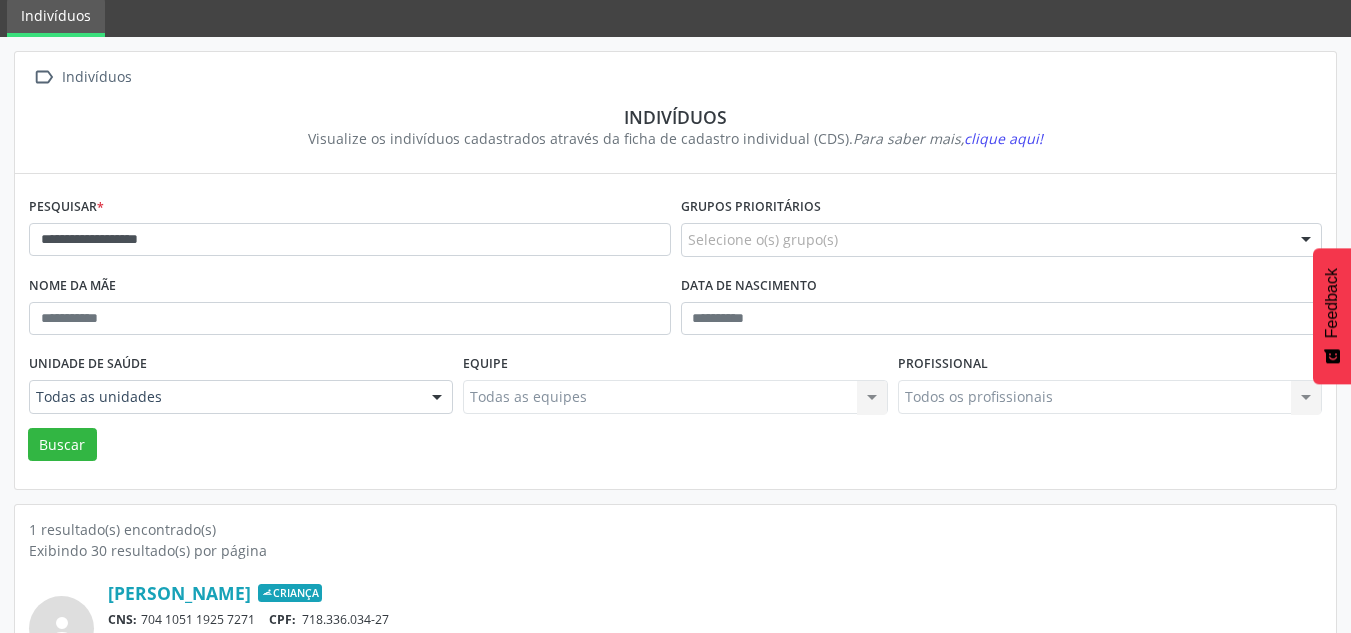 scroll, scrollTop: 183, scrollLeft: 0, axis: vertical 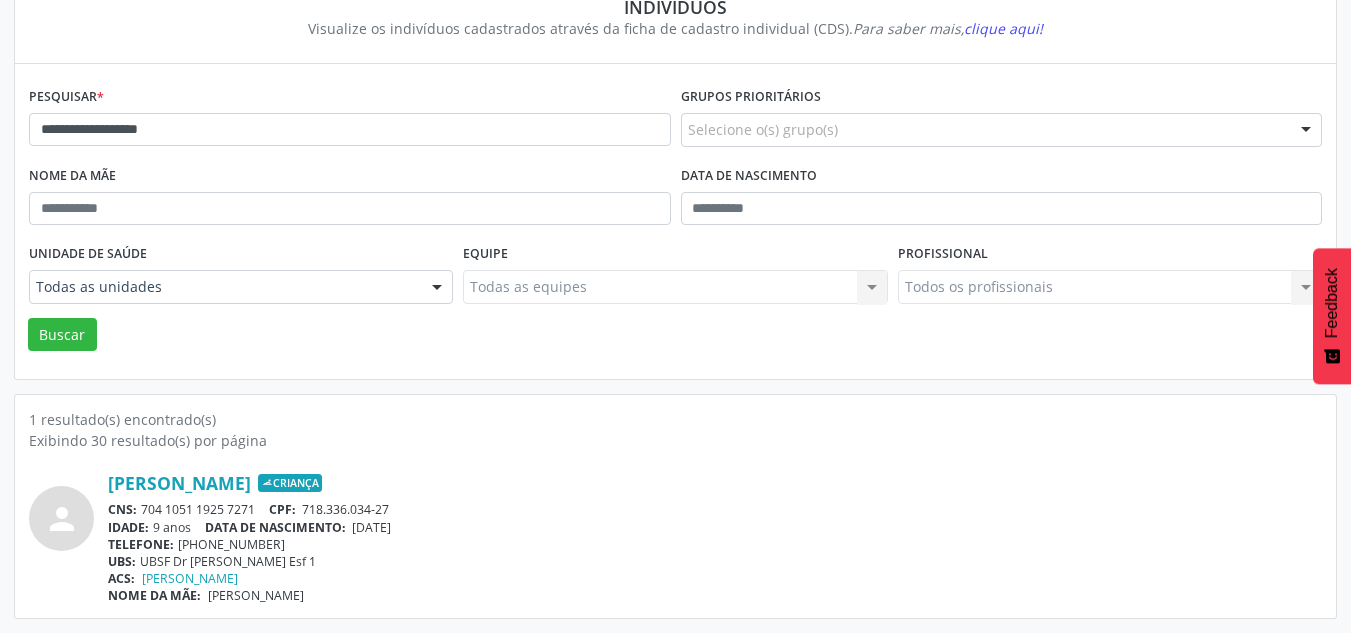 drag, startPoint x: 359, startPoint y: 533, endPoint x: 429, endPoint y: 534, distance: 70.00714 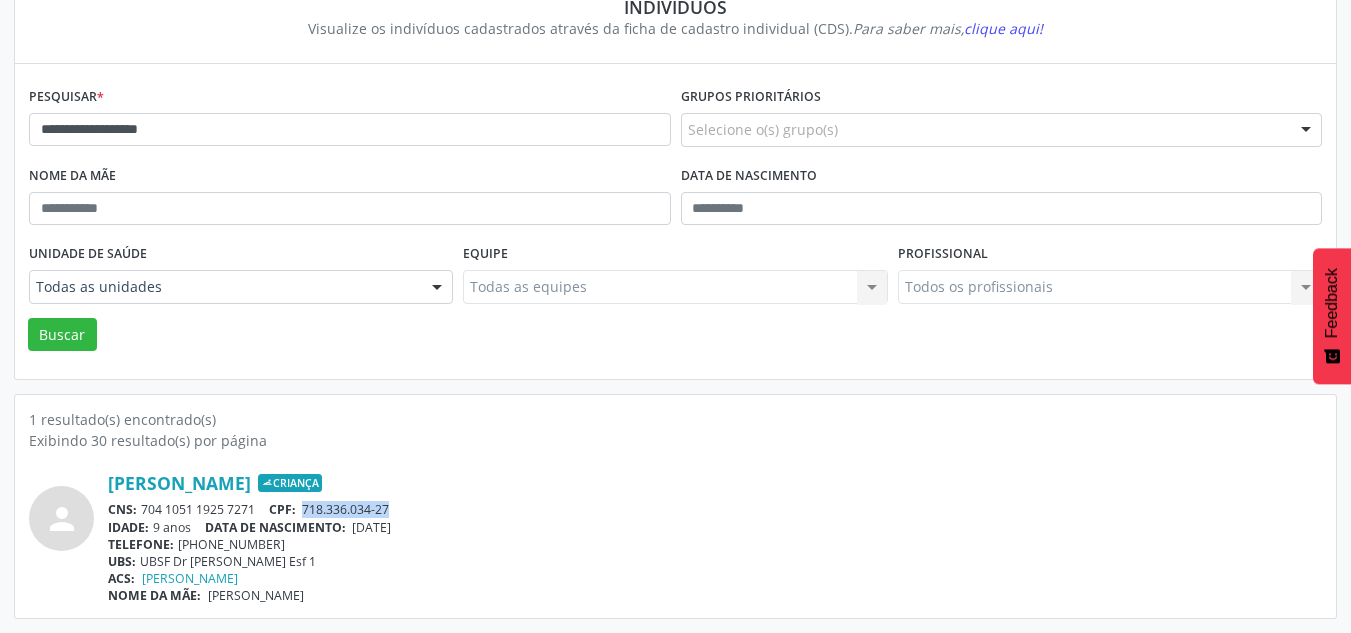 drag, startPoint x: 432, startPoint y: 504, endPoint x: 303, endPoint y: 513, distance: 129.31357 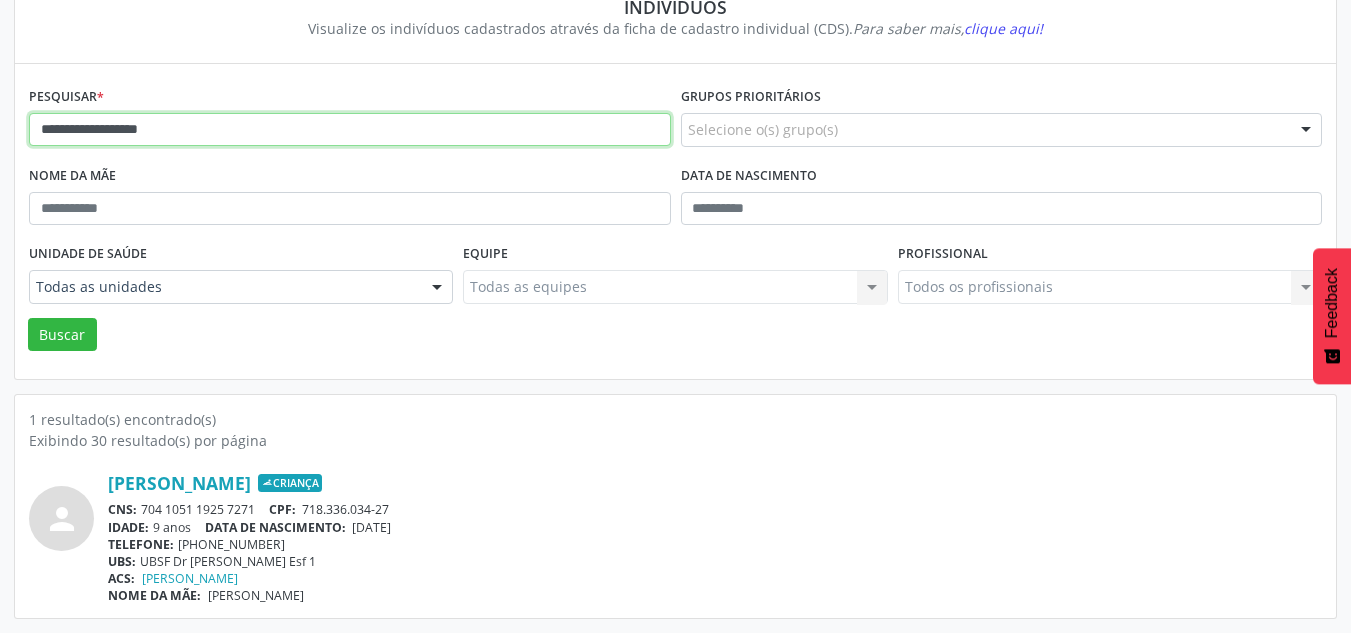 click on "**********" at bounding box center (350, 130) 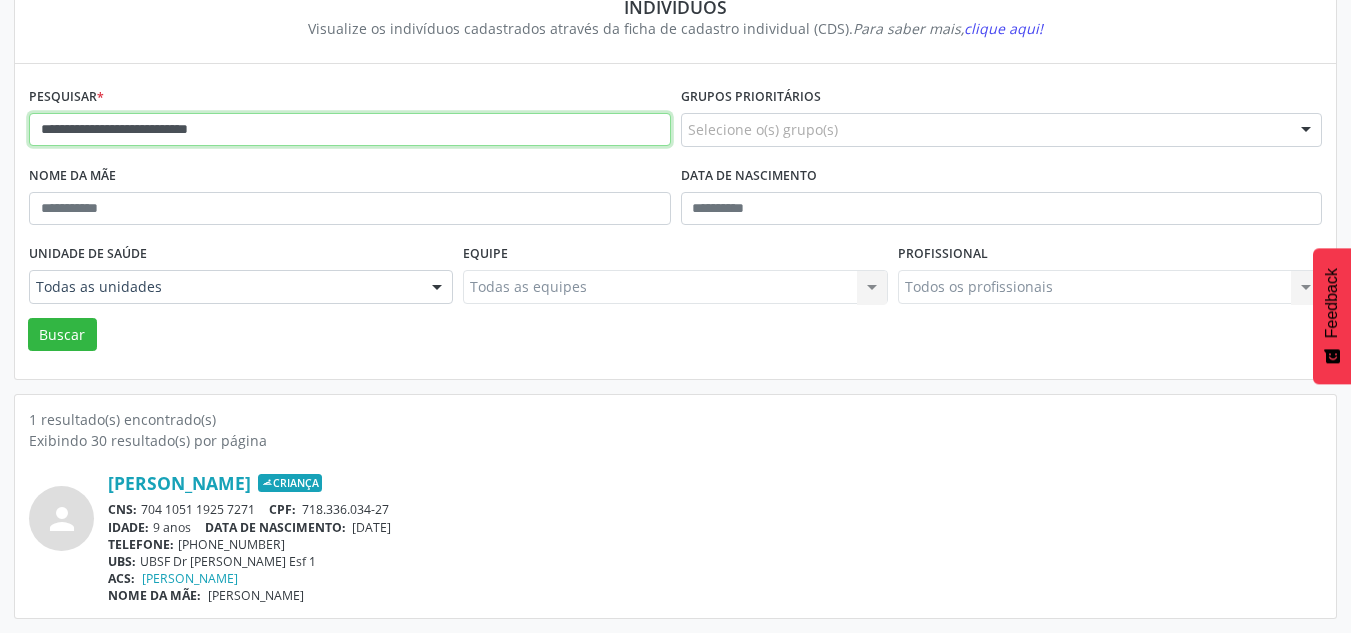 click on "Buscar" at bounding box center [62, 335] 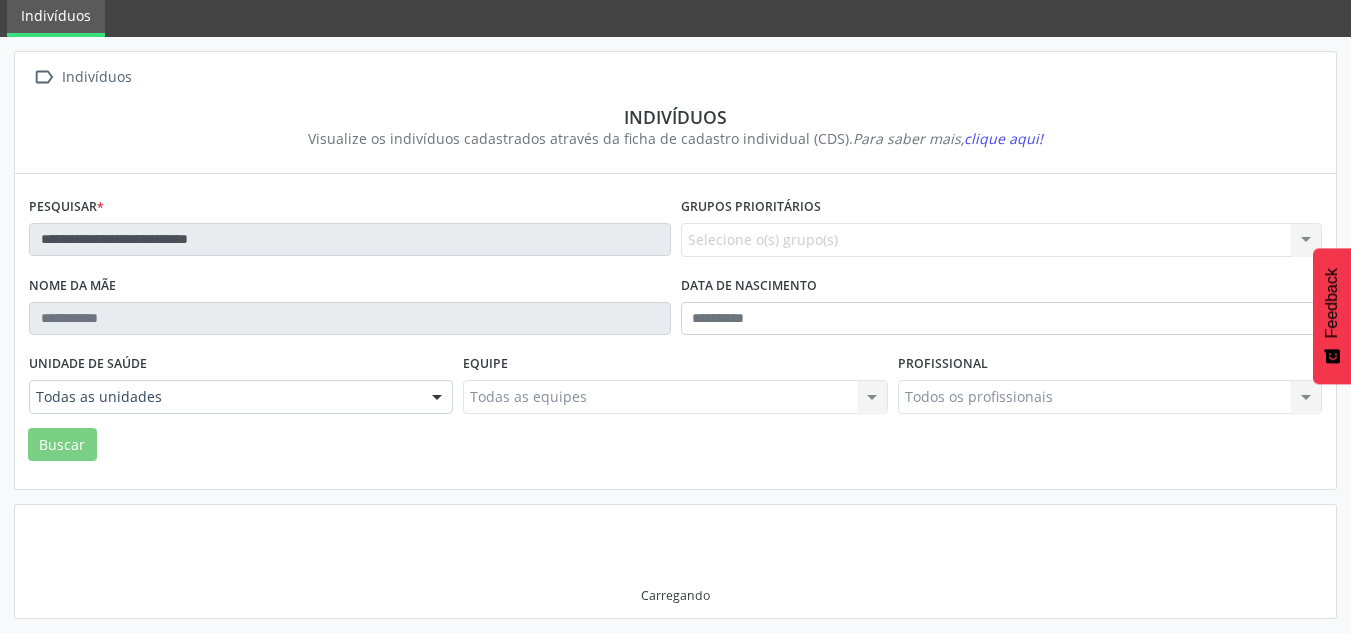 scroll, scrollTop: 67, scrollLeft: 0, axis: vertical 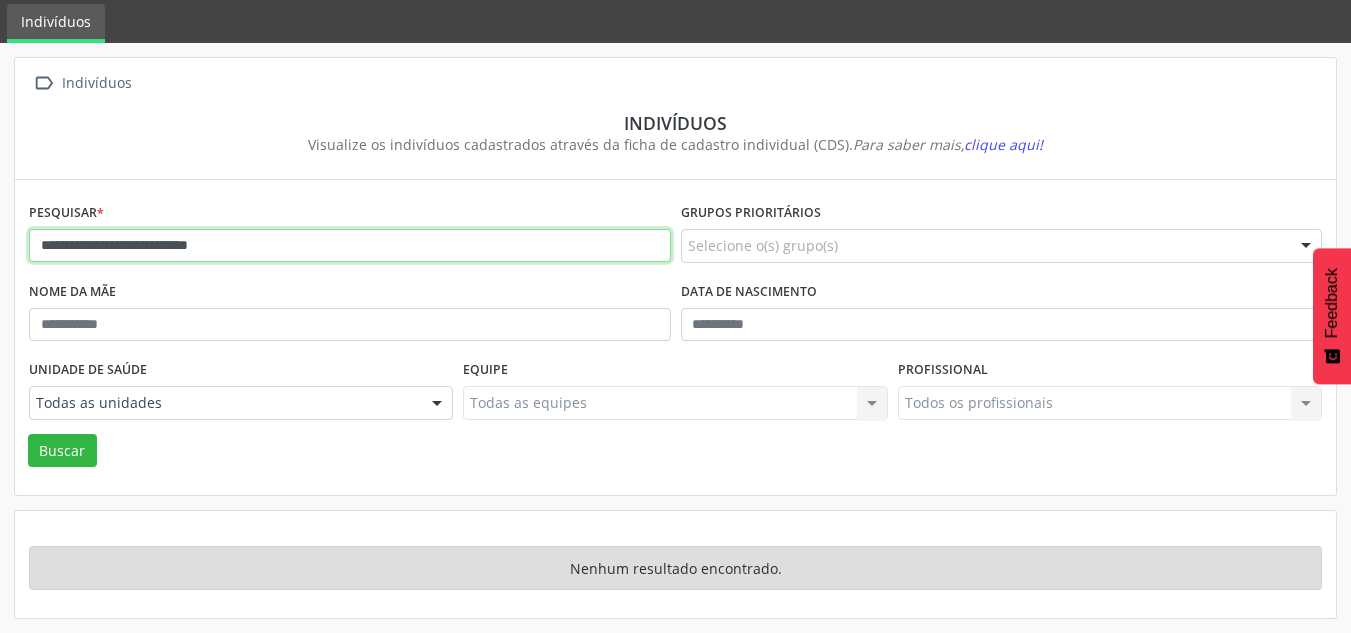 click on "**********" at bounding box center [350, 246] 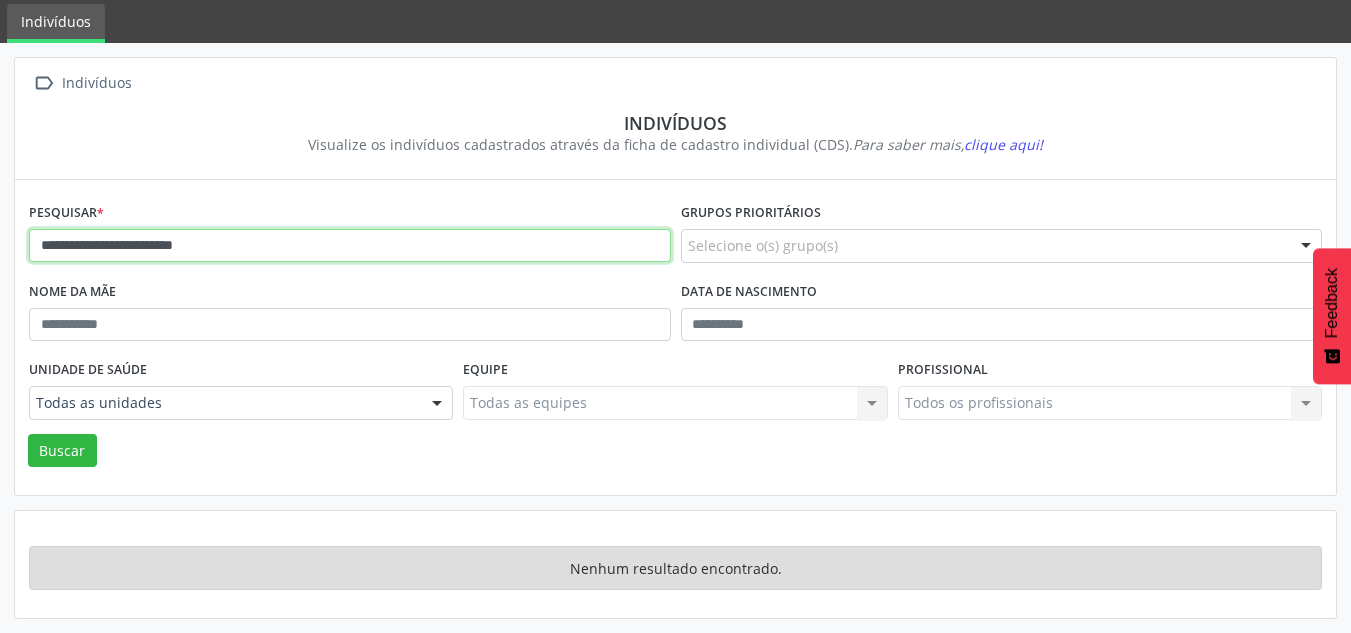 click on "Buscar" at bounding box center [62, 451] 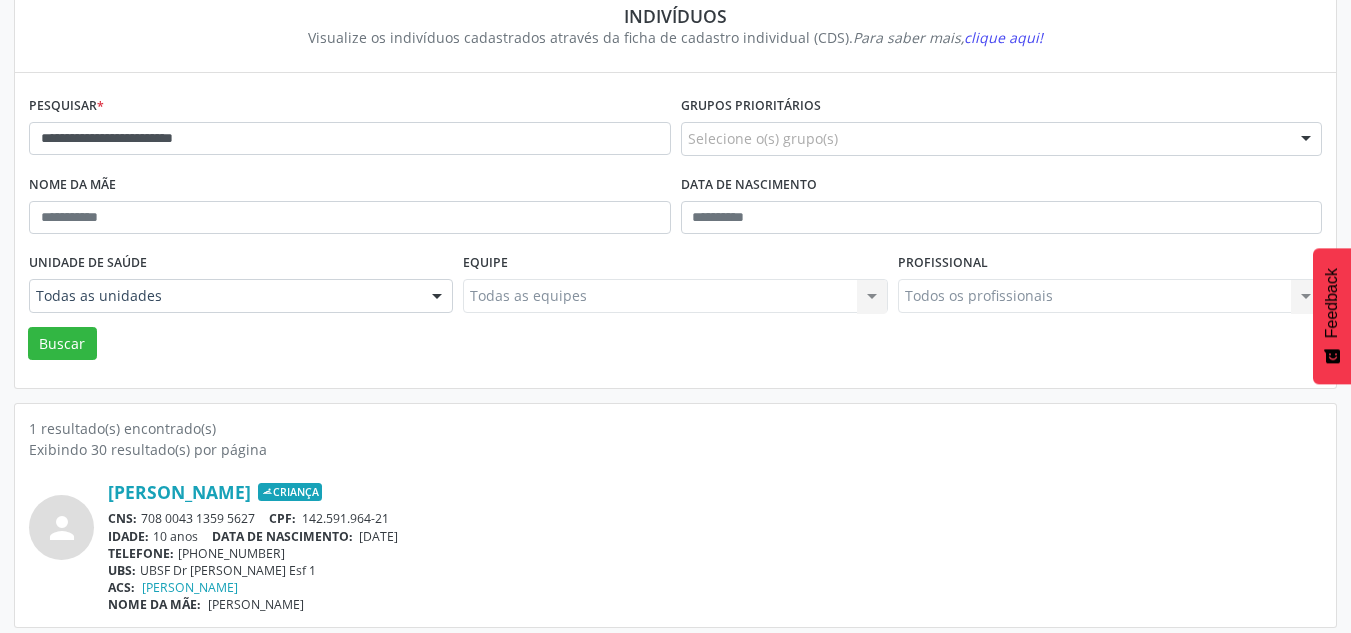 scroll, scrollTop: 183, scrollLeft: 0, axis: vertical 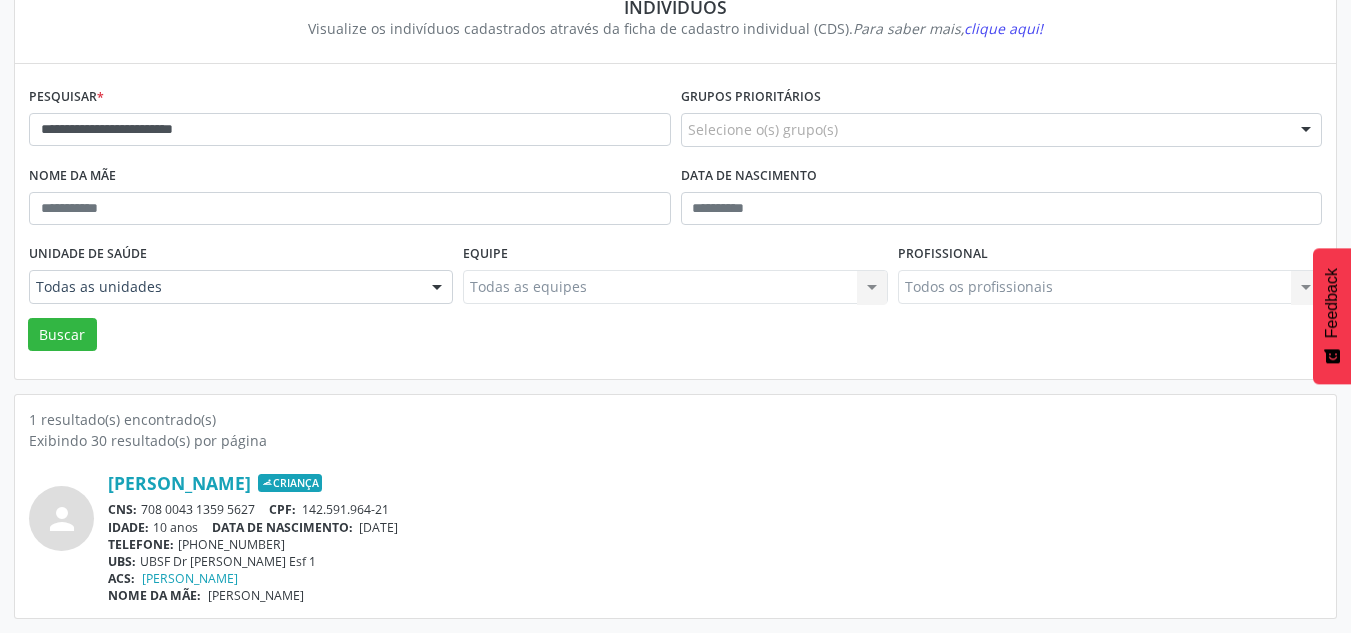 drag, startPoint x: 367, startPoint y: 524, endPoint x: 431, endPoint y: 528, distance: 64.12488 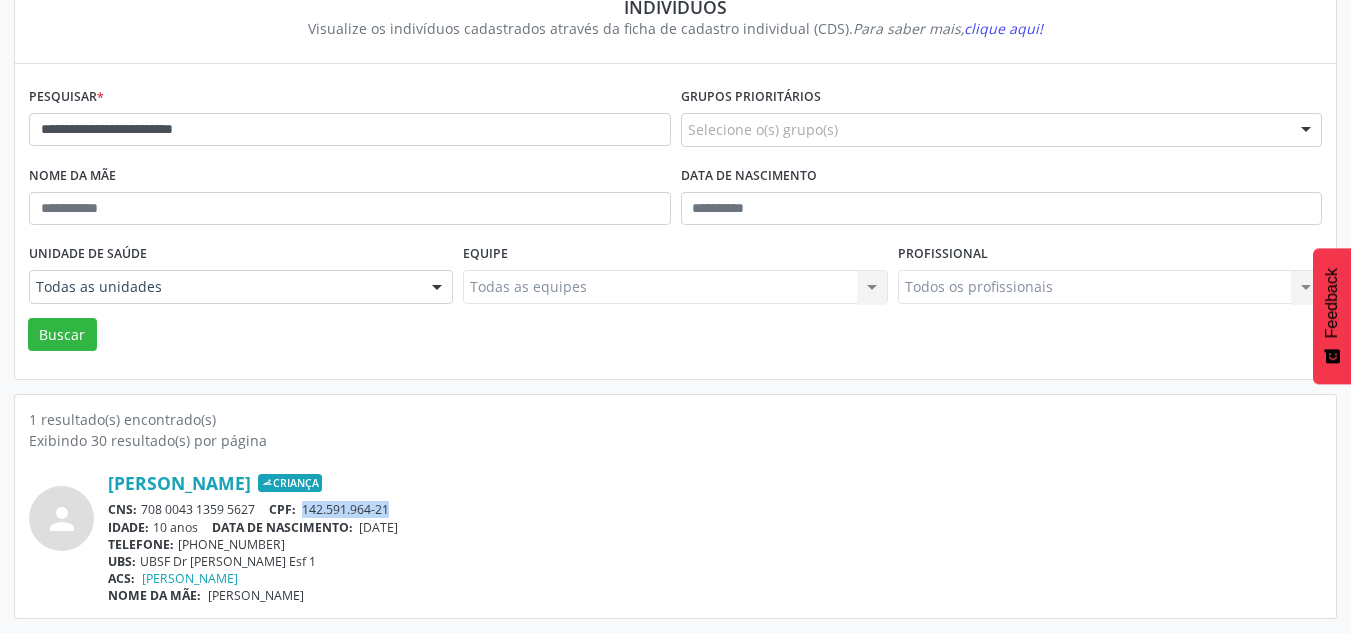 drag, startPoint x: 411, startPoint y: 507, endPoint x: 302, endPoint y: 514, distance: 109.22454 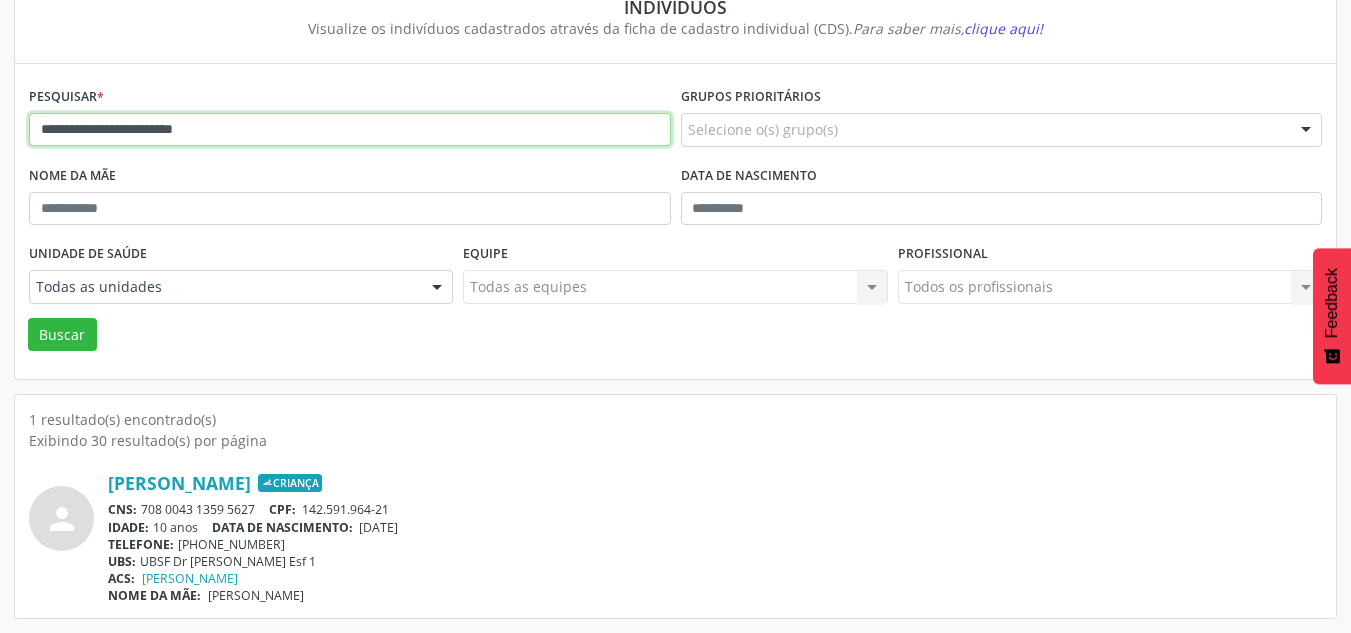 click on "**********" at bounding box center [350, 130] 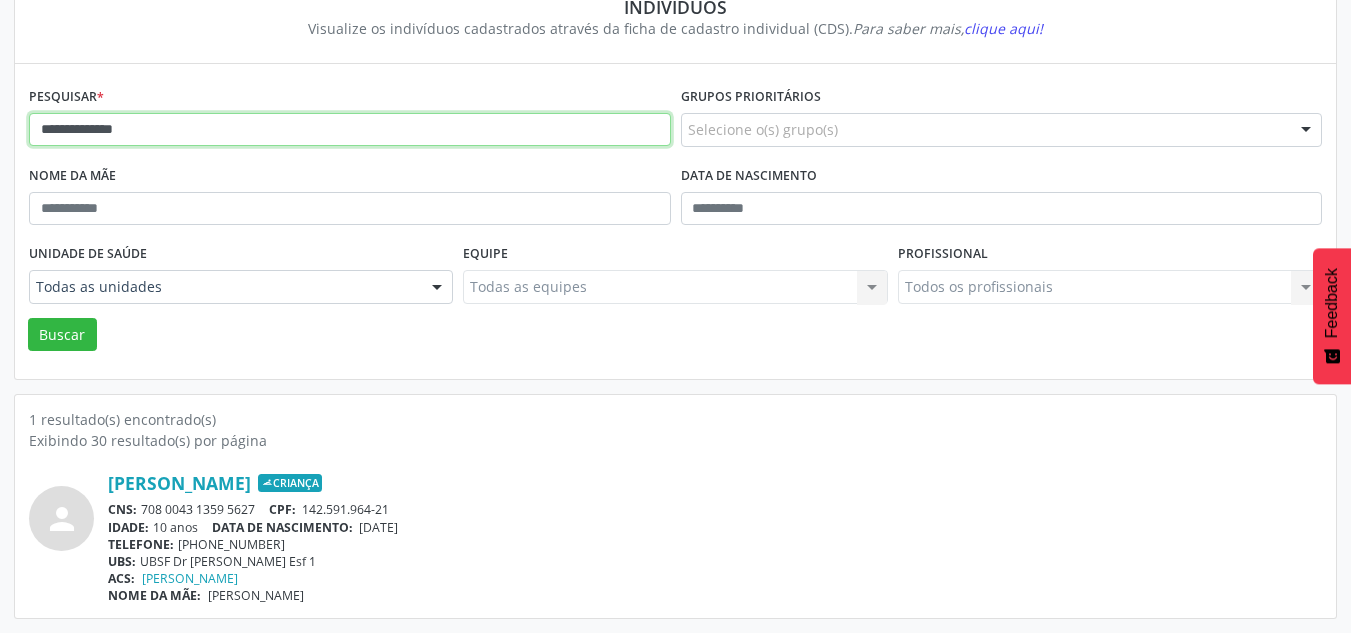 click on "Buscar" at bounding box center (62, 335) 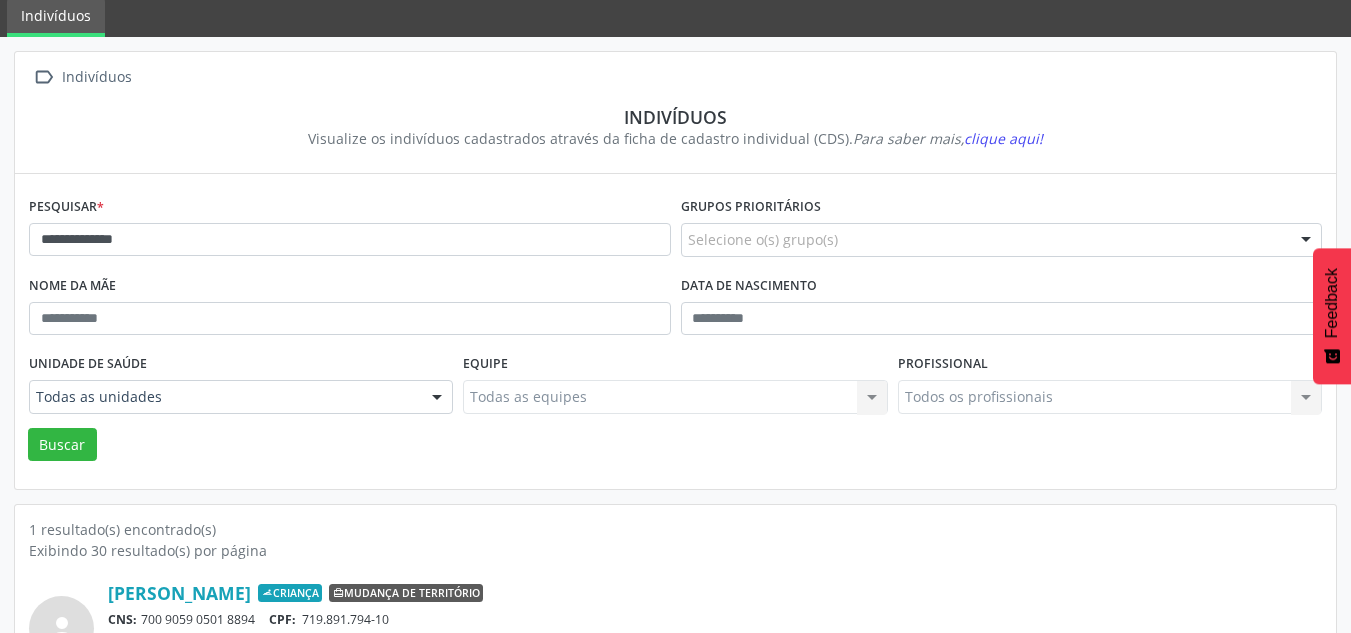 scroll, scrollTop: 183, scrollLeft: 0, axis: vertical 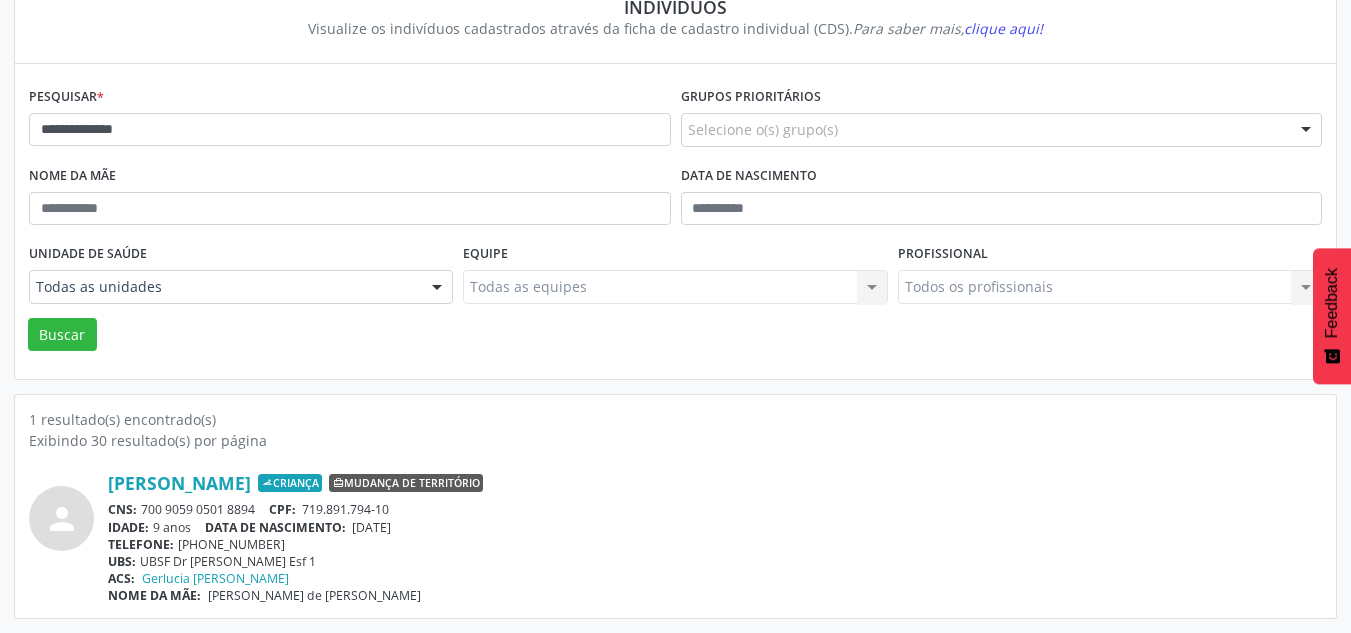 drag, startPoint x: 358, startPoint y: 530, endPoint x: 490, endPoint y: 524, distance: 132.13629 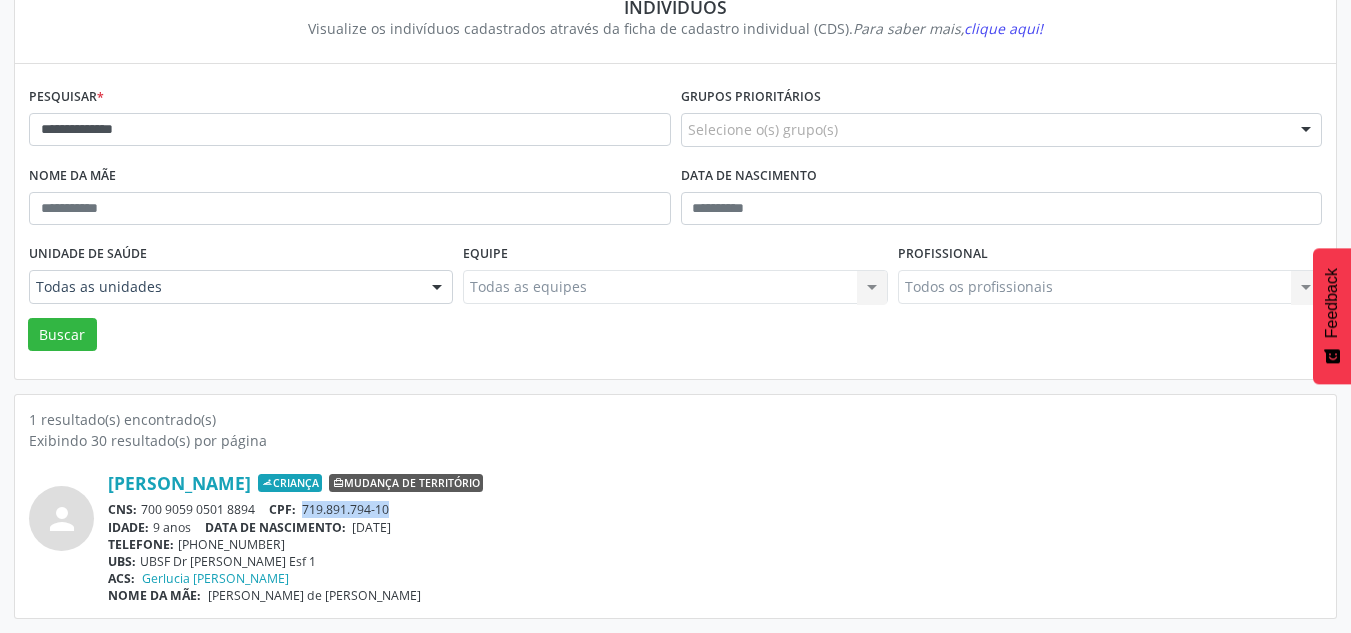 drag, startPoint x: 408, startPoint y: 511, endPoint x: 306, endPoint y: 512, distance: 102.0049 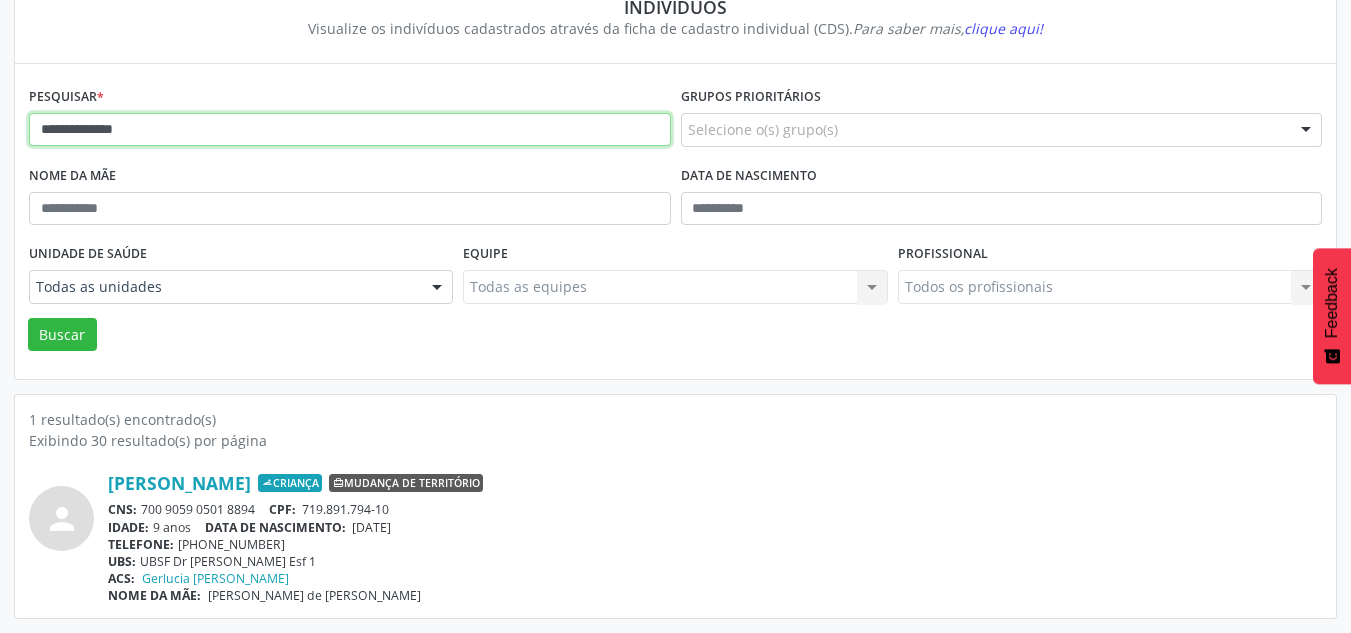 click on "**********" at bounding box center [350, 130] 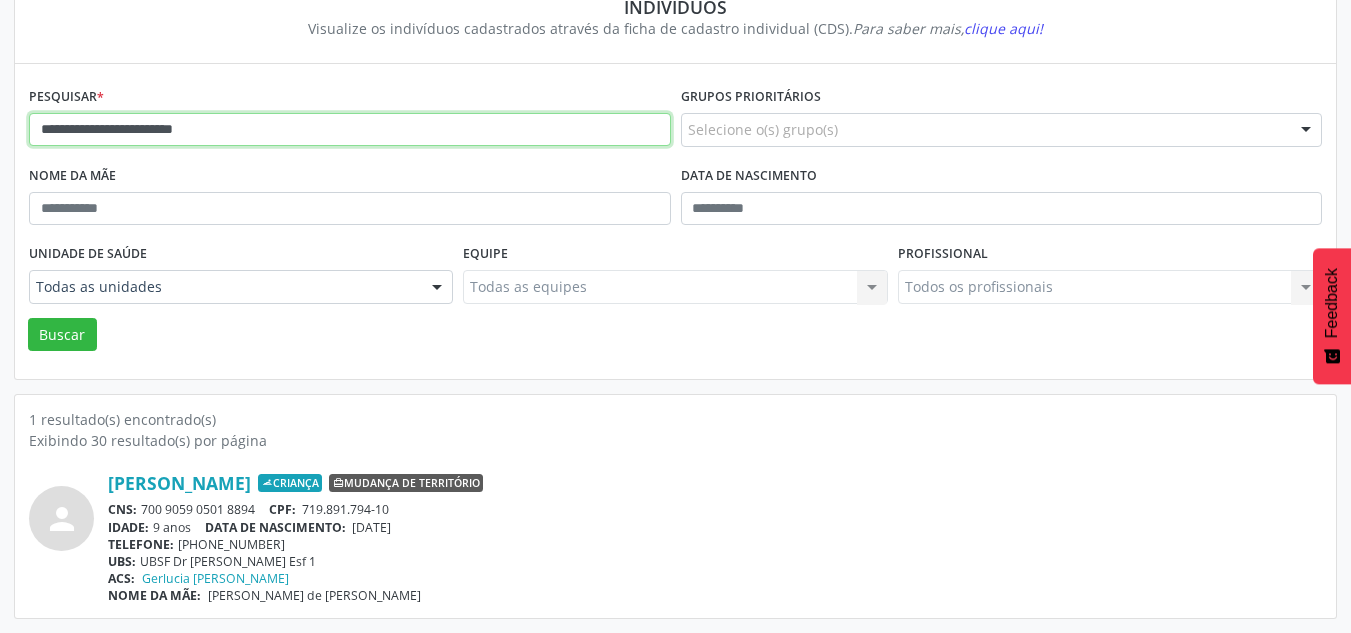 click on "Buscar" at bounding box center [62, 335] 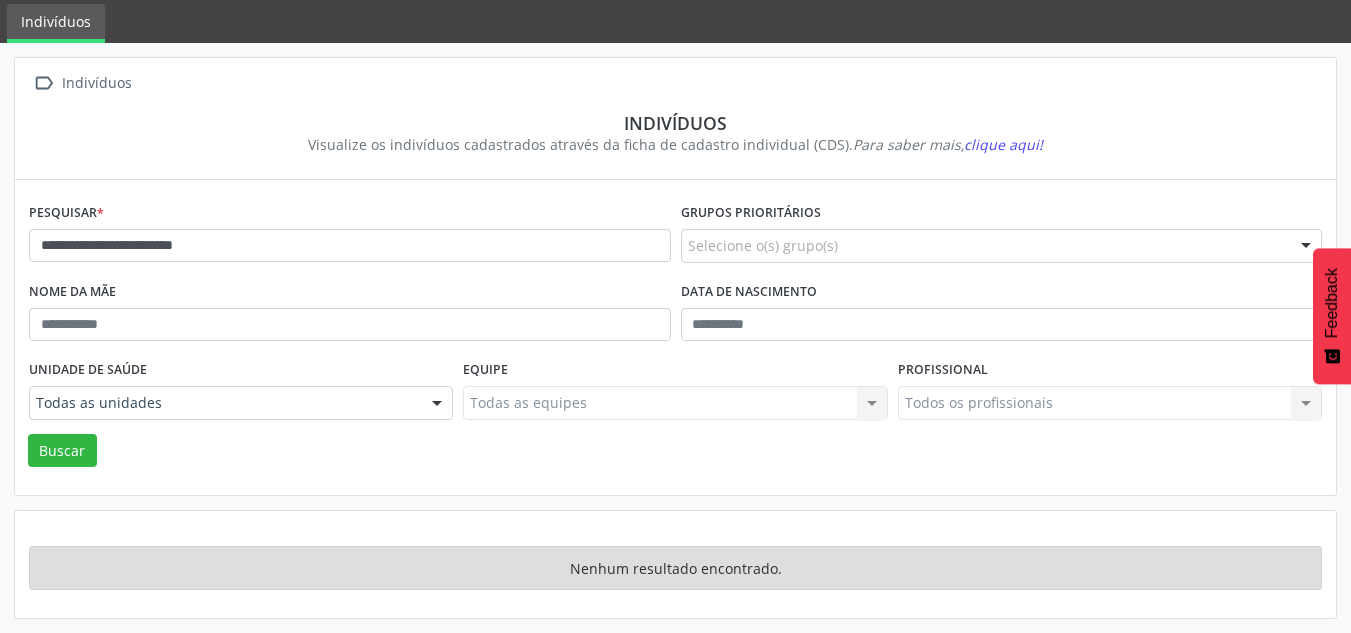 scroll, scrollTop: 67, scrollLeft: 0, axis: vertical 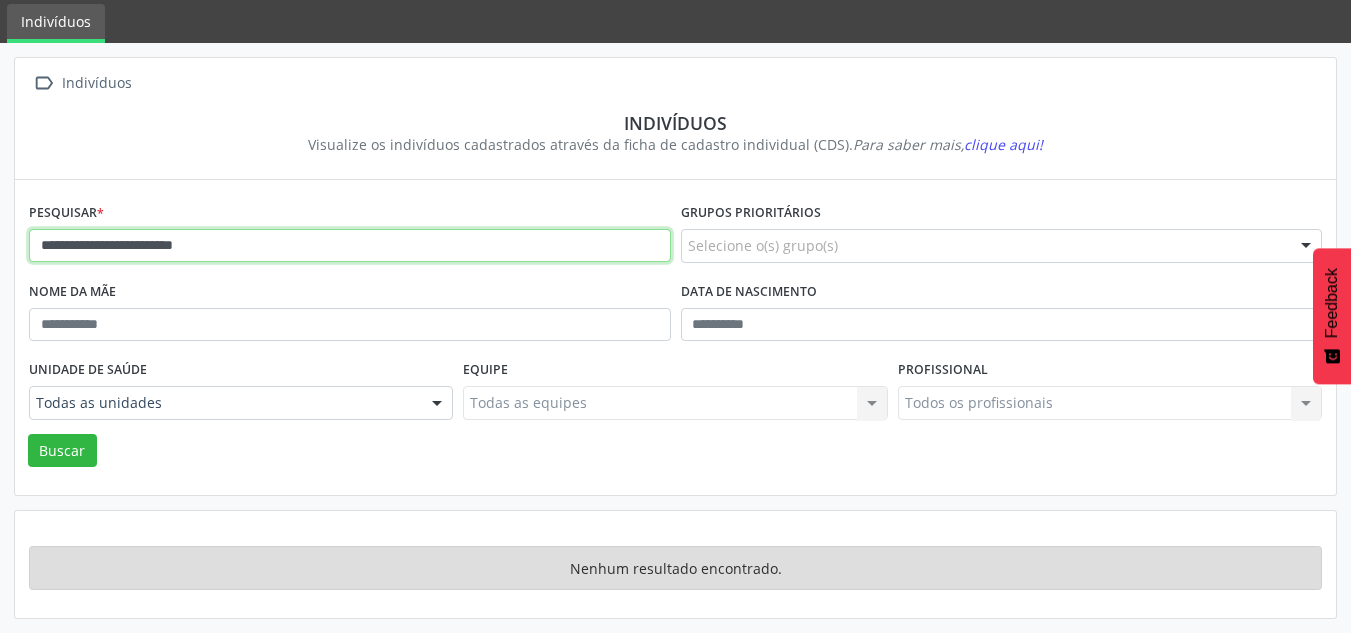 click on "**********" at bounding box center (350, 246) 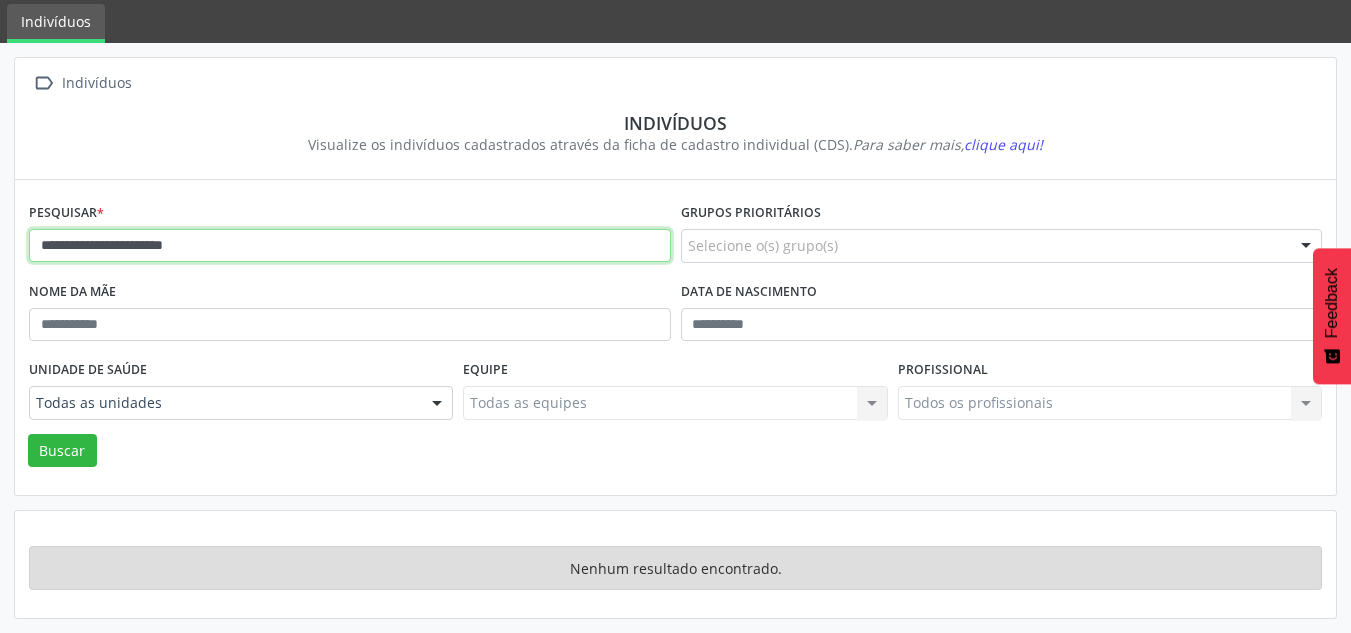 click on "Buscar" at bounding box center [62, 451] 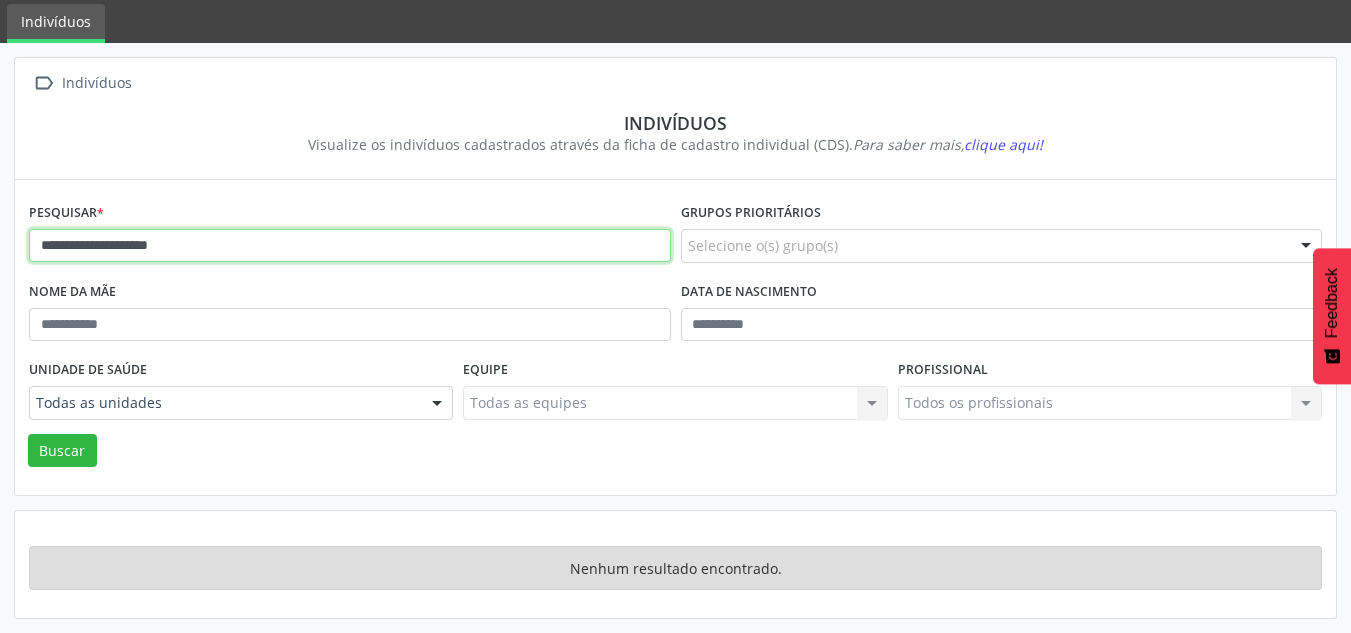 click on "Buscar" at bounding box center (62, 451) 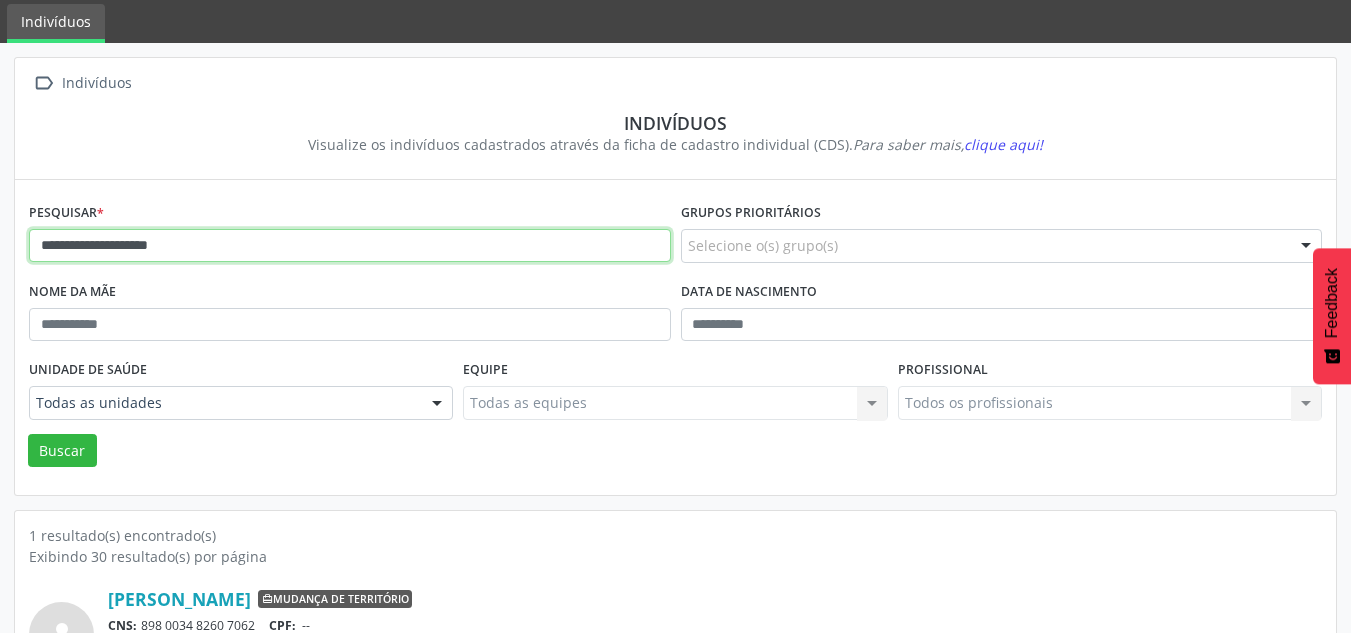 click on "**********" at bounding box center (350, 246) 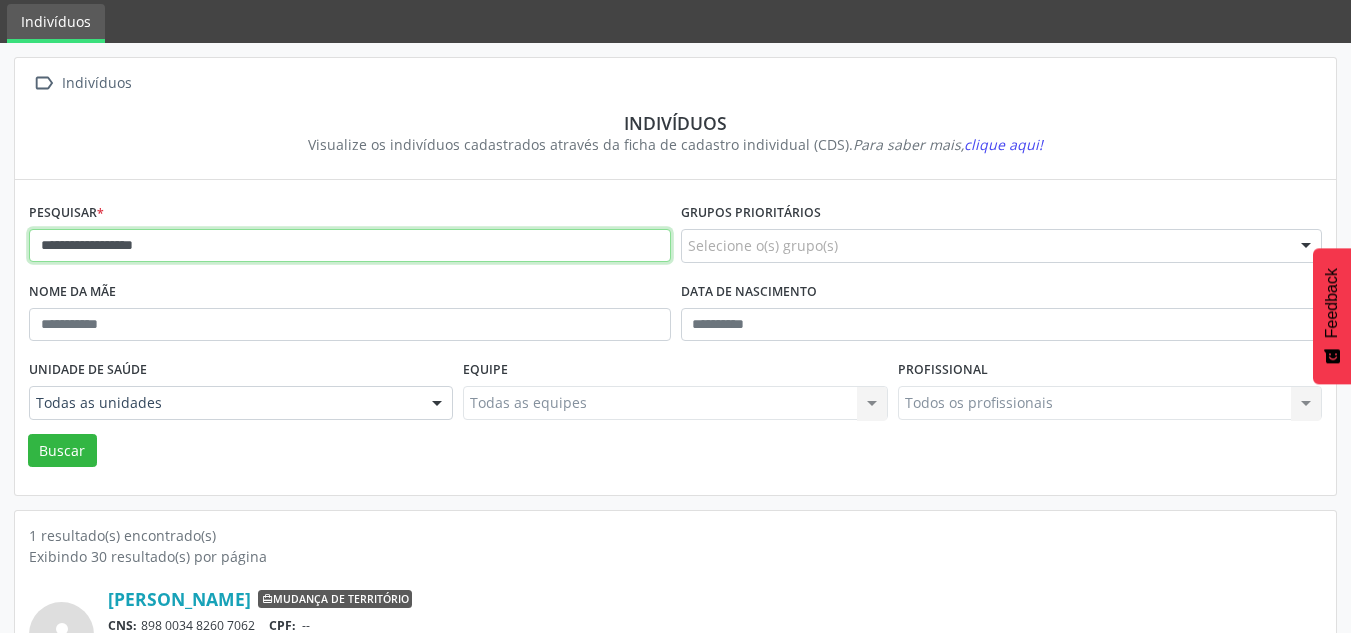 click on "Buscar" at bounding box center [62, 451] 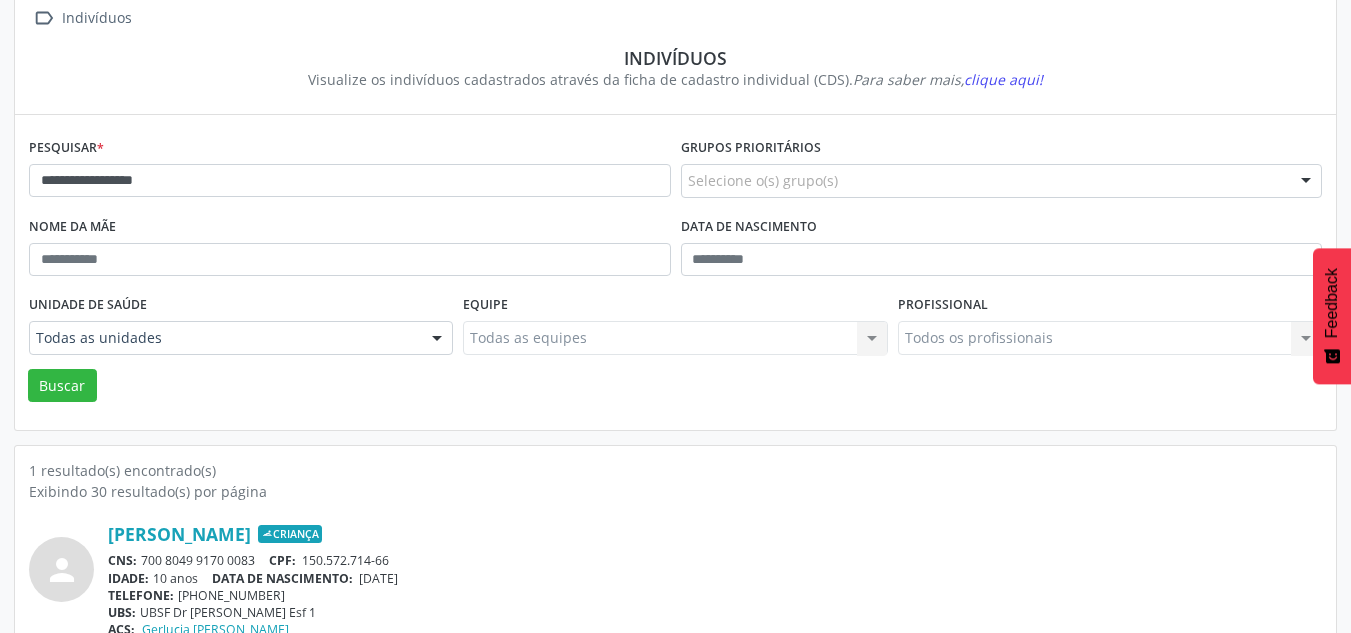 scroll, scrollTop: 167, scrollLeft: 0, axis: vertical 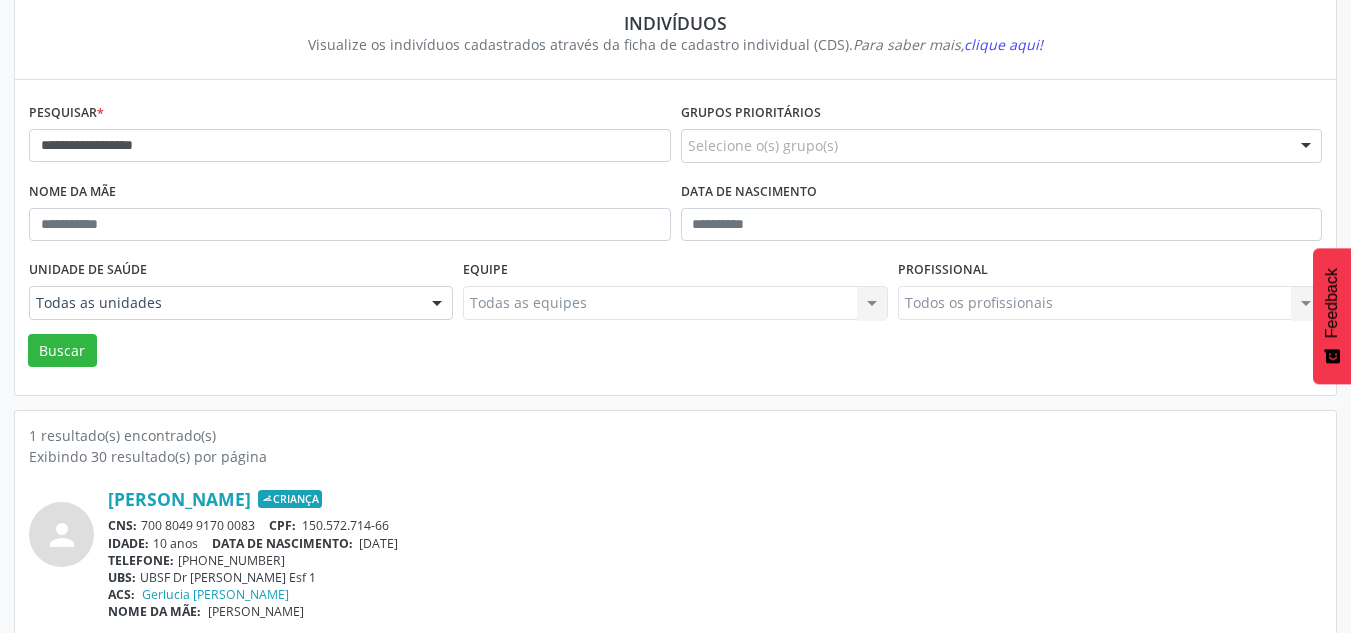 drag, startPoint x: 366, startPoint y: 545, endPoint x: 448, endPoint y: 544, distance: 82.006096 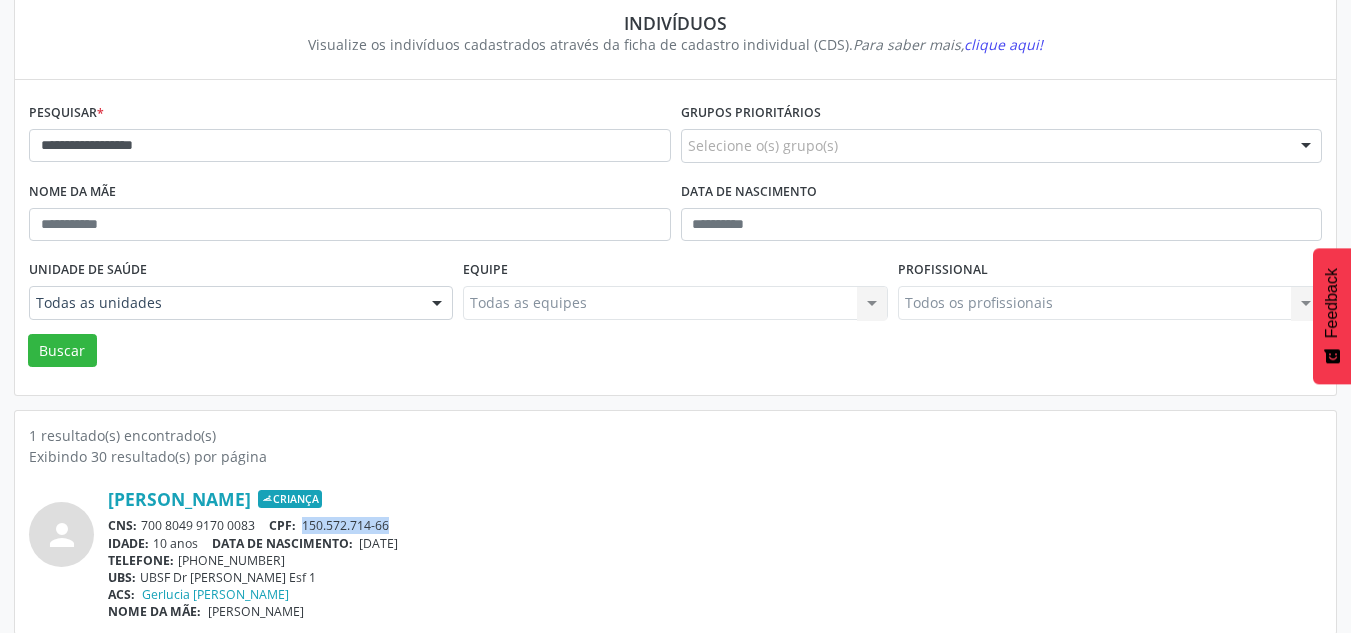 drag, startPoint x: 440, startPoint y: 515, endPoint x: 307, endPoint y: 526, distance: 133.45412 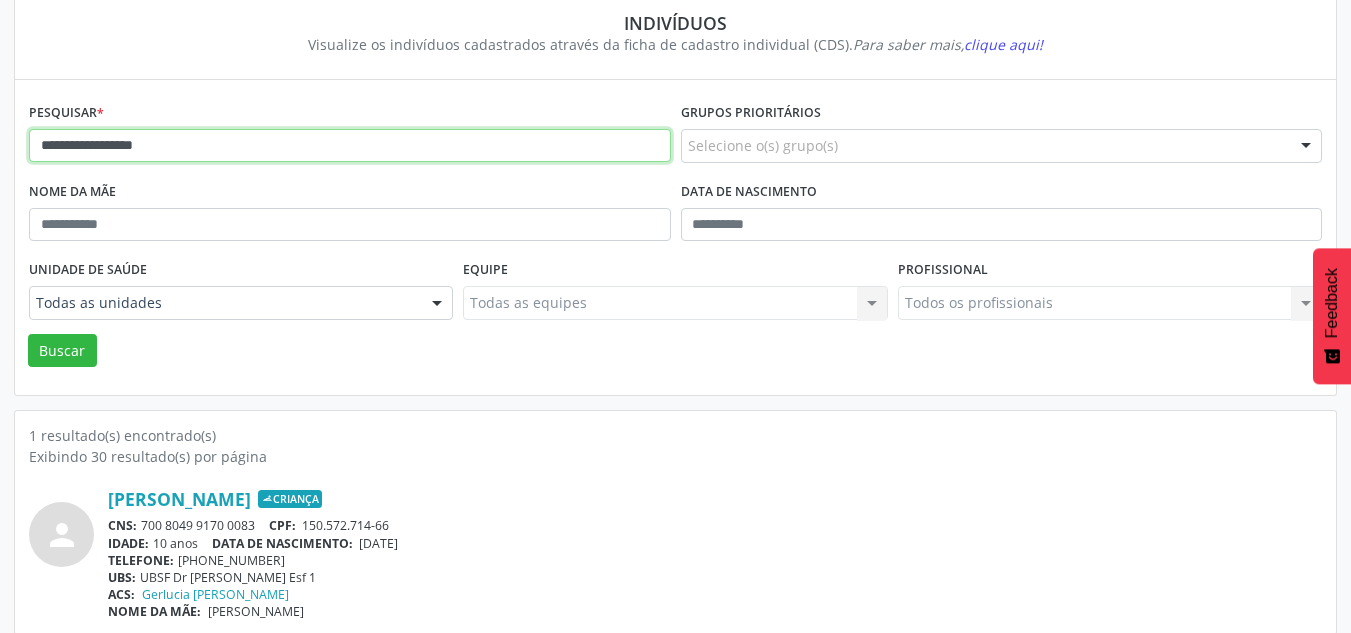 click on "**********" at bounding box center (350, 146) 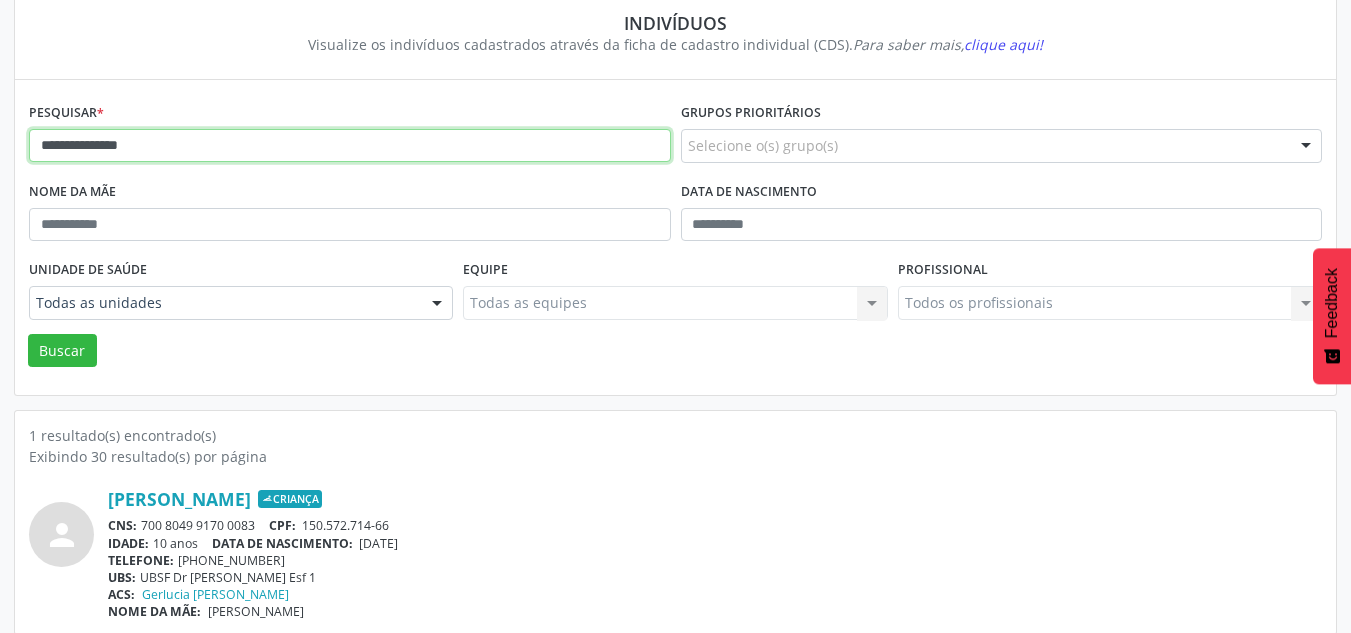 click on "Buscar" at bounding box center (62, 351) 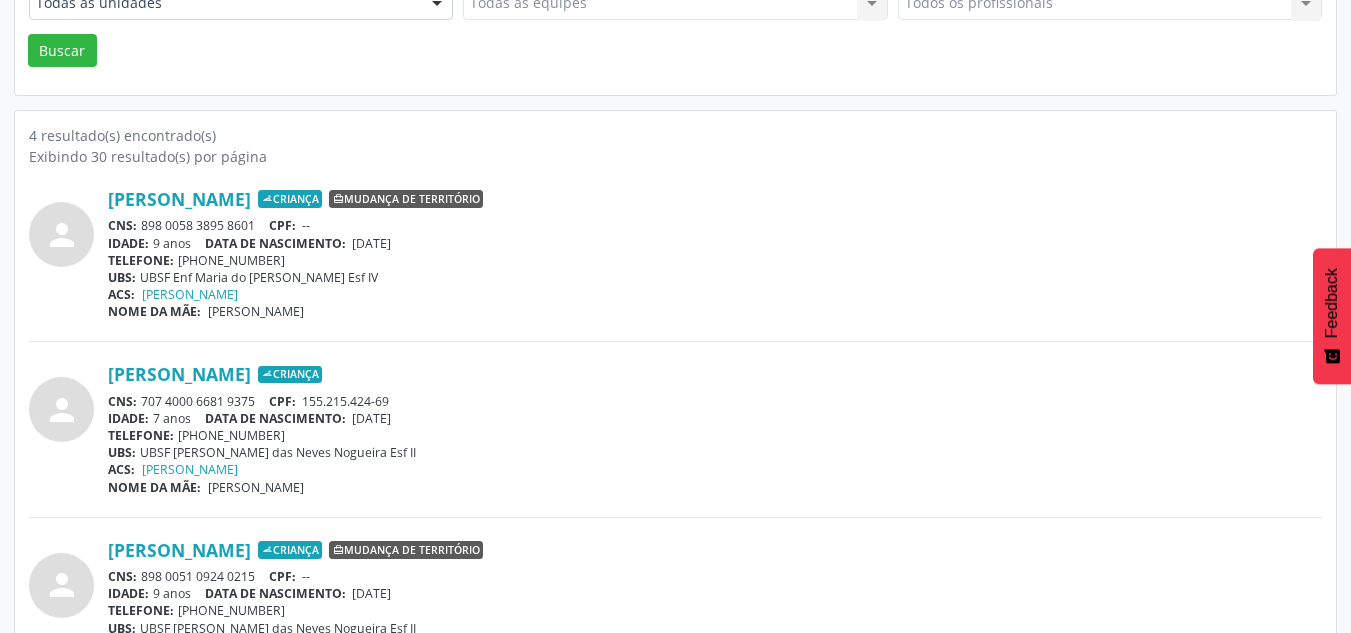 scroll, scrollTop: 567, scrollLeft: 0, axis: vertical 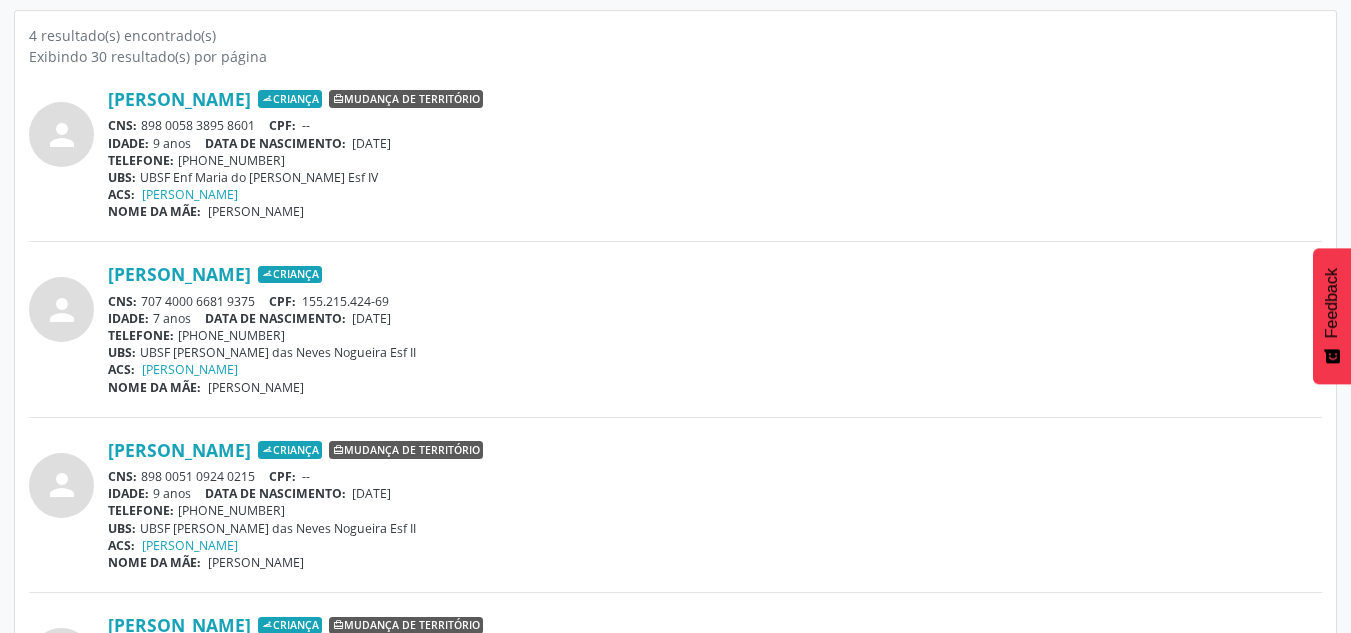 drag, startPoint x: 359, startPoint y: 496, endPoint x: 464, endPoint y: 497, distance: 105.00476 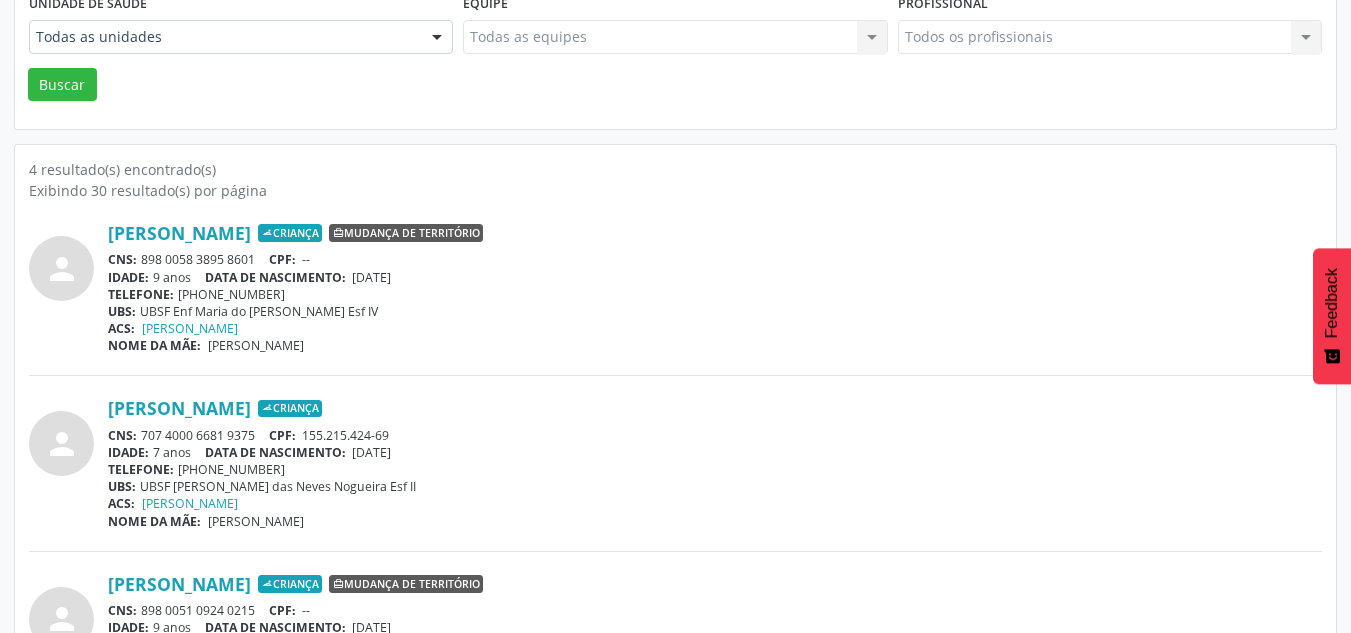 scroll, scrollTop: 267, scrollLeft: 0, axis: vertical 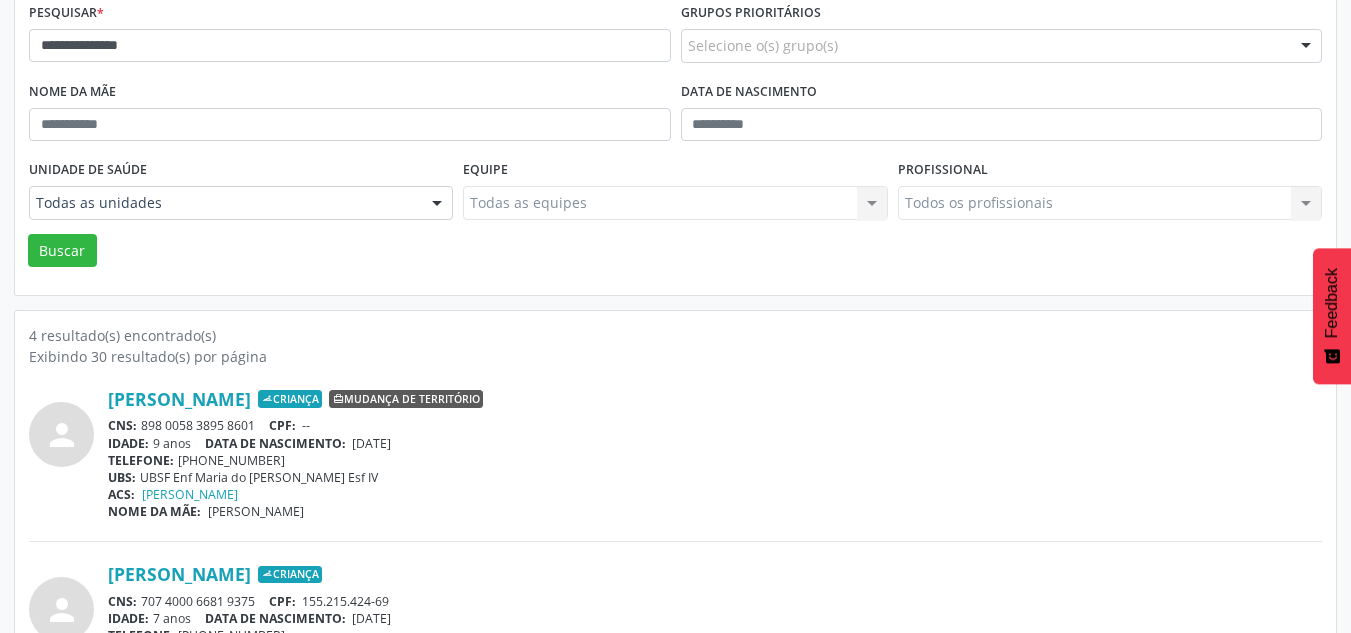 click on "**********" at bounding box center [350, 37] 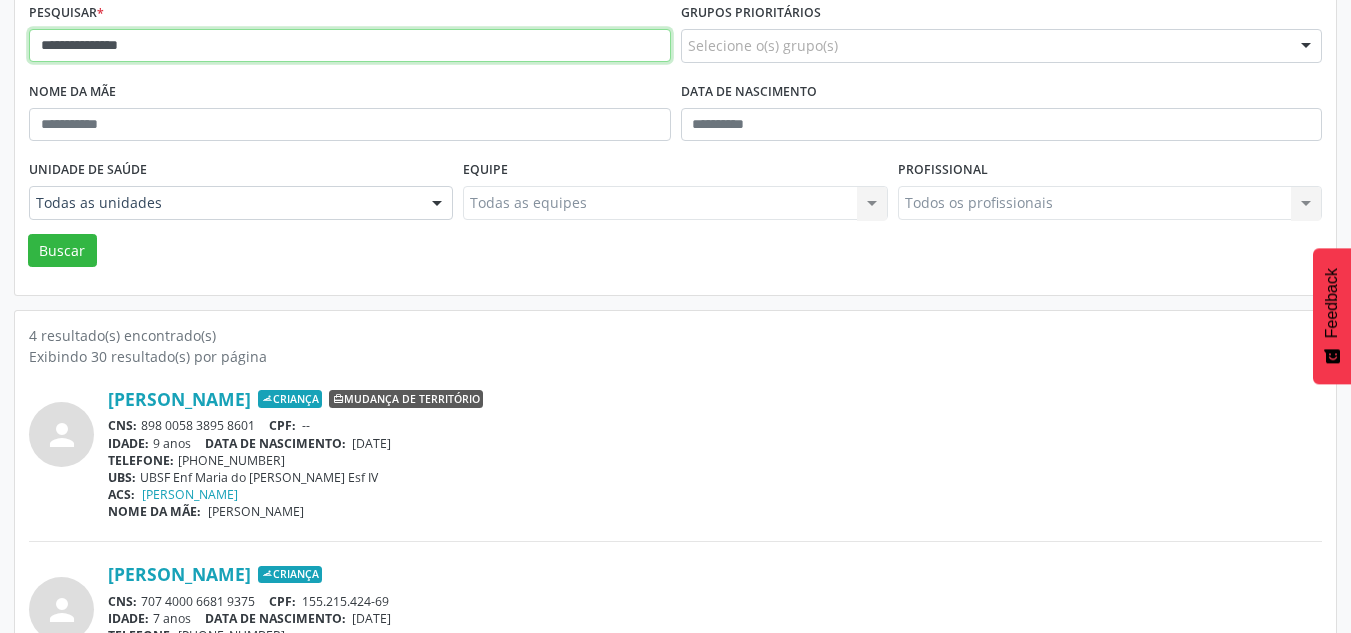 click on "**********" at bounding box center [350, 46] 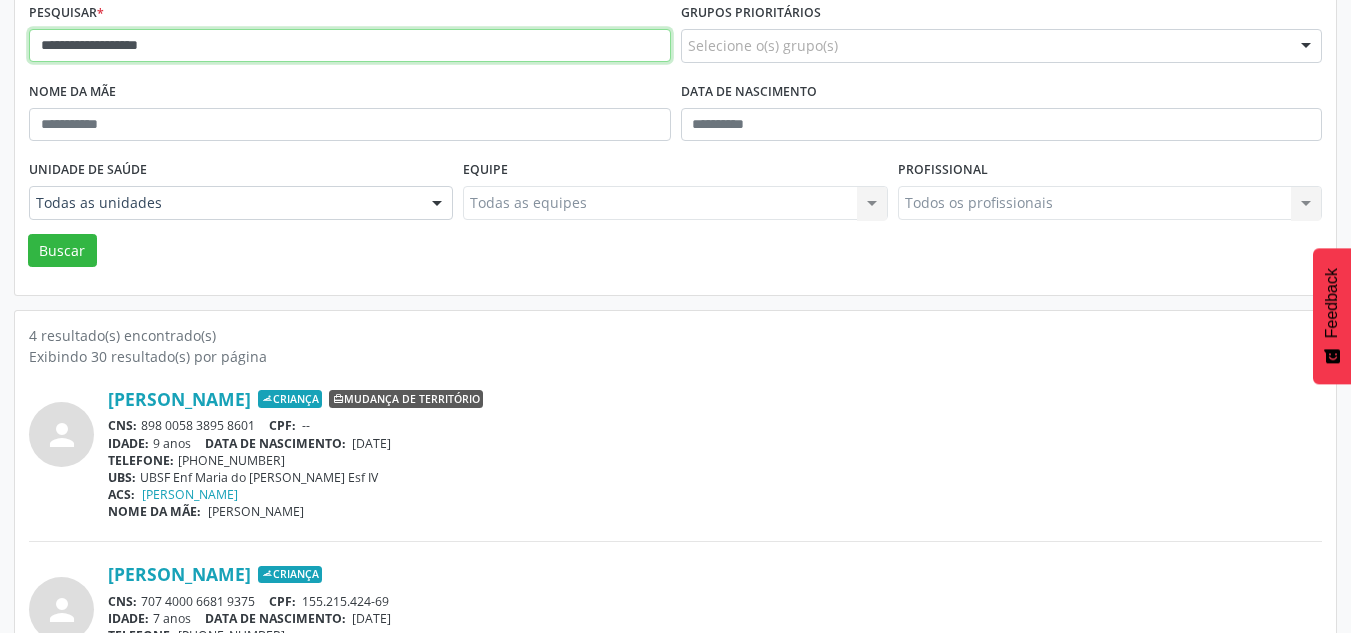 click on "Buscar" at bounding box center [62, 251] 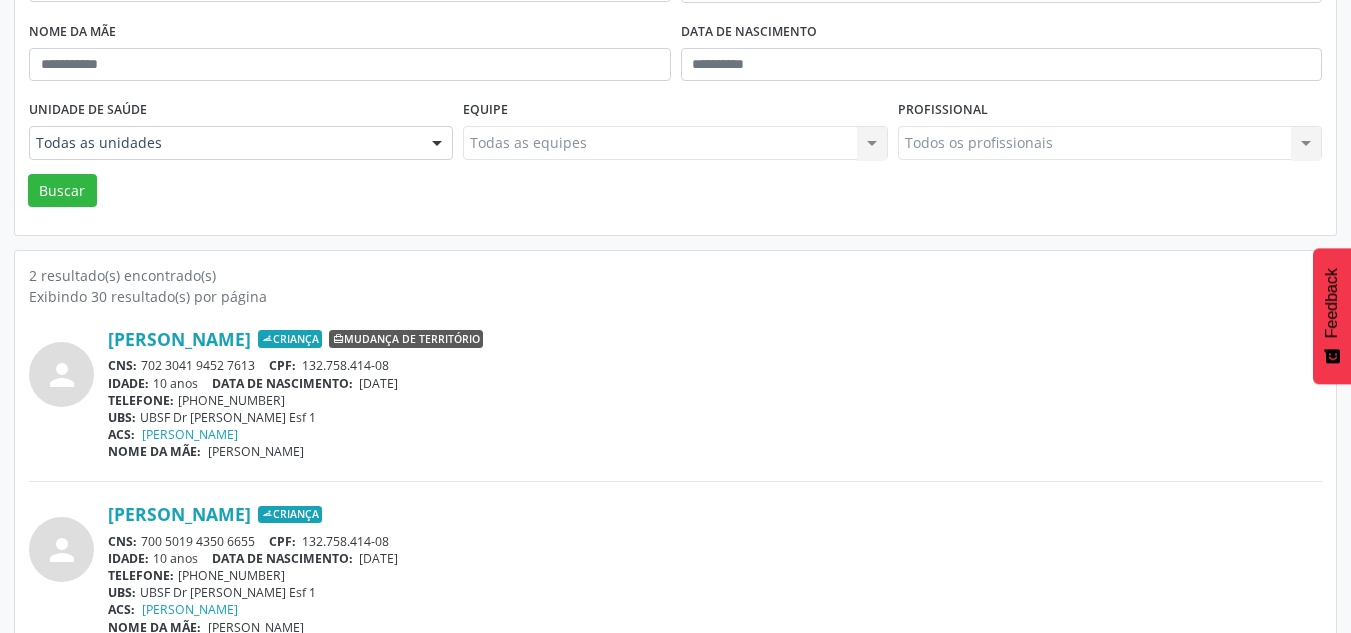 scroll, scrollTop: 359, scrollLeft: 0, axis: vertical 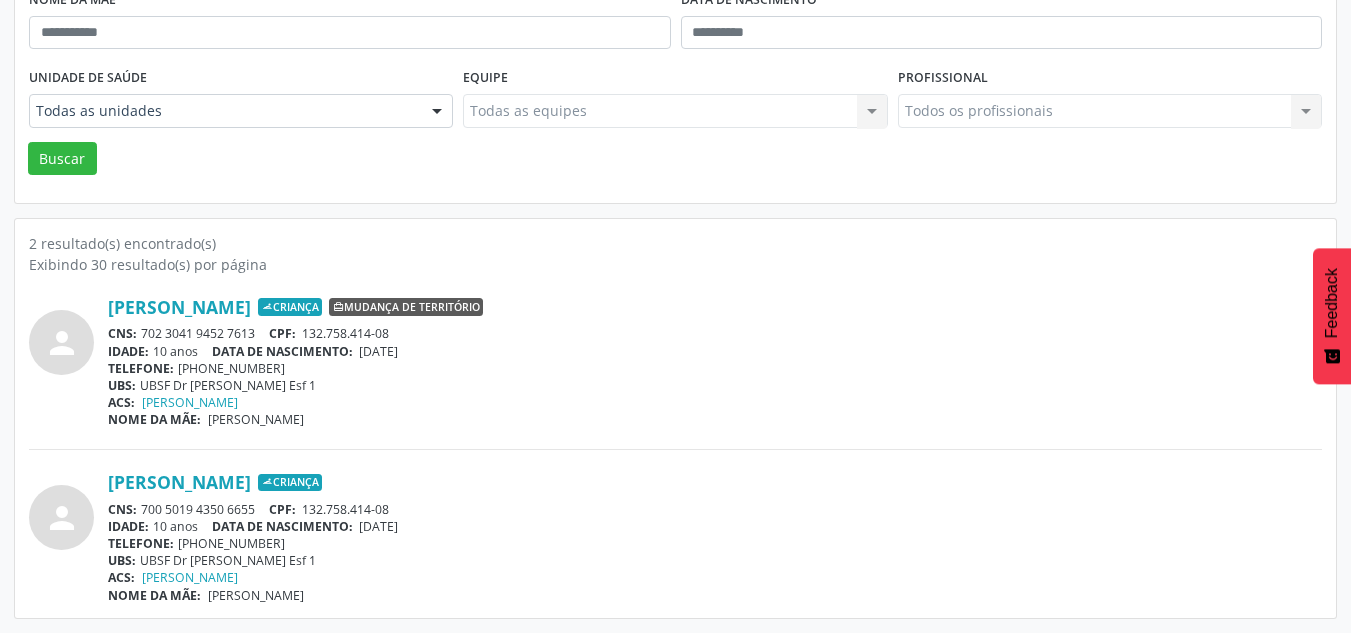 drag, startPoint x: 366, startPoint y: 355, endPoint x: 469, endPoint y: 352, distance: 103.04368 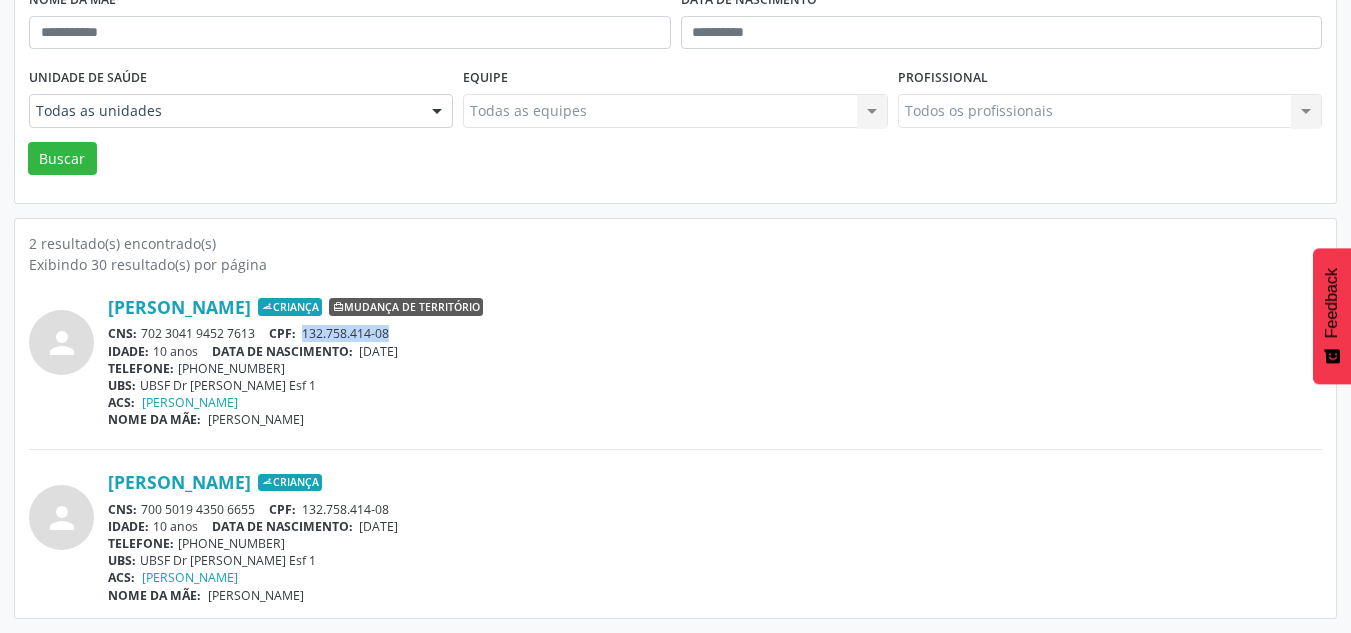 drag, startPoint x: 429, startPoint y: 329, endPoint x: 310, endPoint y: 340, distance: 119.507324 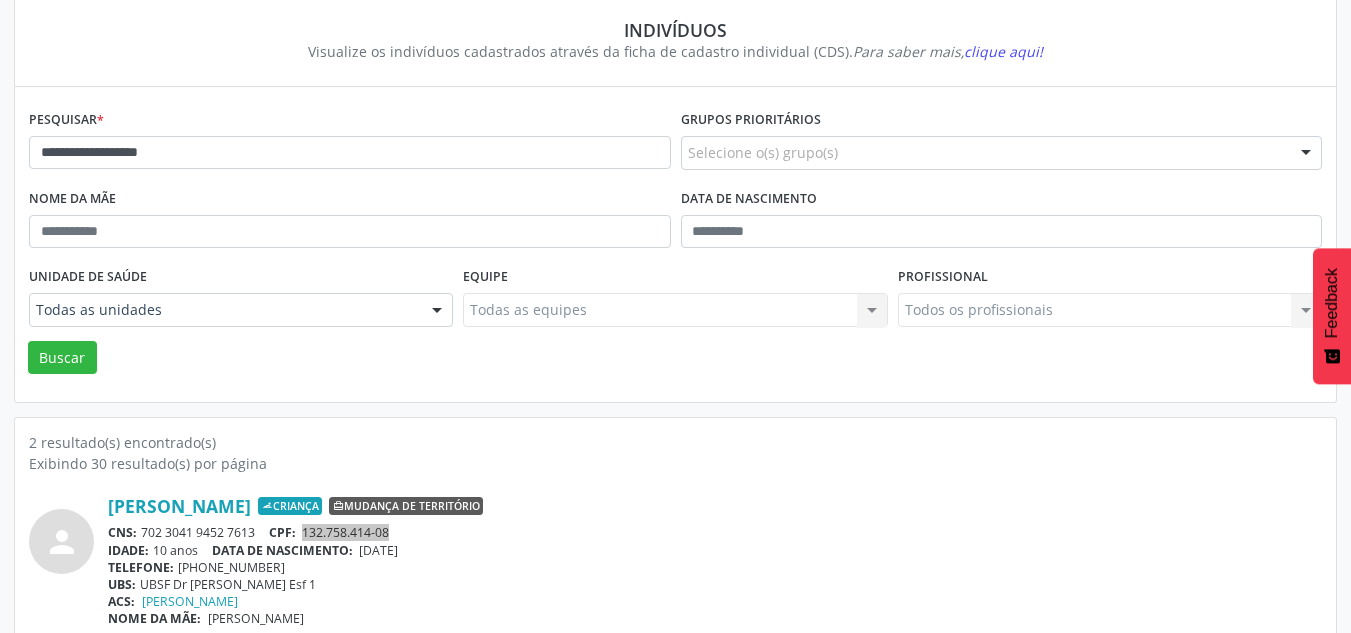 scroll, scrollTop: 159, scrollLeft: 0, axis: vertical 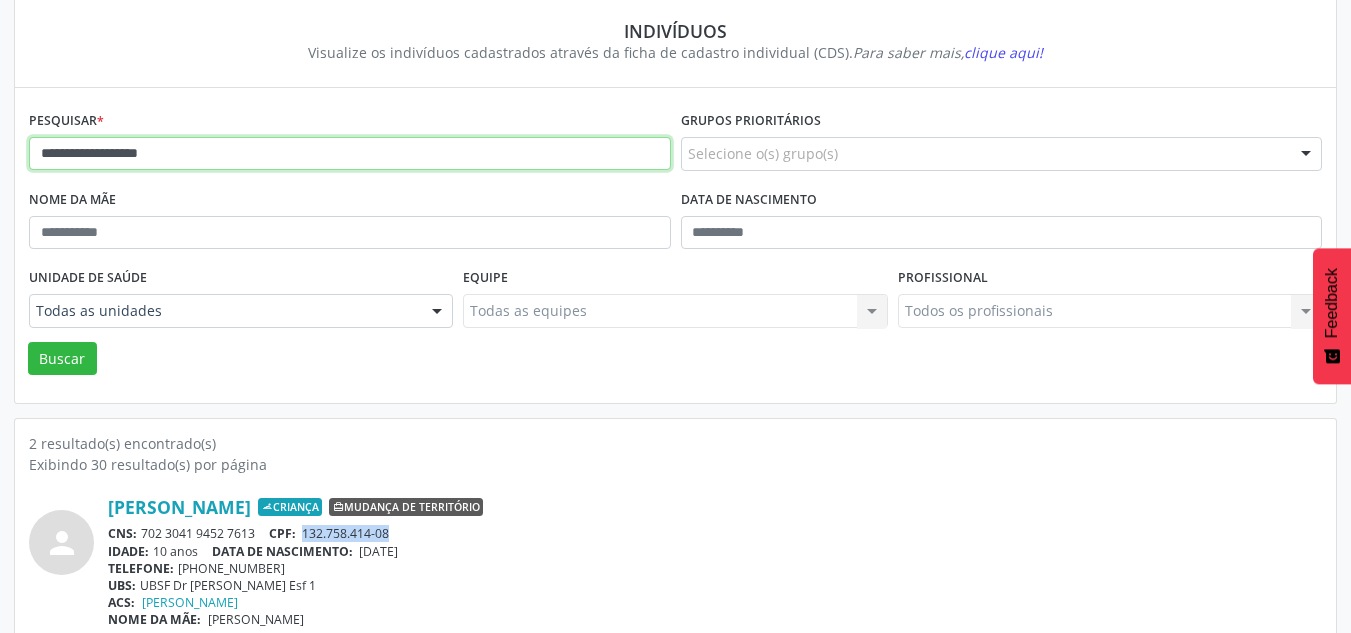 click on "**********" at bounding box center (350, 154) 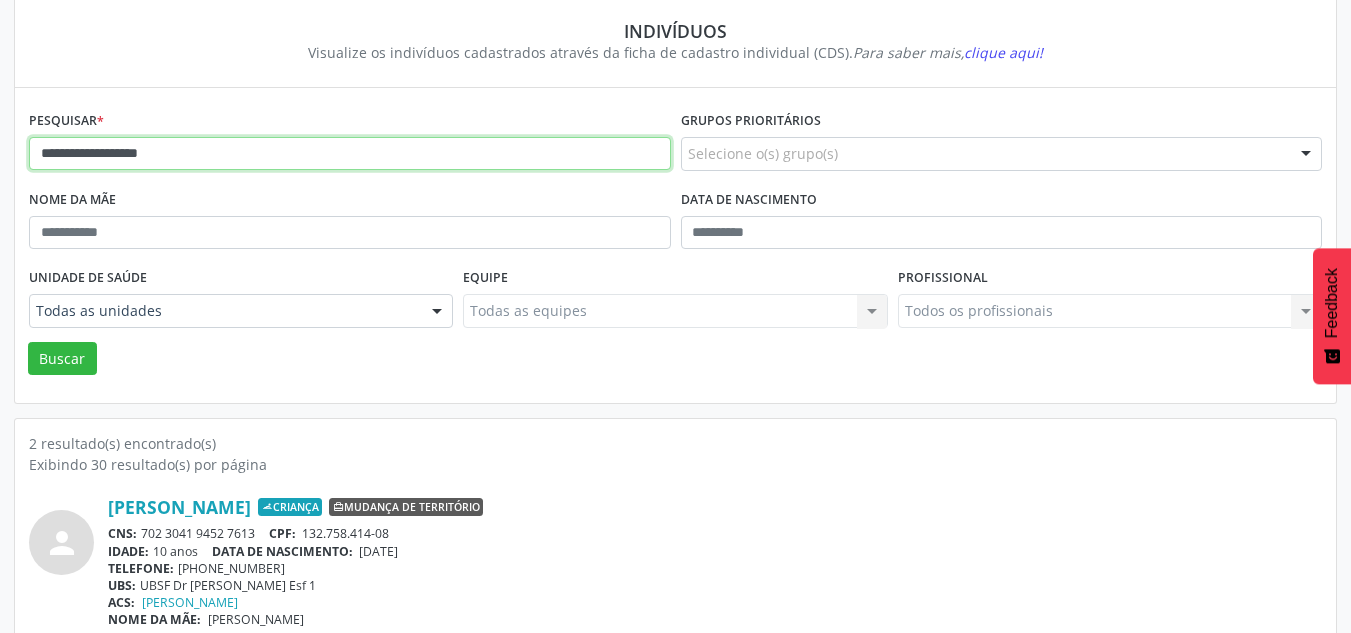click on "**********" at bounding box center [350, 154] 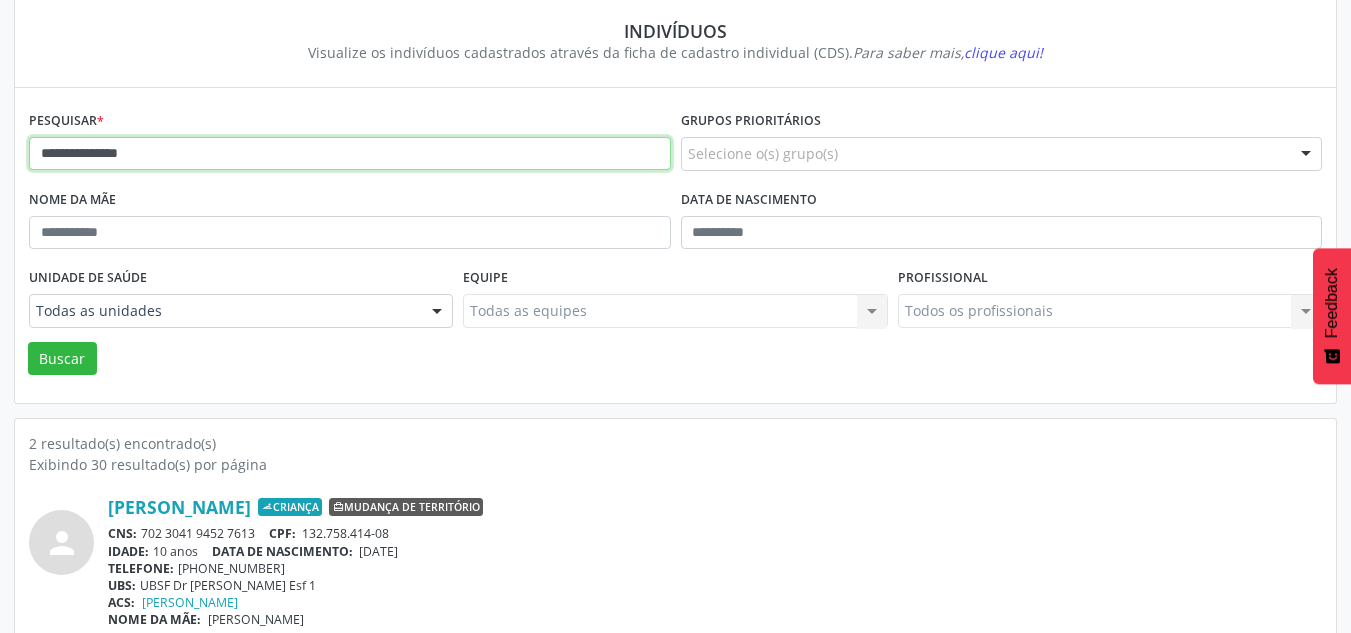 click on "Buscar" at bounding box center [62, 359] 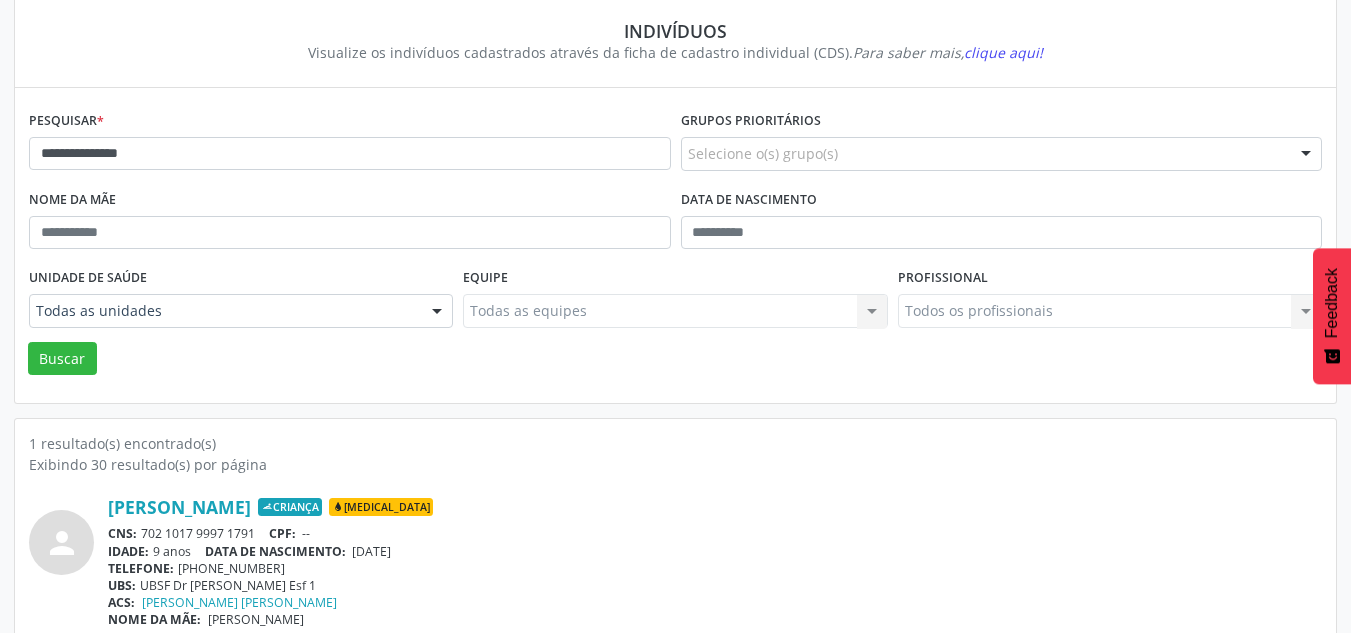scroll, scrollTop: 183, scrollLeft: 0, axis: vertical 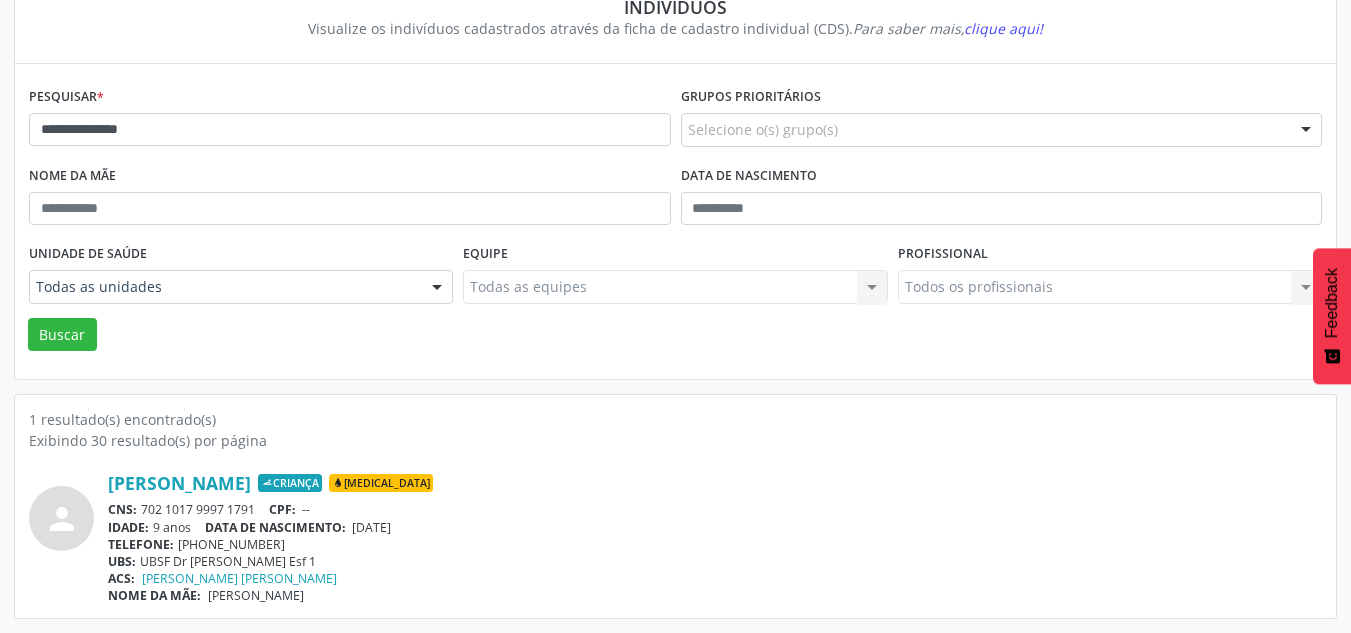 drag, startPoint x: 355, startPoint y: 523, endPoint x: 428, endPoint y: 529, distance: 73.24616 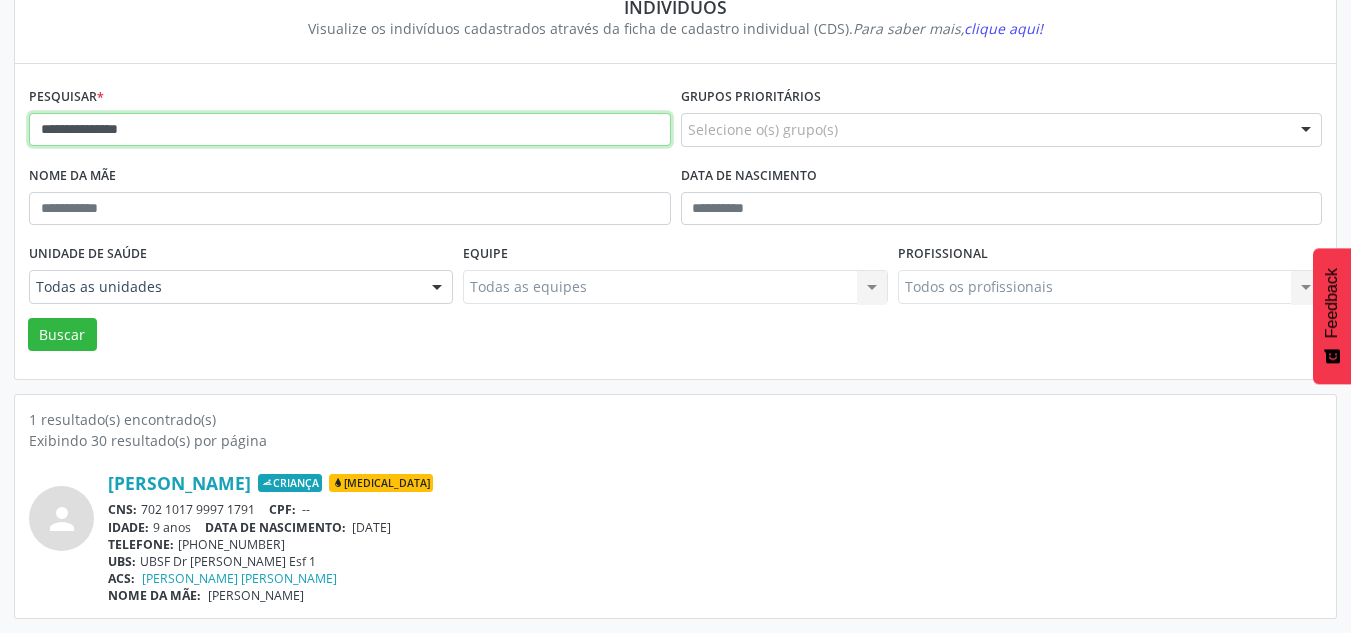 click on "**********" at bounding box center [350, 130] 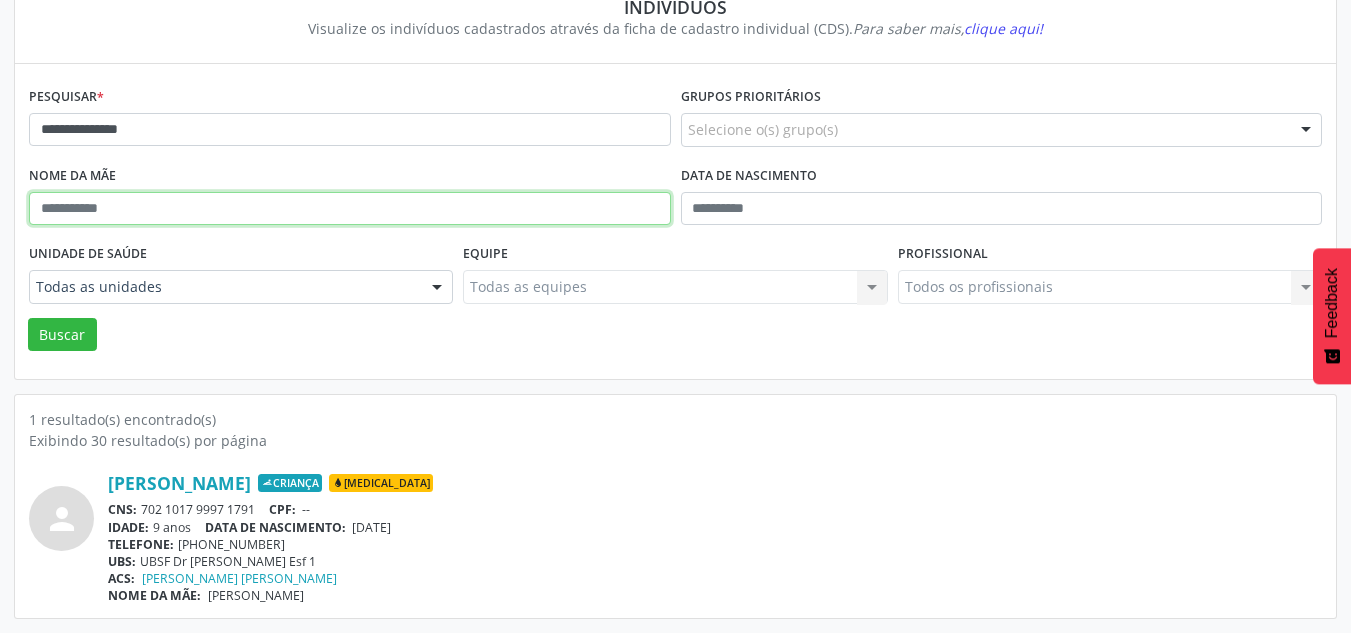 click at bounding box center (350, 209) 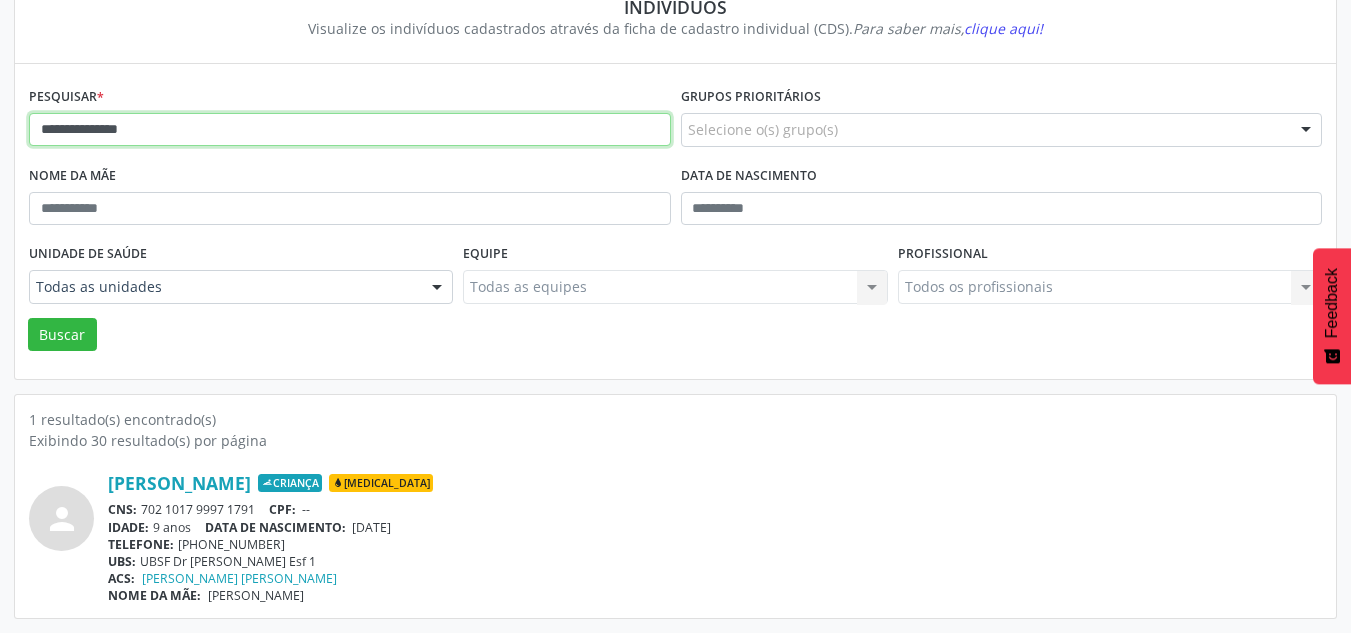 click on "**********" at bounding box center [350, 130] 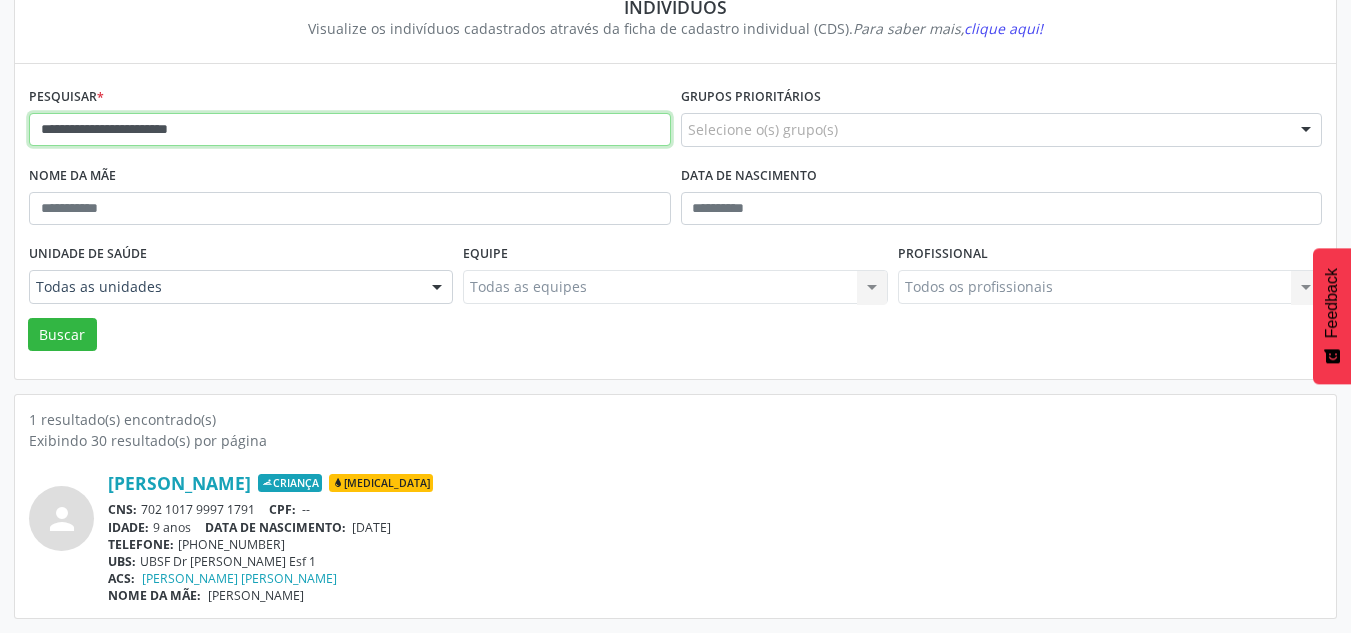 click on "Buscar" at bounding box center (62, 335) 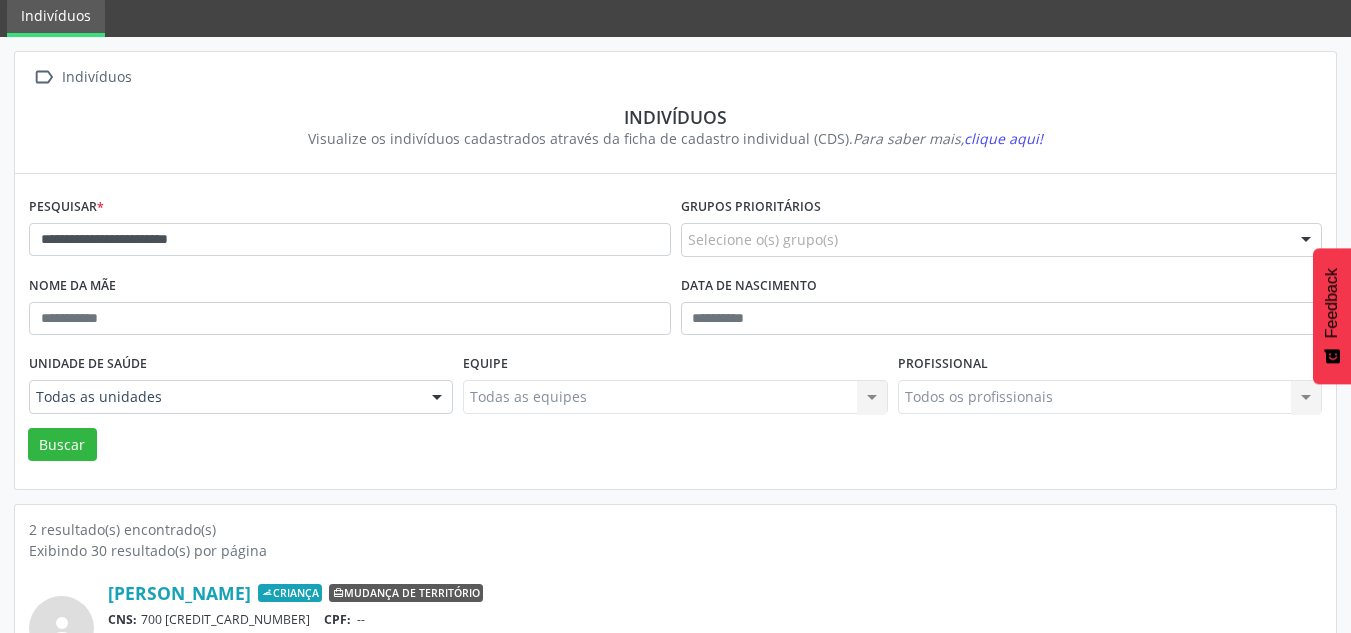 scroll, scrollTop: 183, scrollLeft: 0, axis: vertical 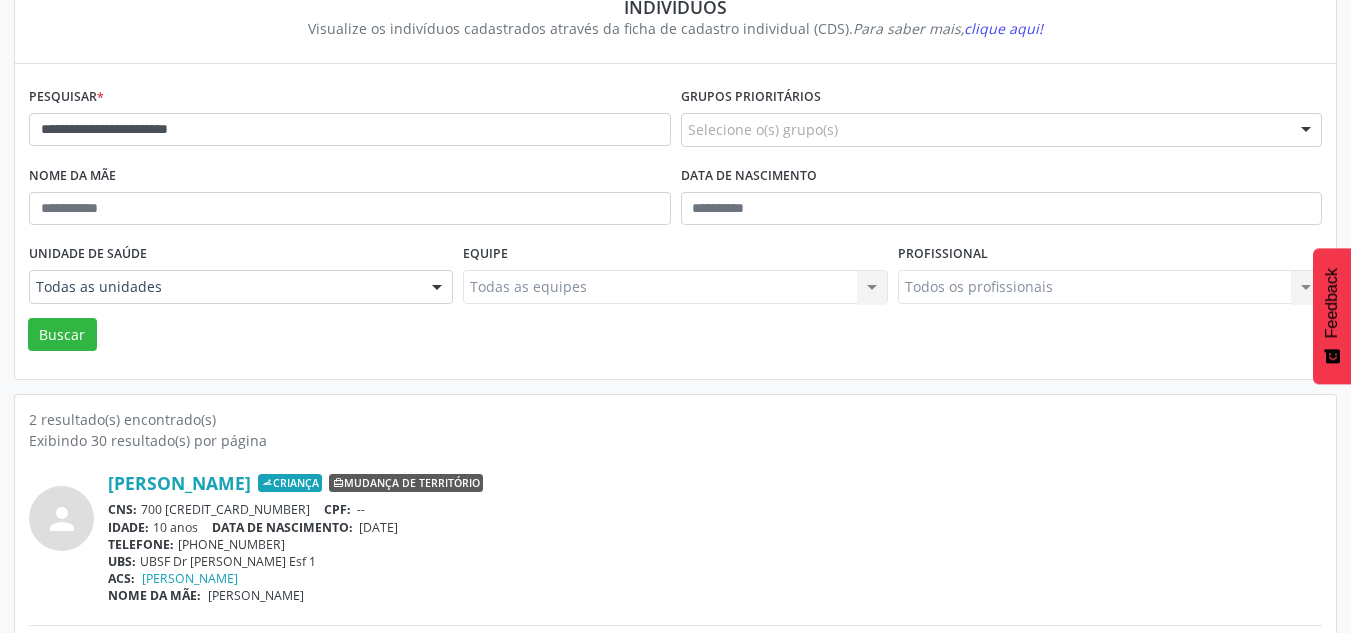 drag, startPoint x: 366, startPoint y: 525, endPoint x: 447, endPoint y: 527, distance: 81.02469 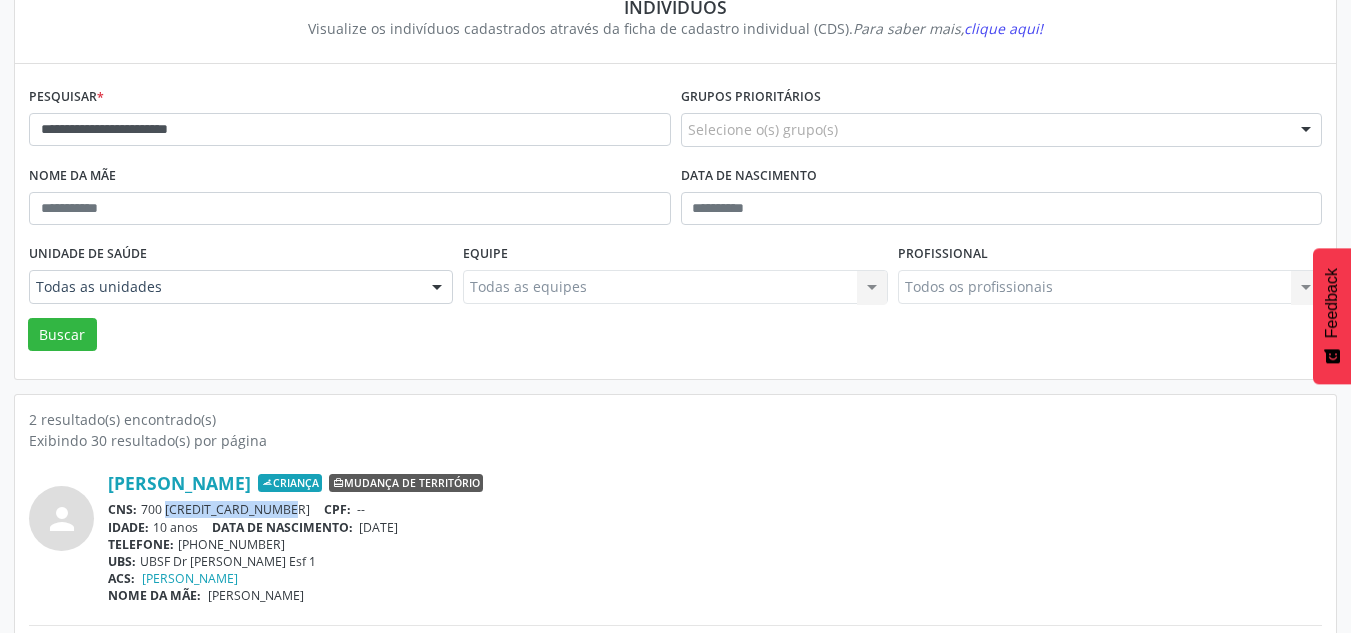 drag, startPoint x: 258, startPoint y: 503, endPoint x: 139, endPoint y: 506, distance: 119.03781 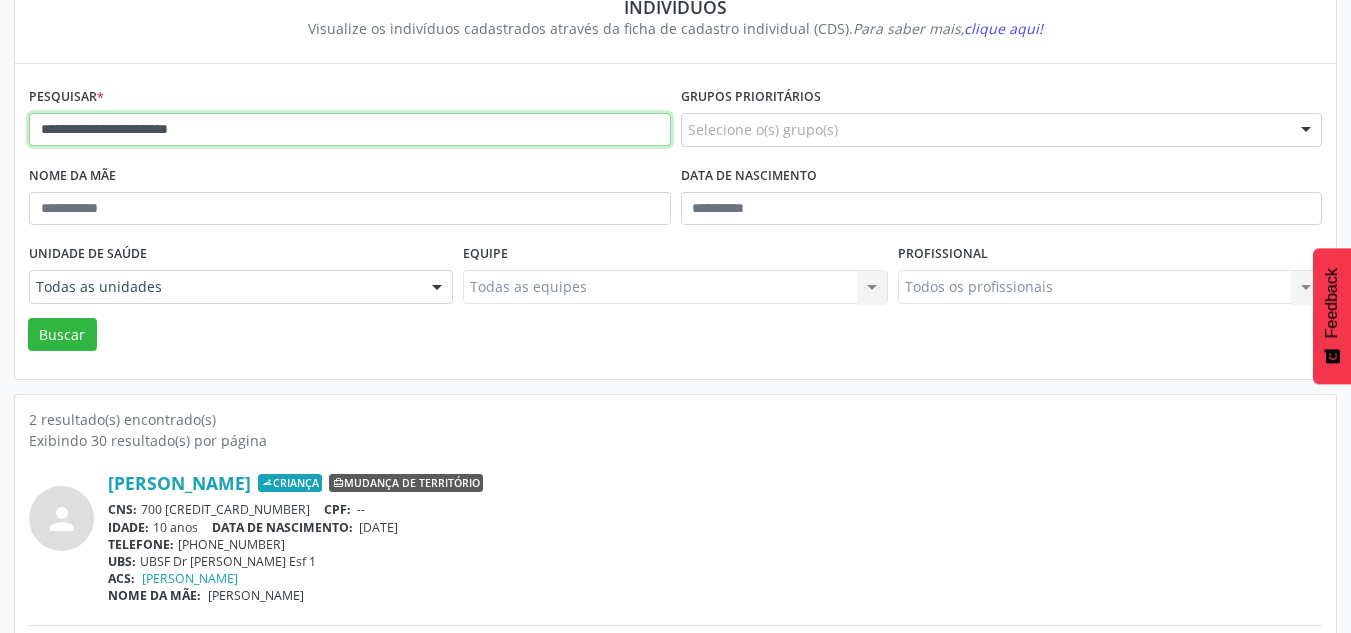 click on "**********" at bounding box center (350, 130) 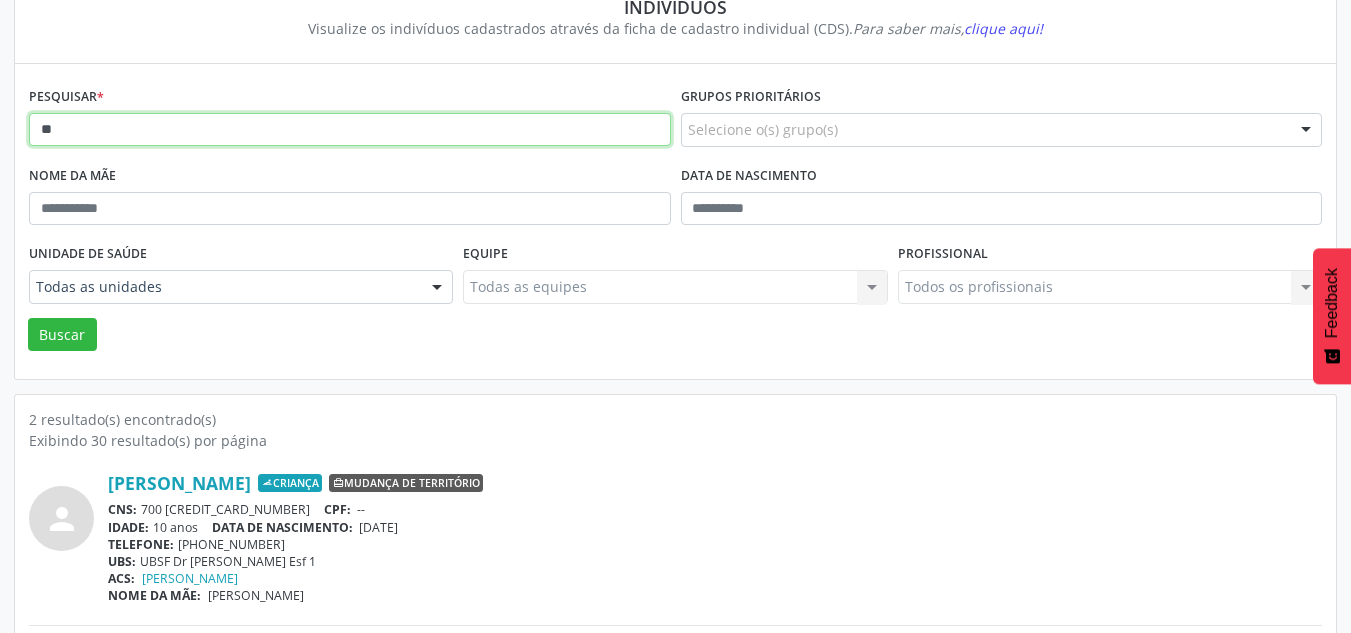 type on "*" 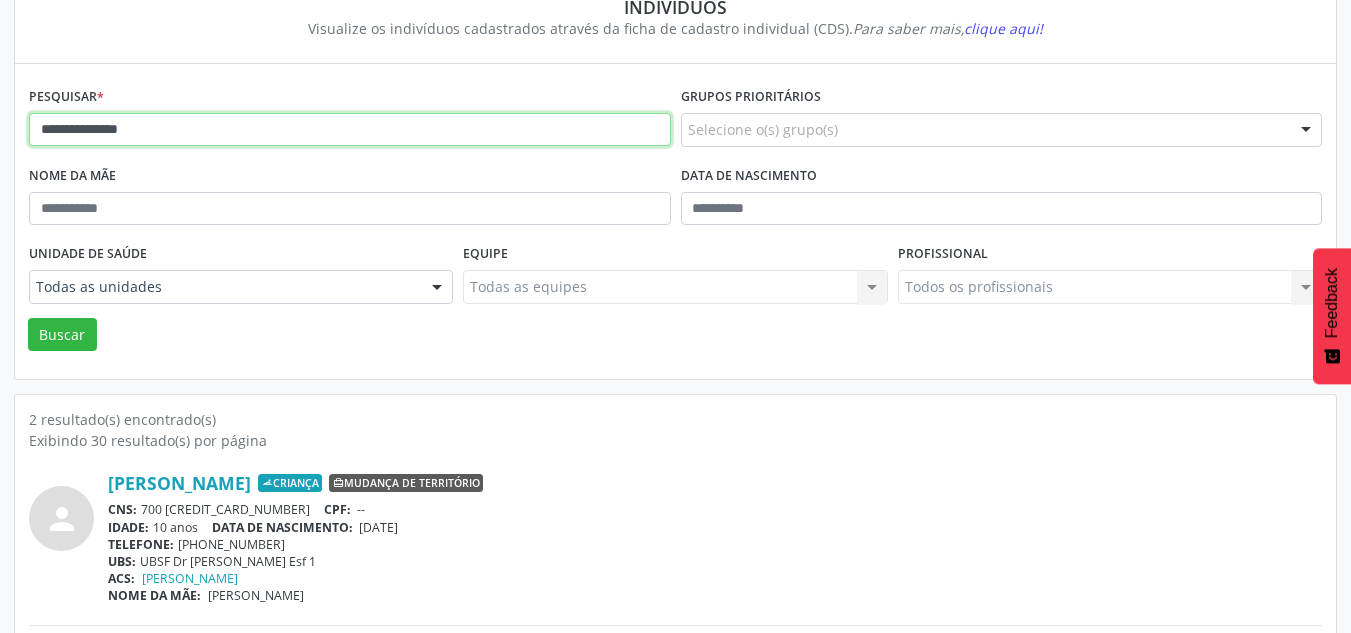 click on "Buscar" at bounding box center [62, 335] 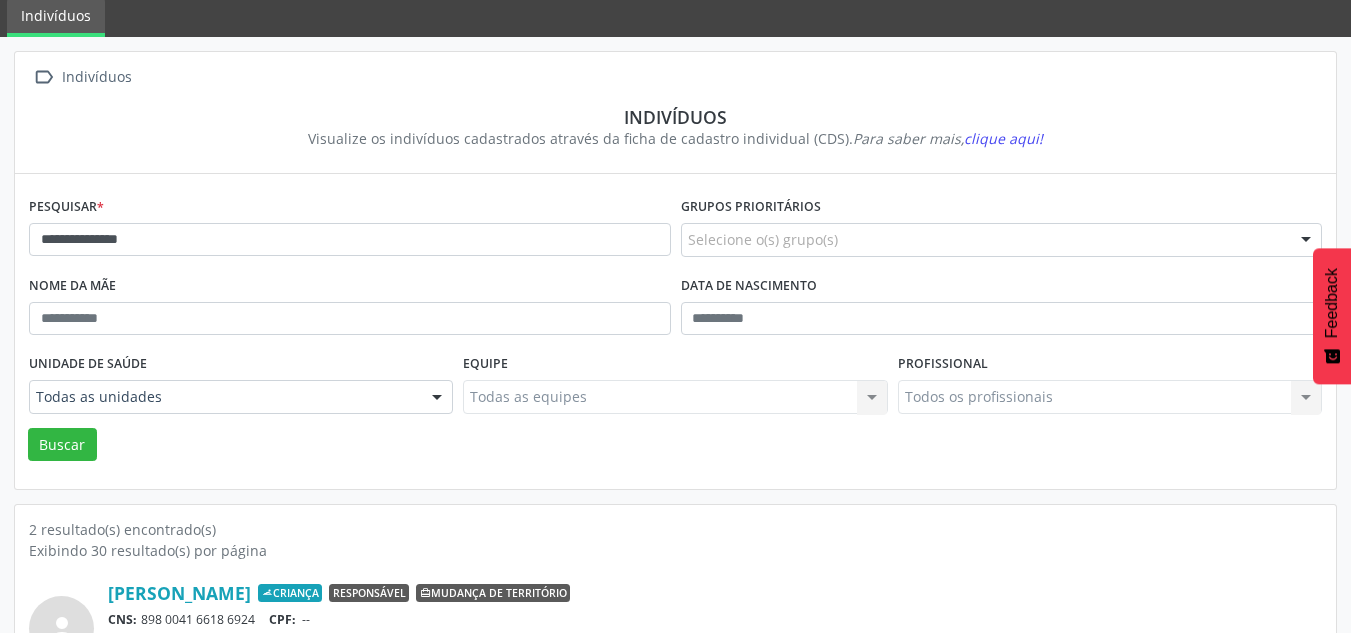 scroll, scrollTop: 183, scrollLeft: 0, axis: vertical 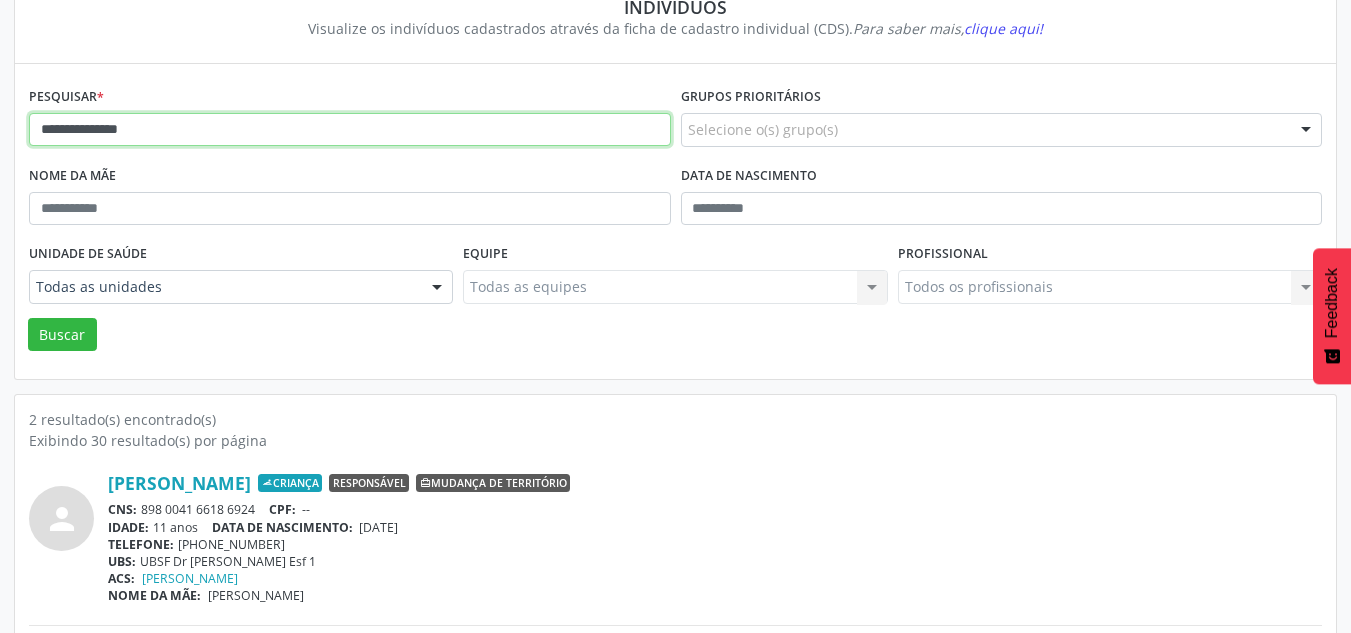 click on "**********" at bounding box center (350, 130) 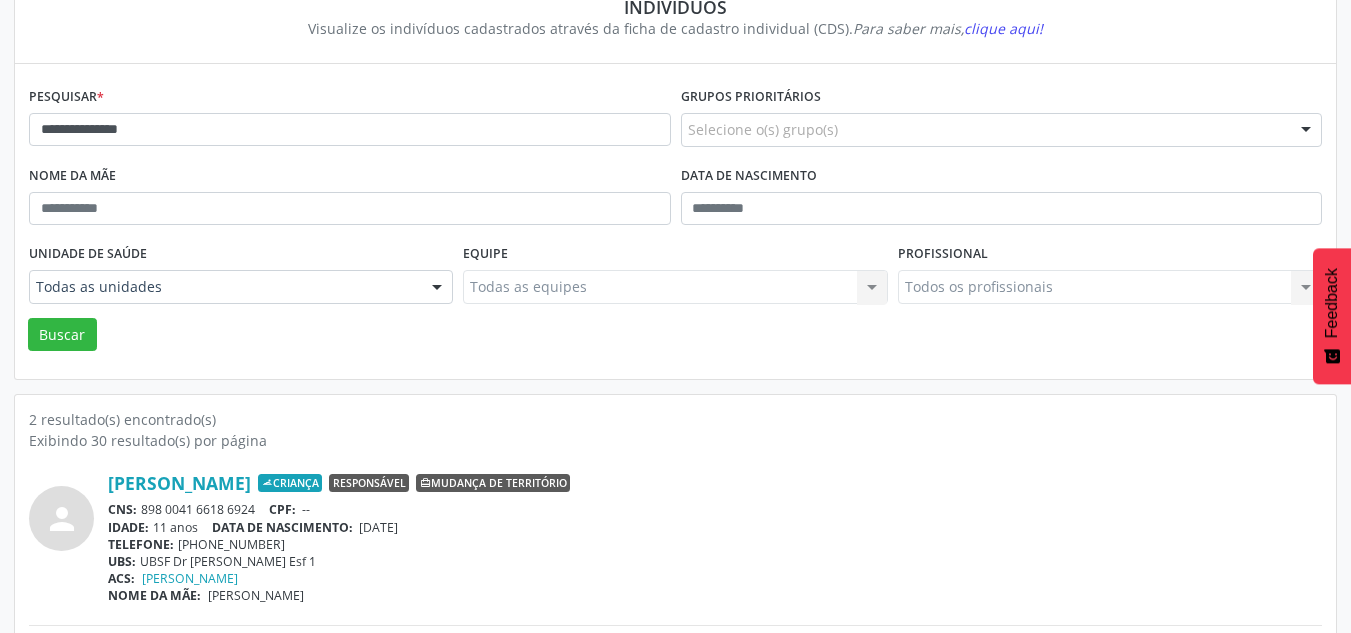 drag, startPoint x: 366, startPoint y: 534, endPoint x: 433, endPoint y: 530, distance: 67.11929 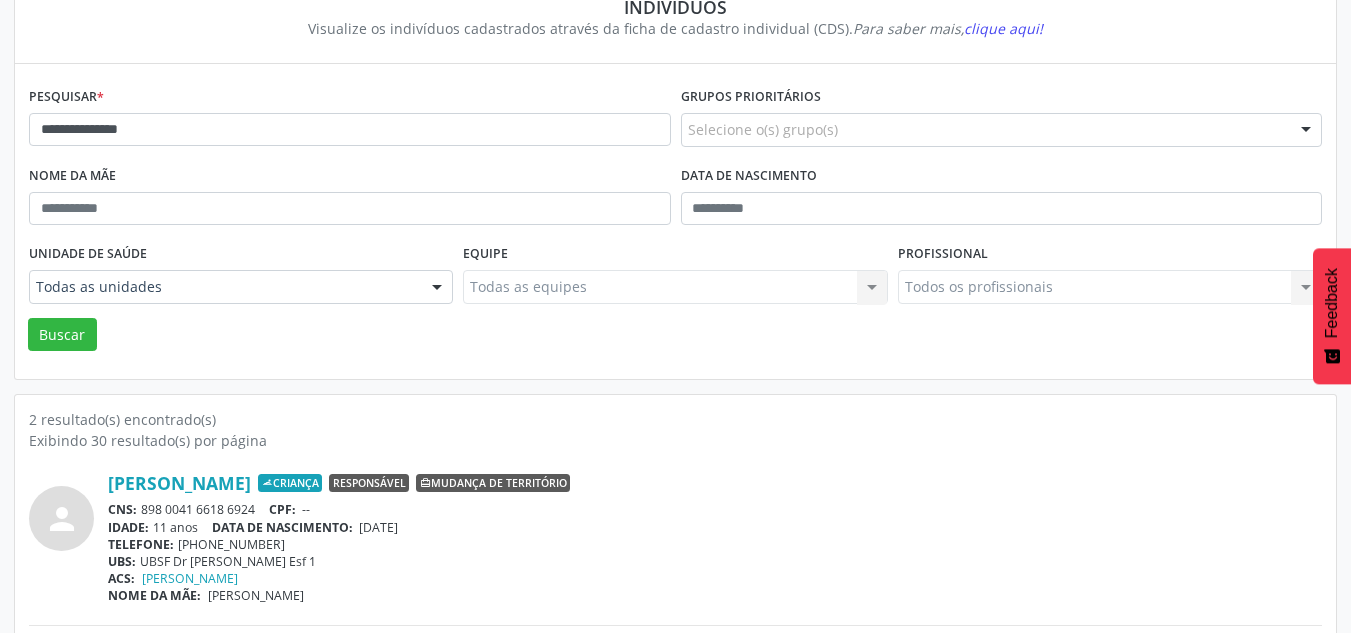 drag, startPoint x: 258, startPoint y: 512, endPoint x: 145, endPoint y: 515, distance: 113.03982 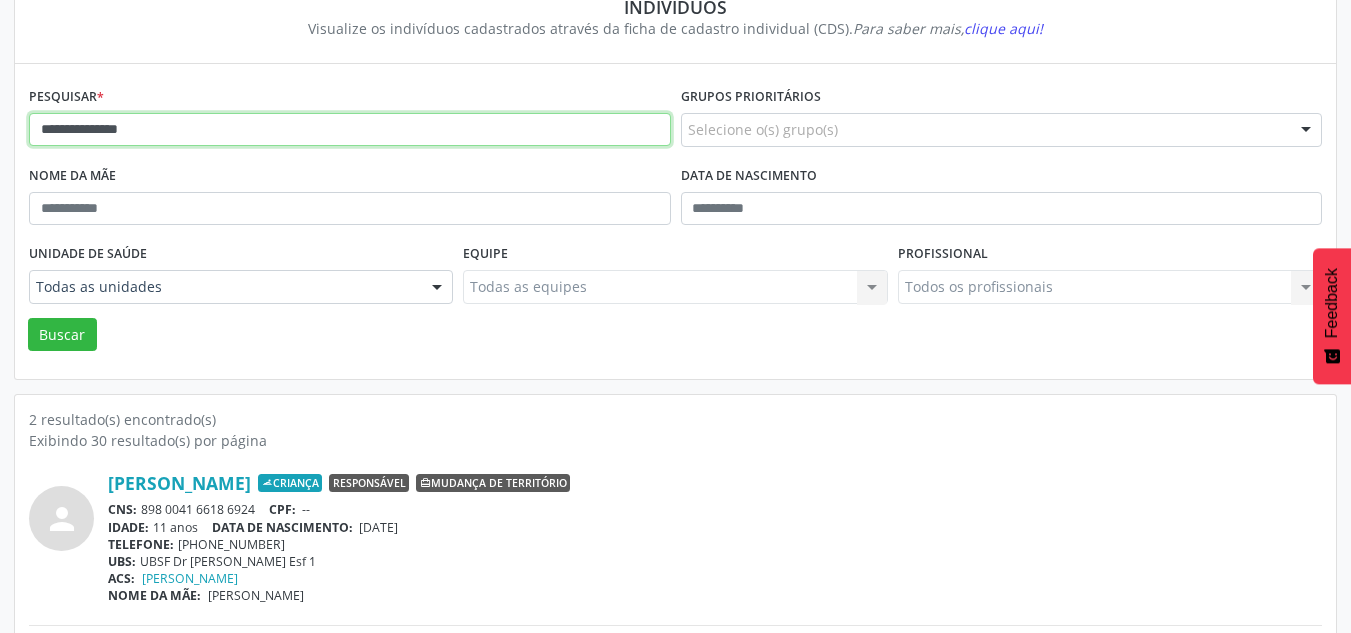 click on "**********" at bounding box center [350, 130] 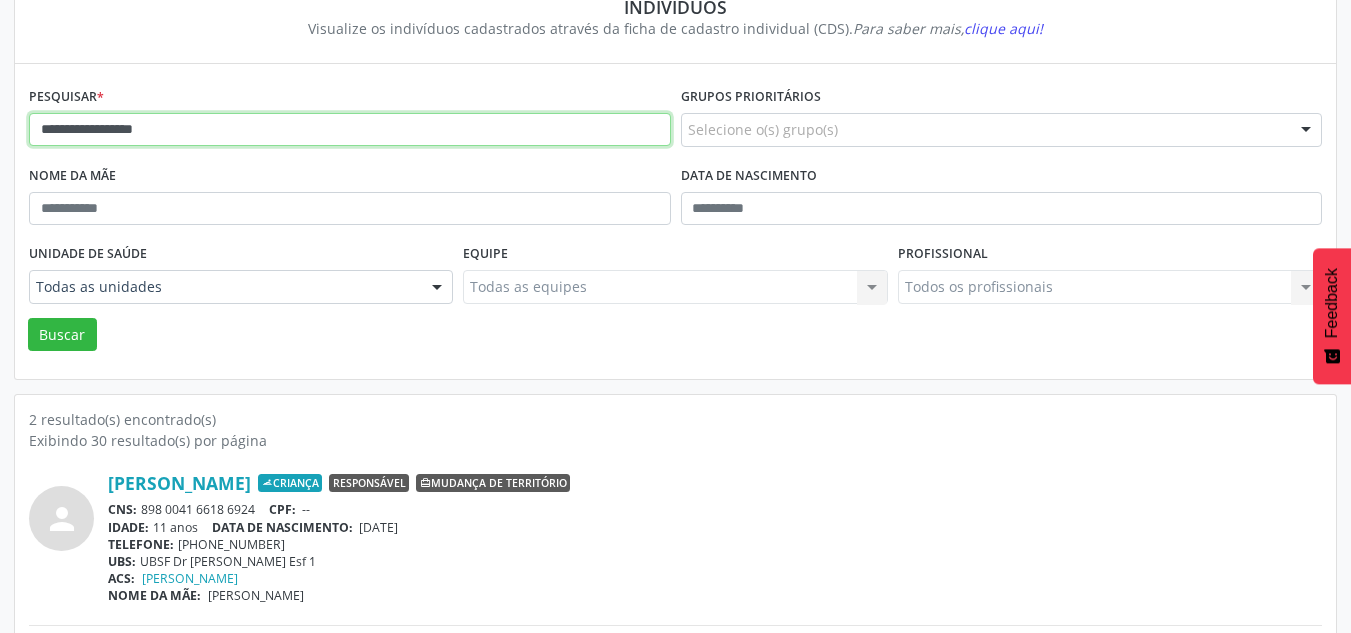 click on "Buscar" at bounding box center [62, 335] 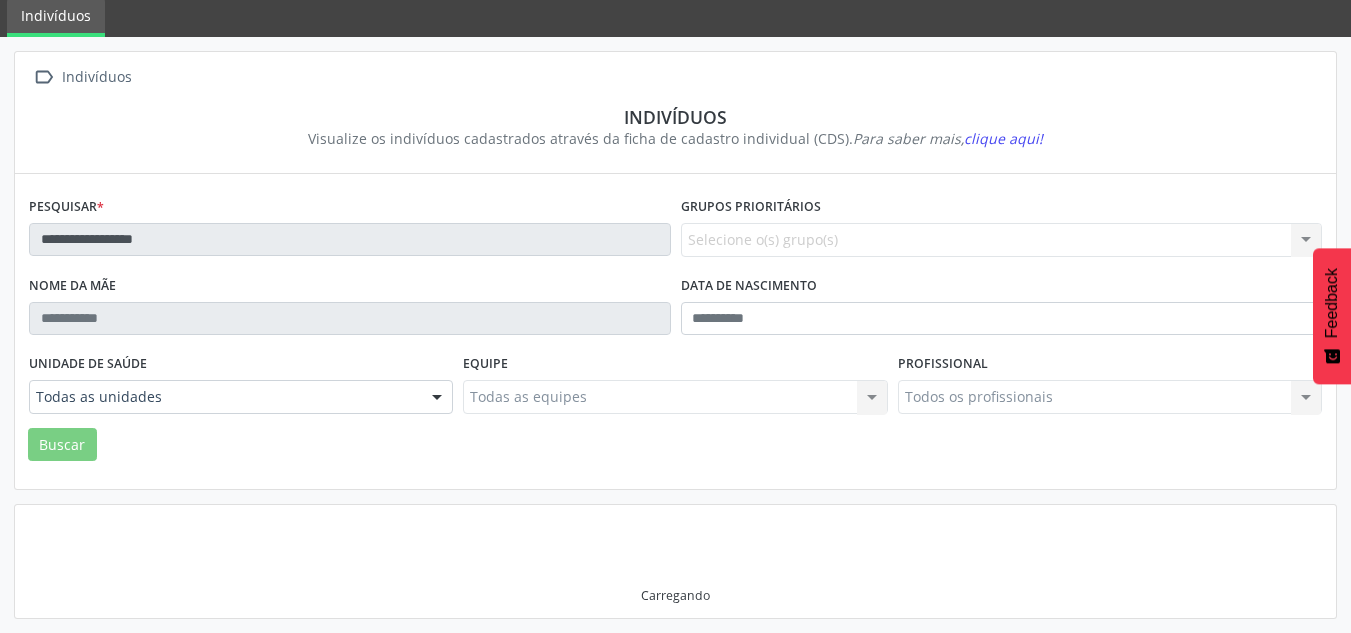 scroll, scrollTop: 67, scrollLeft: 0, axis: vertical 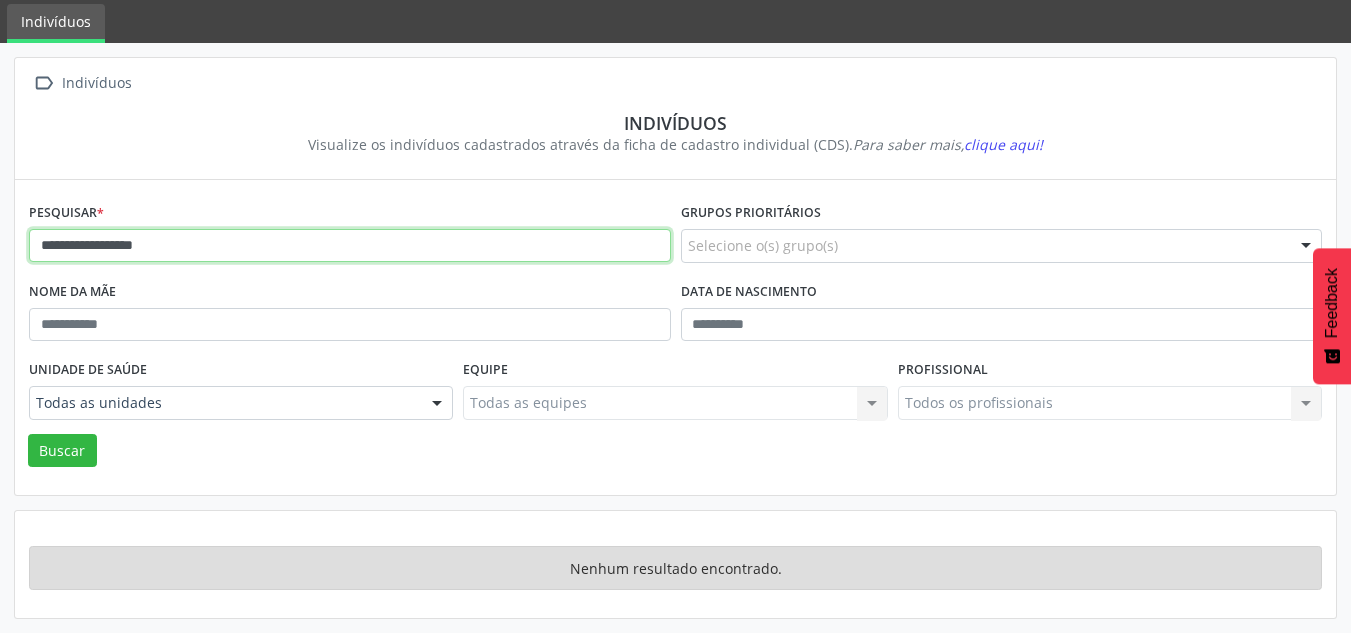 click on "**********" at bounding box center (350, 246) 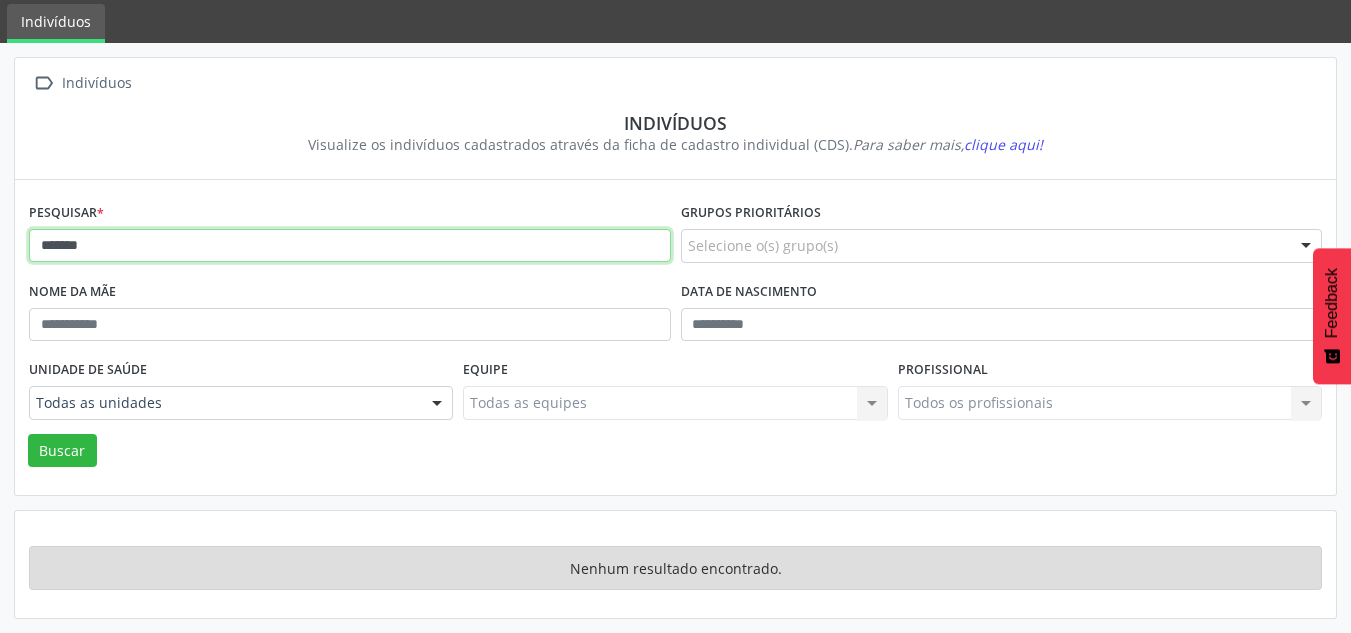 click on "Buscar" at bounding box center [62, 451] 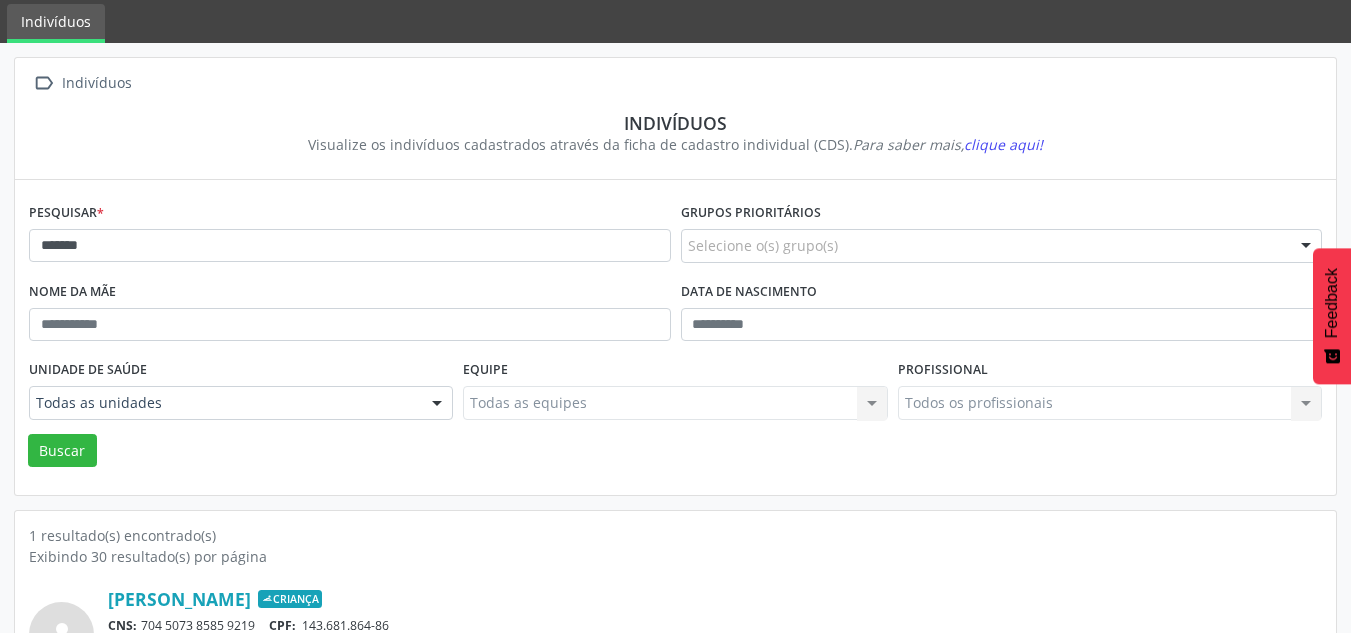 scroll, scrollTop: 167, scrollLeft: 0, axis: vertical 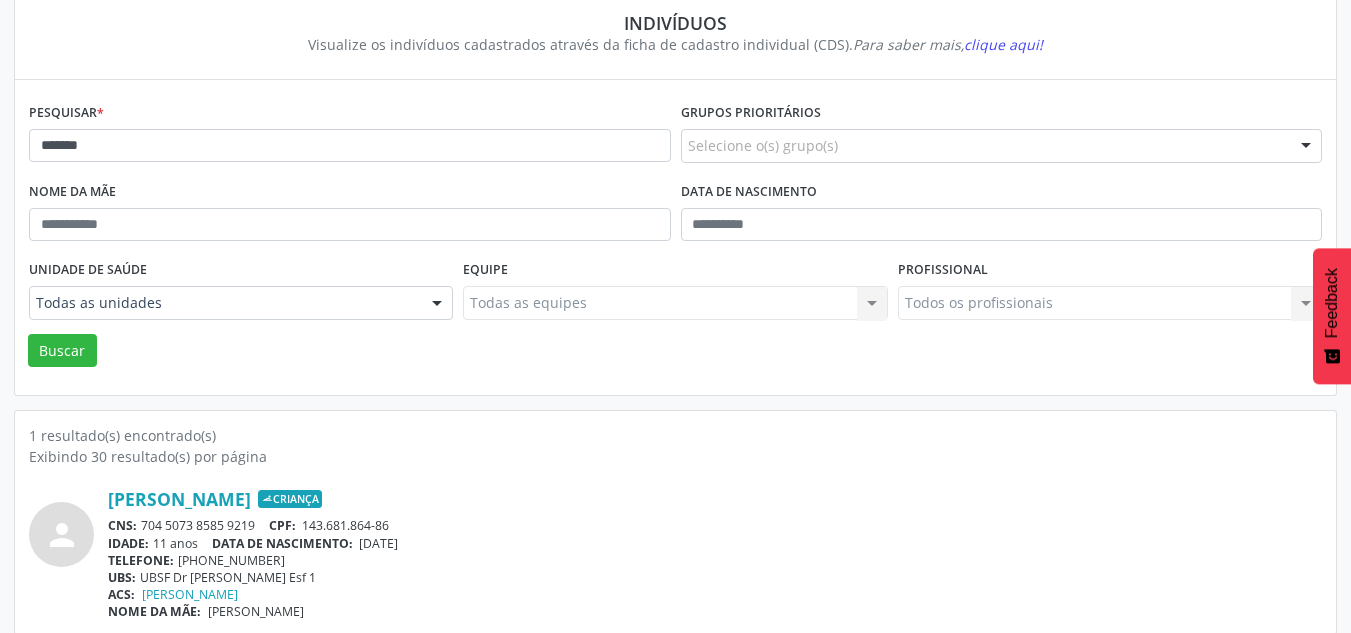 drag, startPoint x: 451, startPoint y: 544, endPoint x: 365, endPoint y: 543, distance: 86.00581 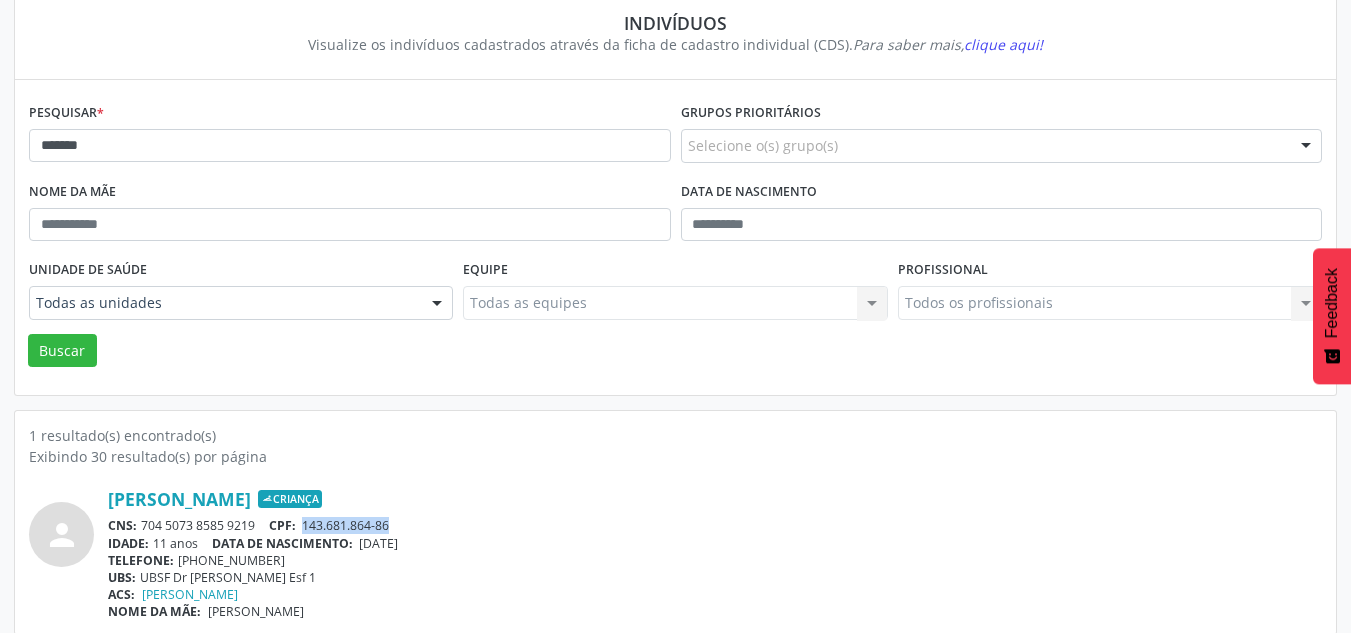 drag, startPoint x: 407, startPoint y: 518, endPoint x: 305, endPoint y: 523, distance: 102.122475 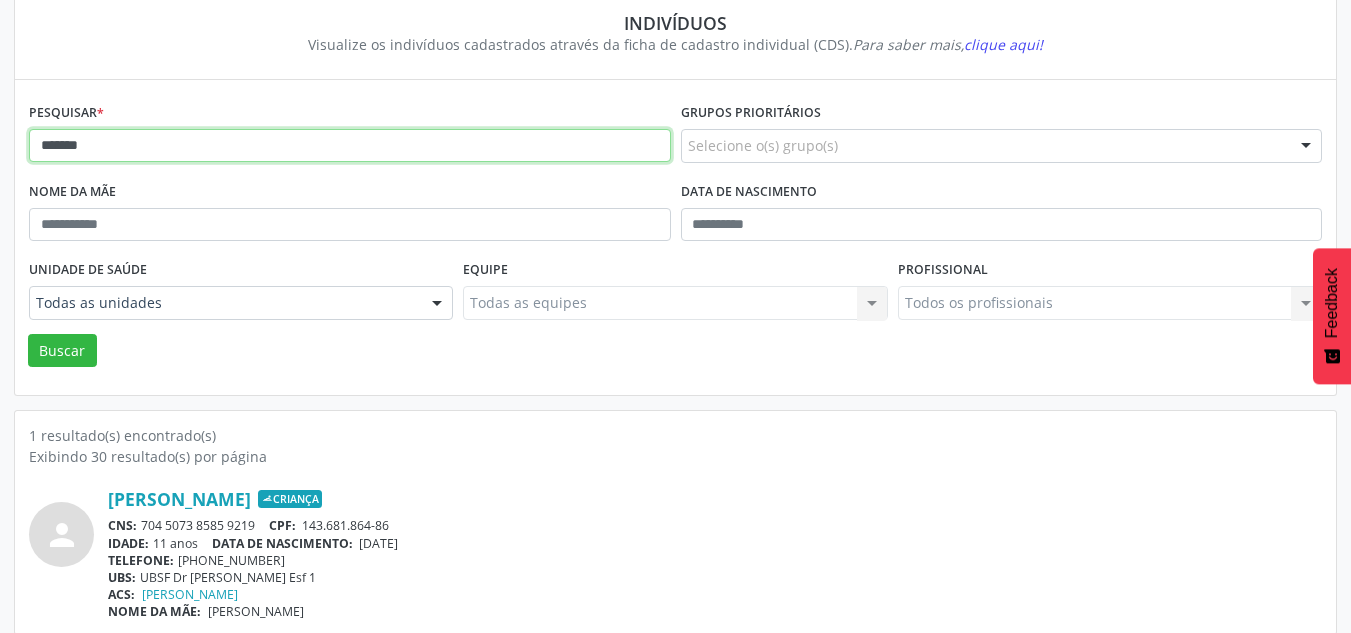 click on "*******" at bounding box center [350, 146] 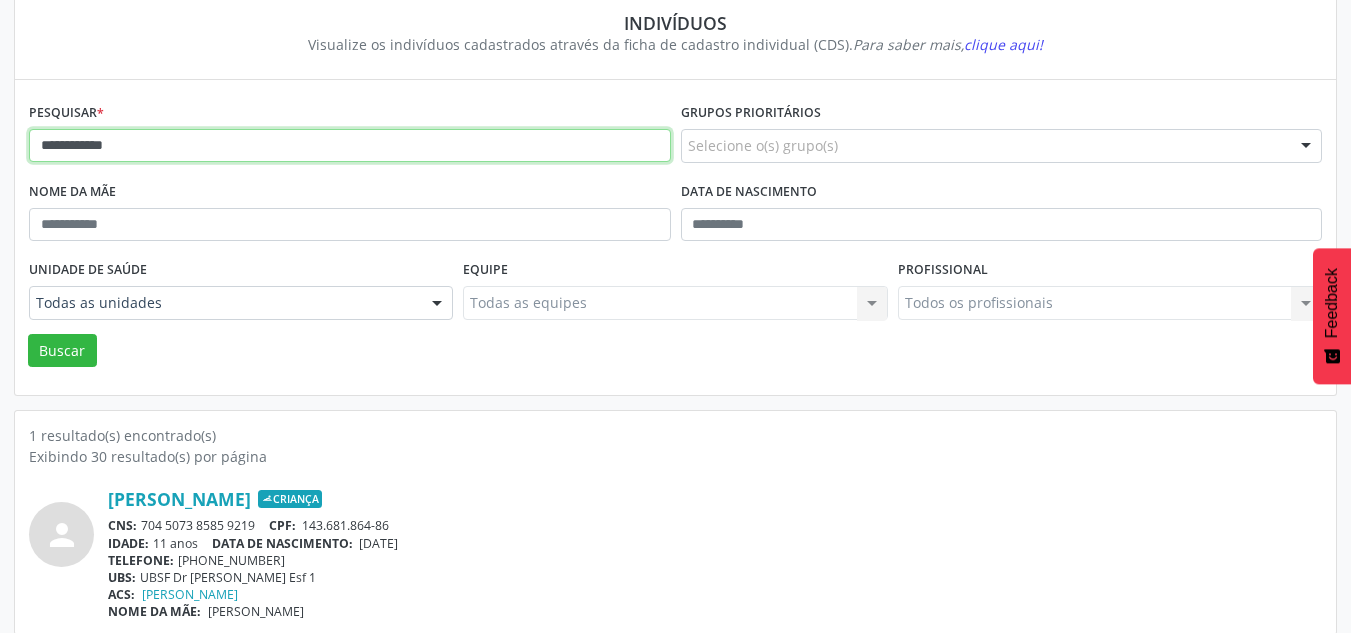 click on "Buscar" at bounding box center (62, 351) 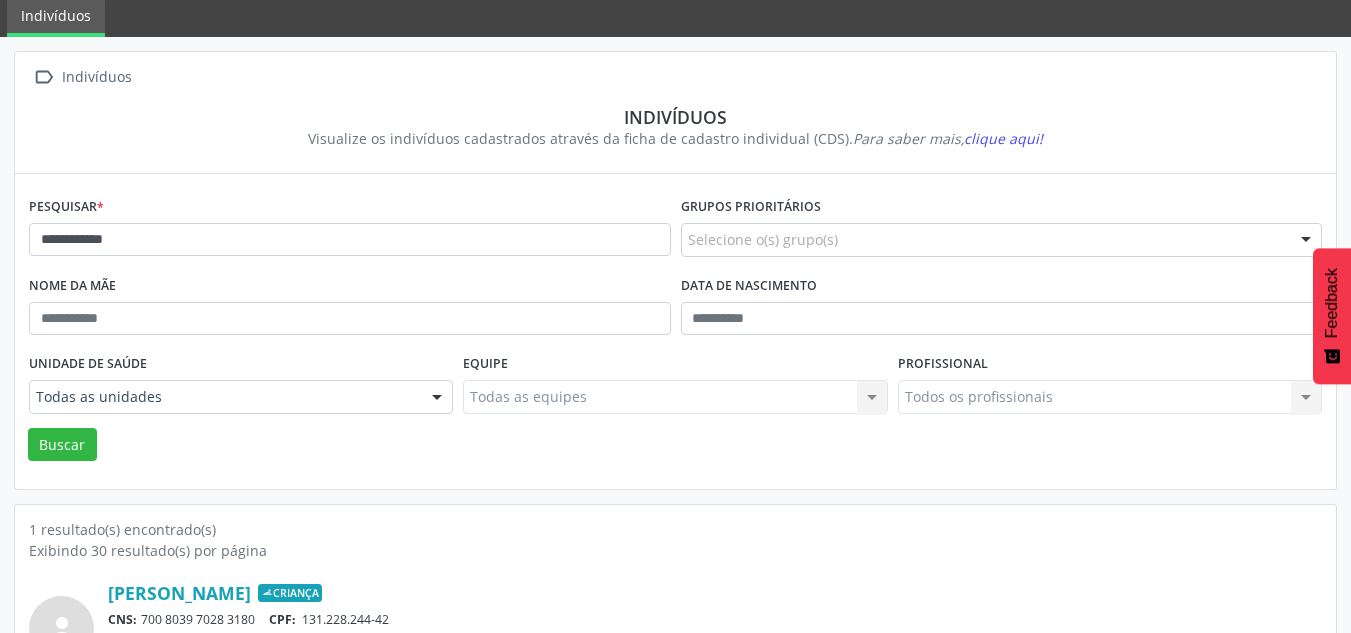 scroll, scrollTop: 167, scrollLeft: 0, axis: vertical 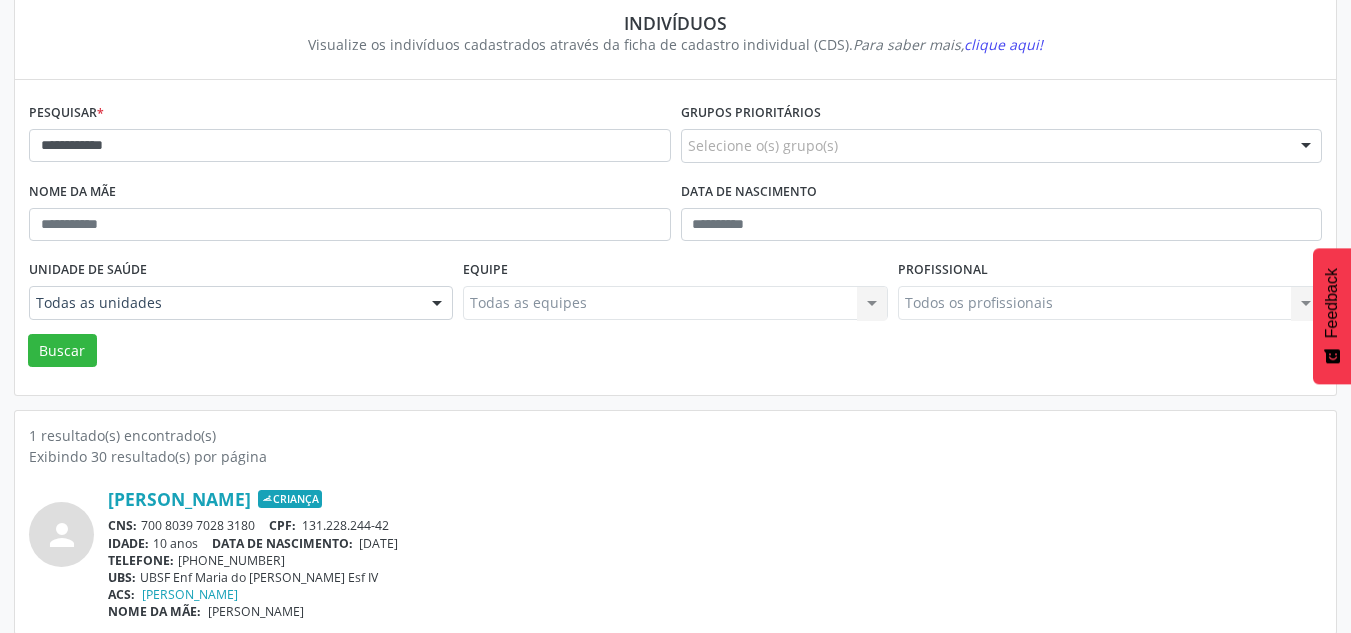 drag, startPoint x: 369, startPoint y: 546, endPoint x: 457, endPoint y: 546, distance: 88 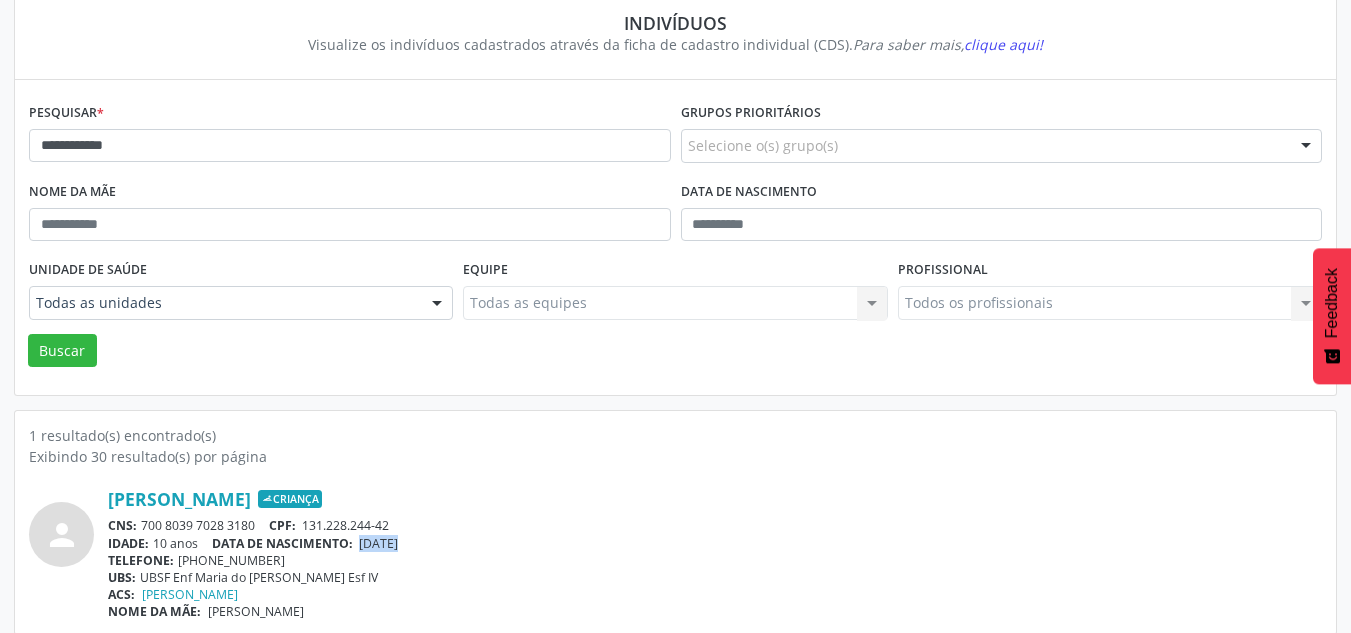 drag, startPoint x: 457, startPoint y: 546, endPoint x: 363, endPoint y: 547, distance: 94.00532 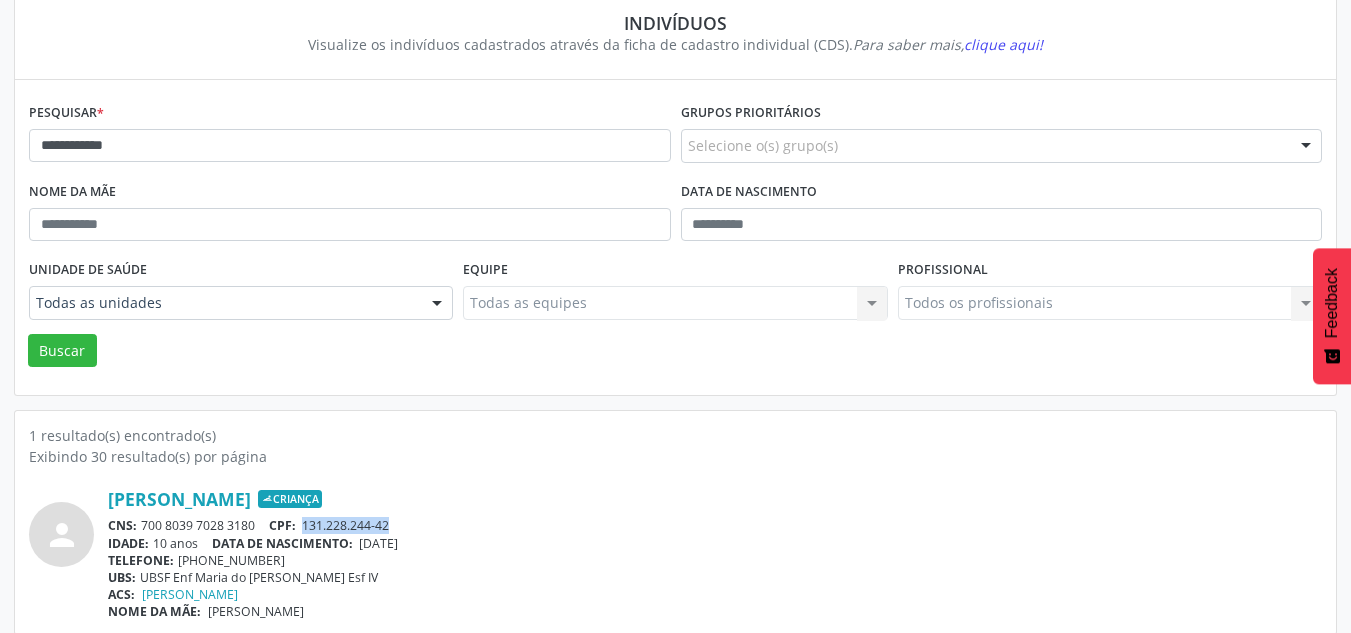 drag, startPoint x: 436, startPoint y: 524, endPoint x: 306, endPoint y: 531, distance: 130.18832 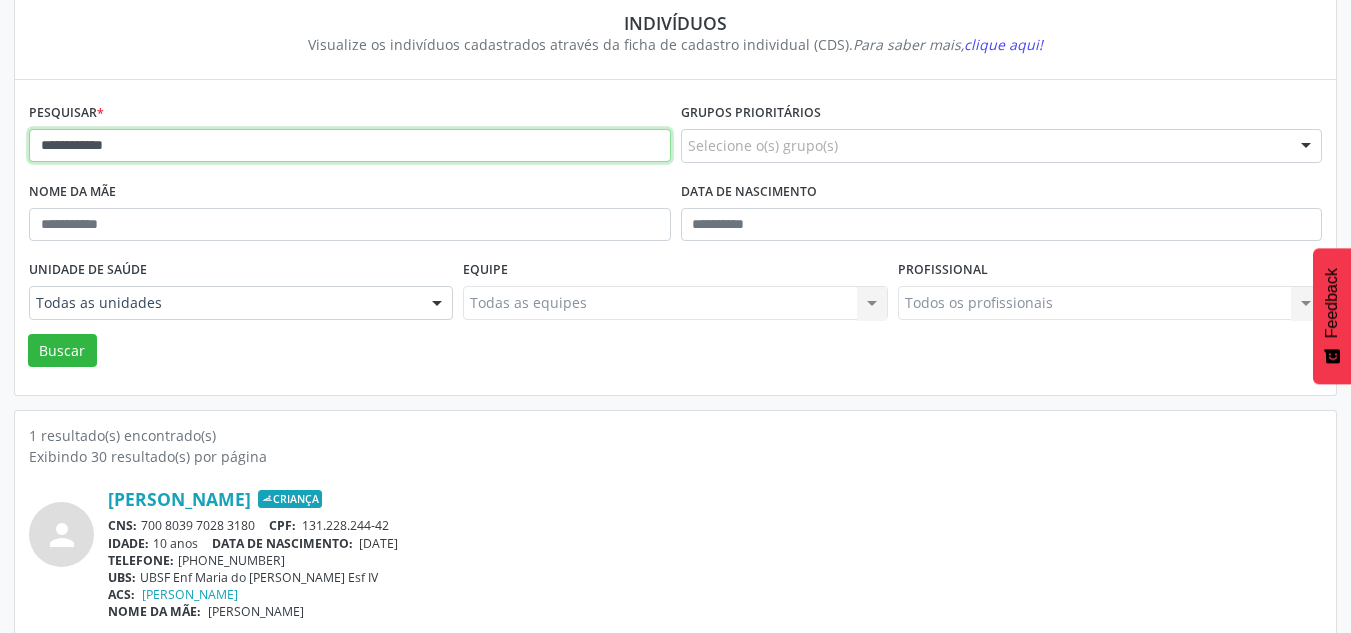 click on "**********" at bounding box center [350, 146] 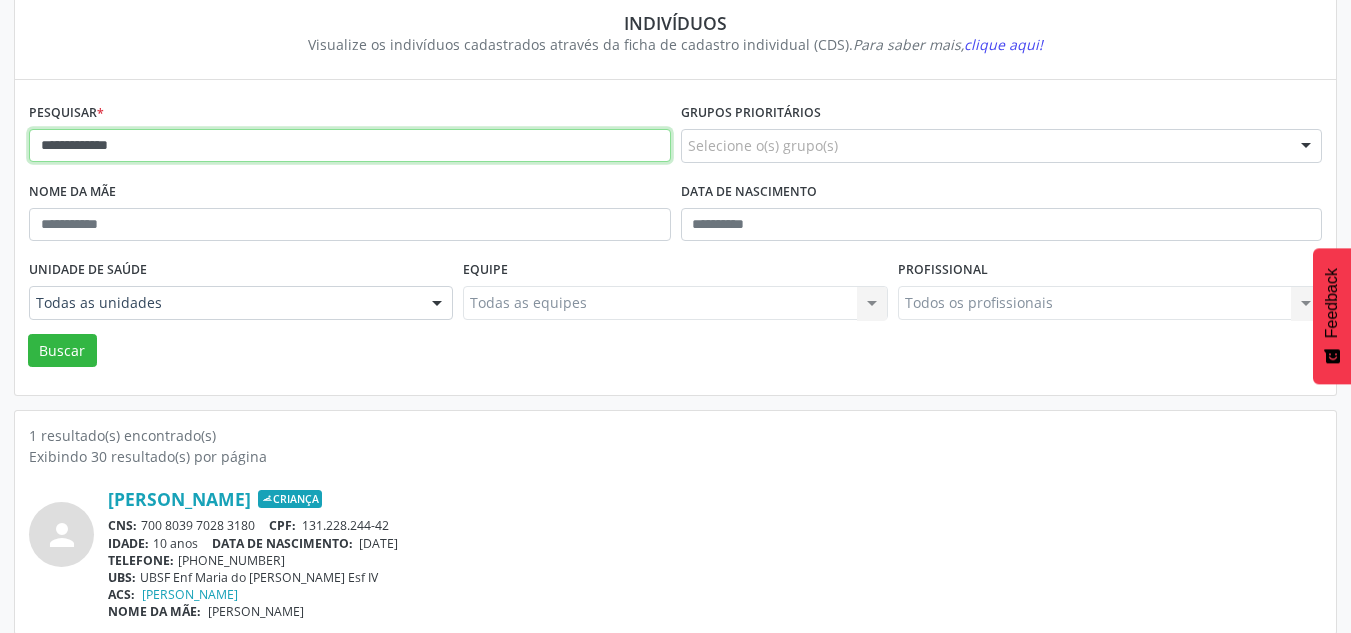 click on "Buscar" at bounding box center [62, 351] 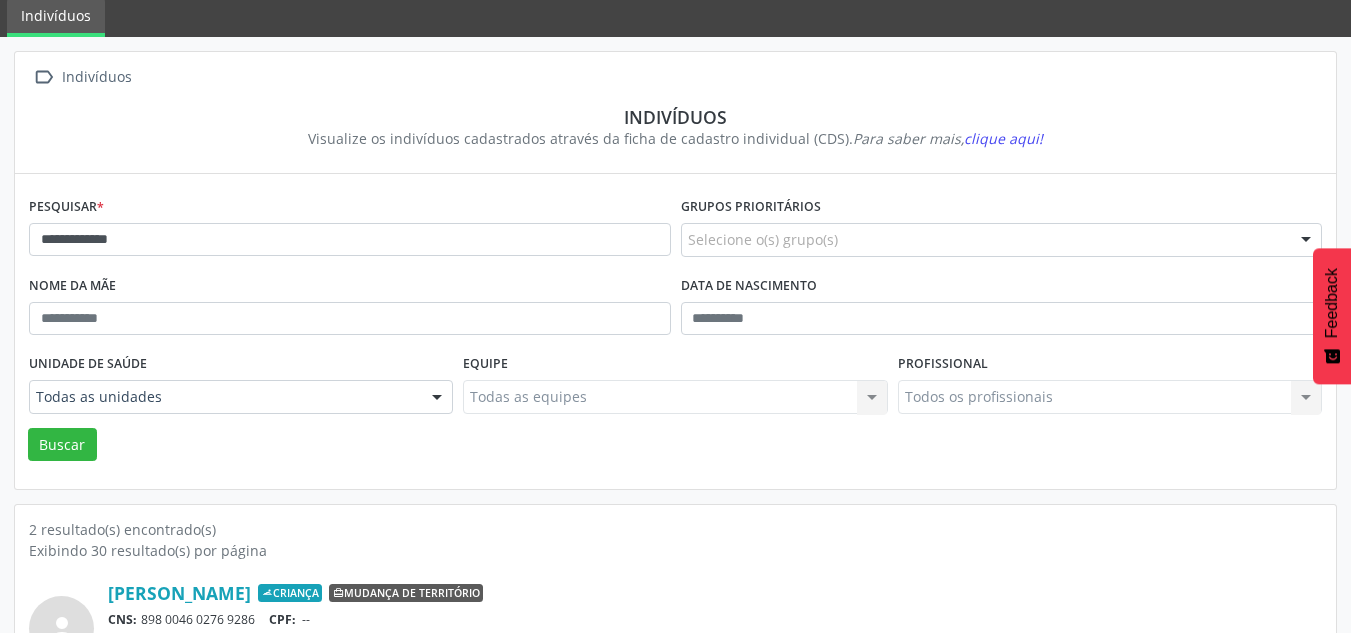 scroll, scrollTop: 167, scrollLeft: 0, axis: vertical 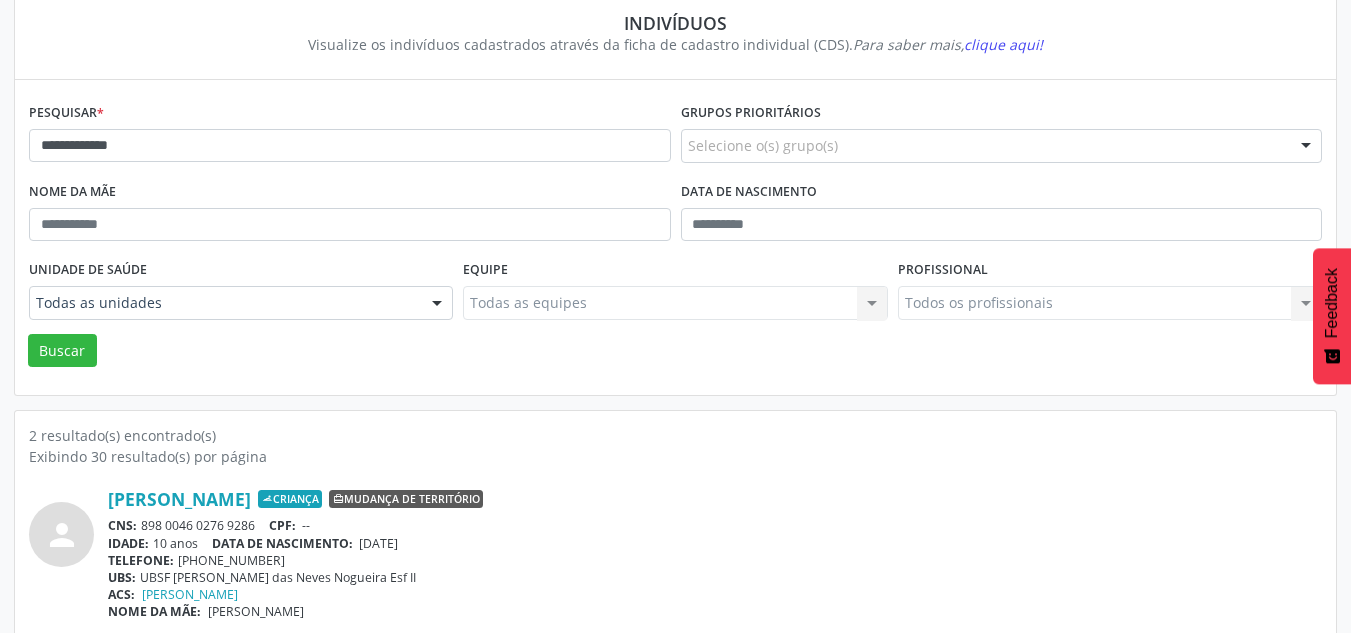 drag, startPoint x: 440, startPoint y: 540, endPoint x: 367, endPoint y: 546, distance: 73.24616 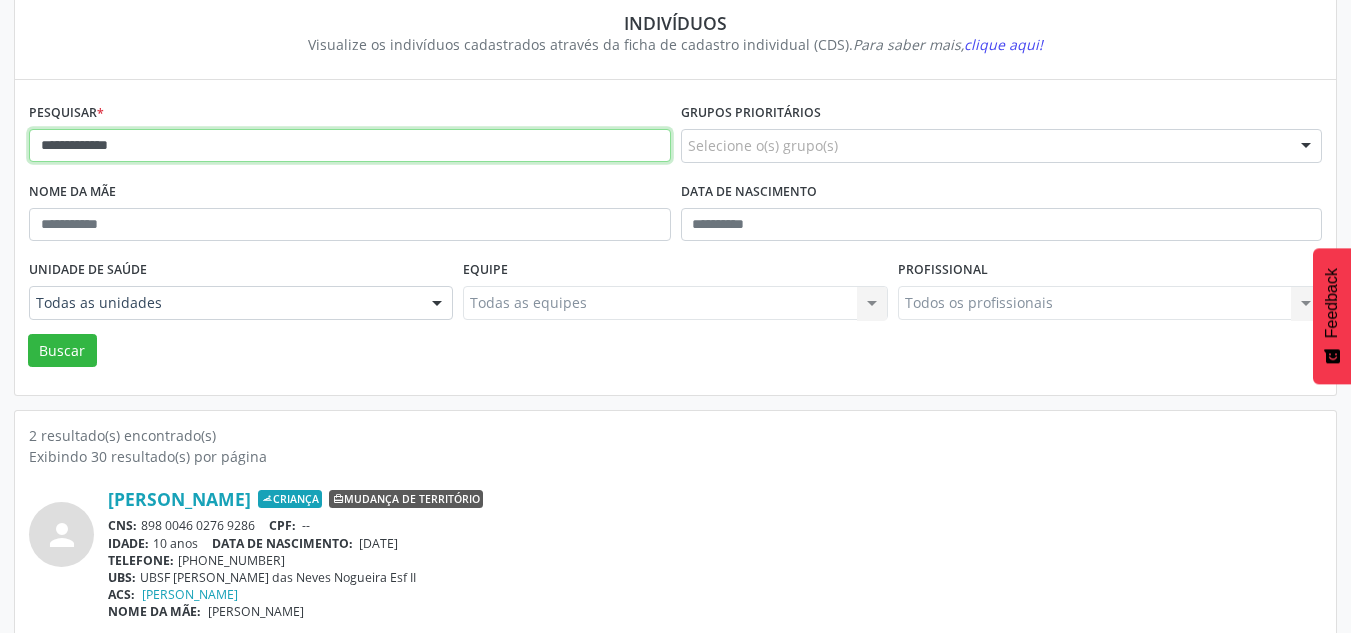 click on "**********" at bounding box center [350, 146] 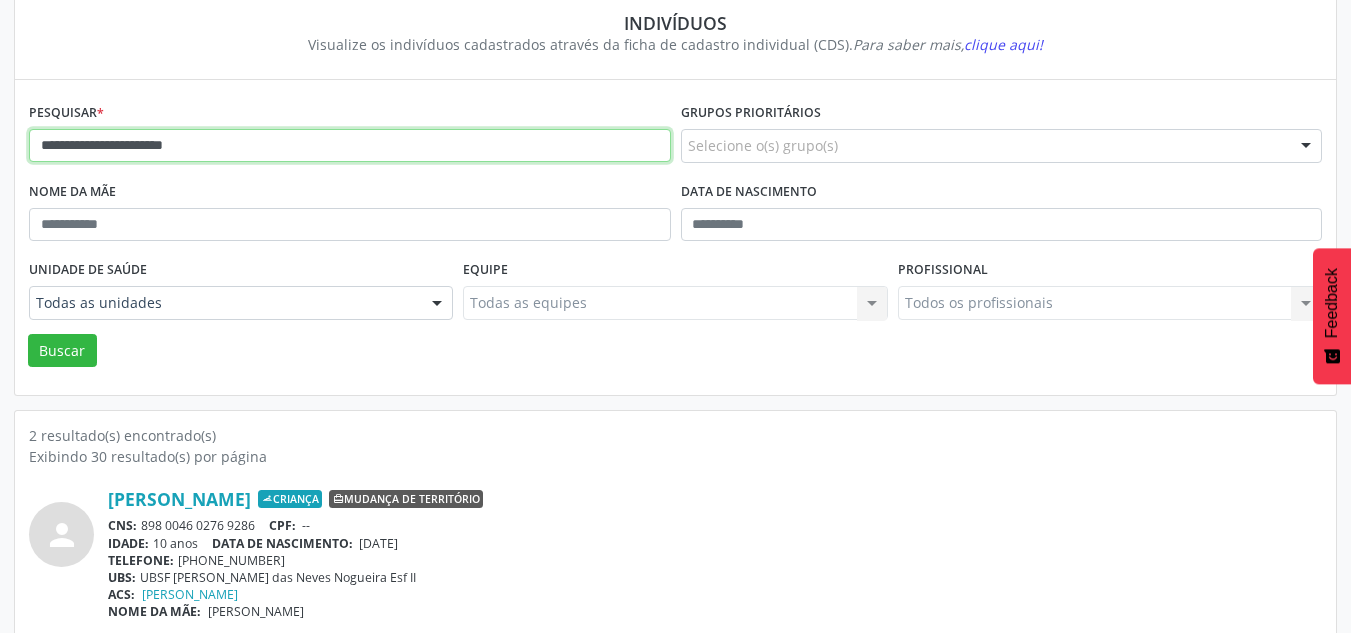 click on "Buscar" at bounding box center (62, 351) 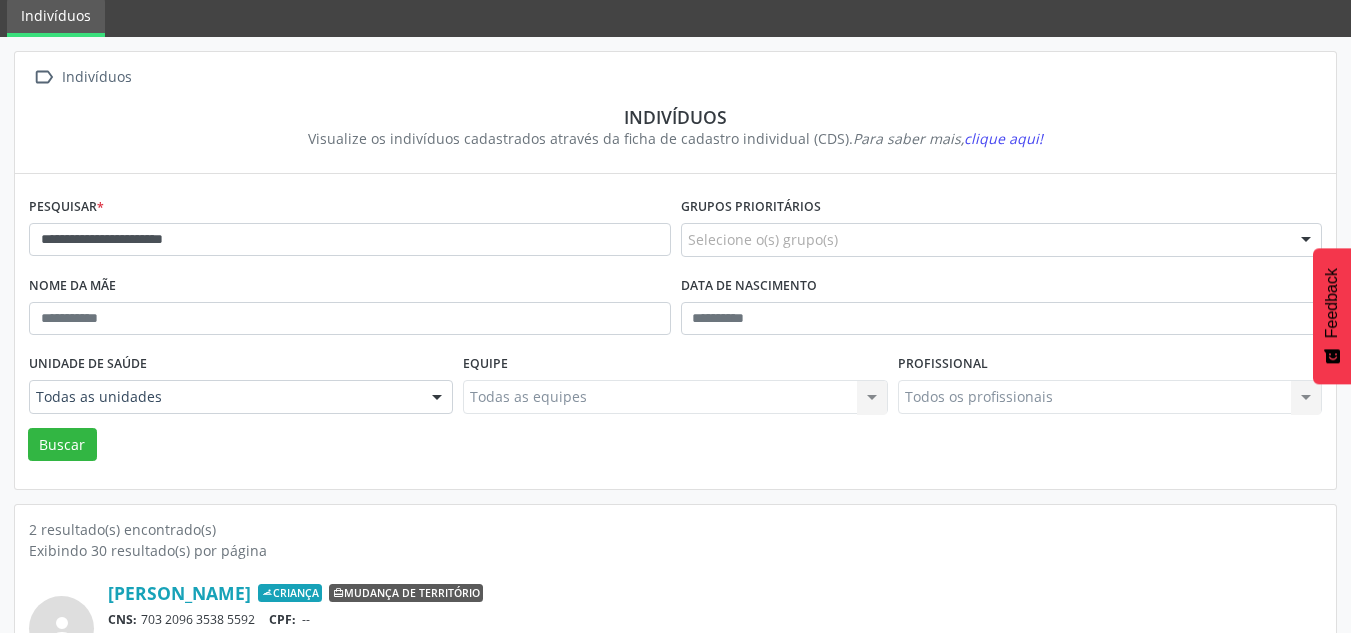 scroll, scrollTop: 167, scrollLeft: 0, axis: vertical 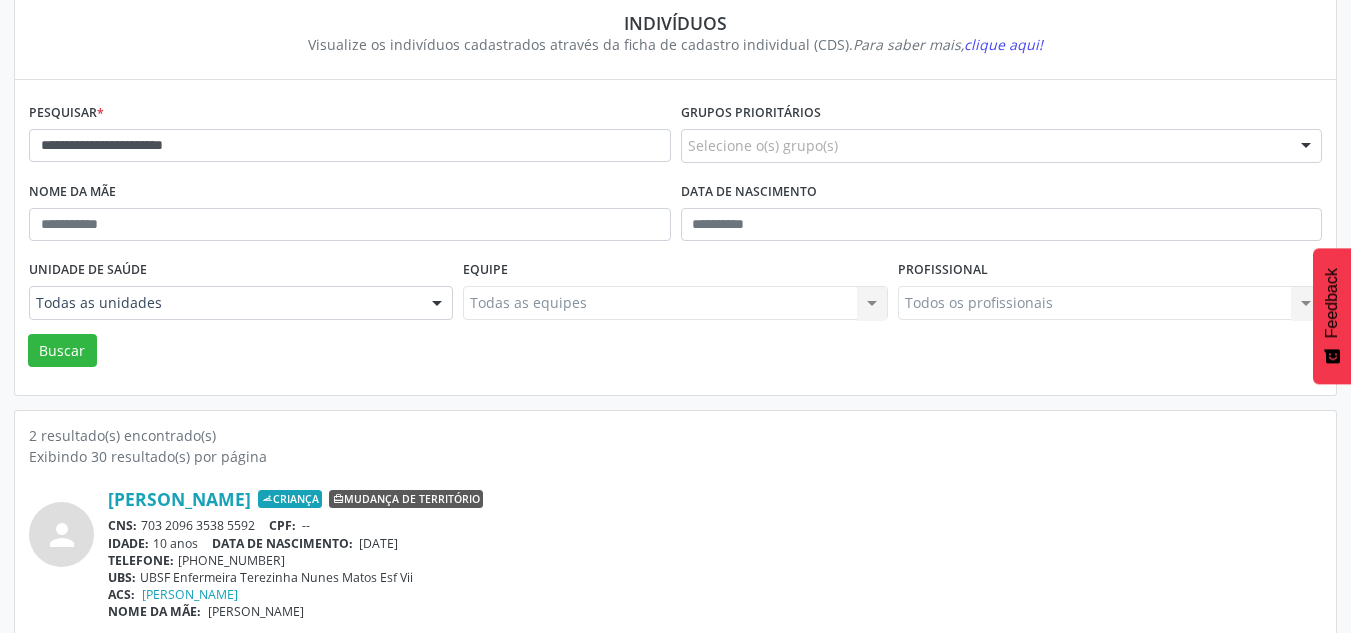 drag, startPoint x: 365, startPoint y: 543, endPoint x: 471, endPoint y: 545, distance: 106.01887 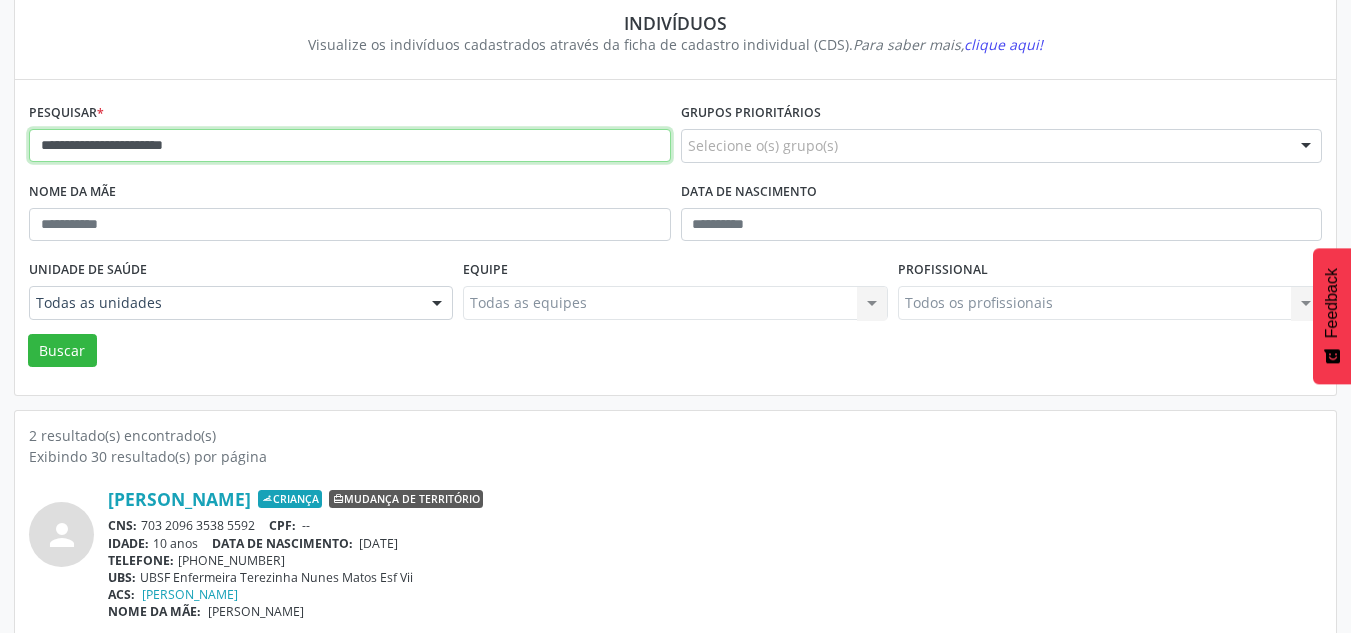 click on "**********" at bounding box center (350, 146) 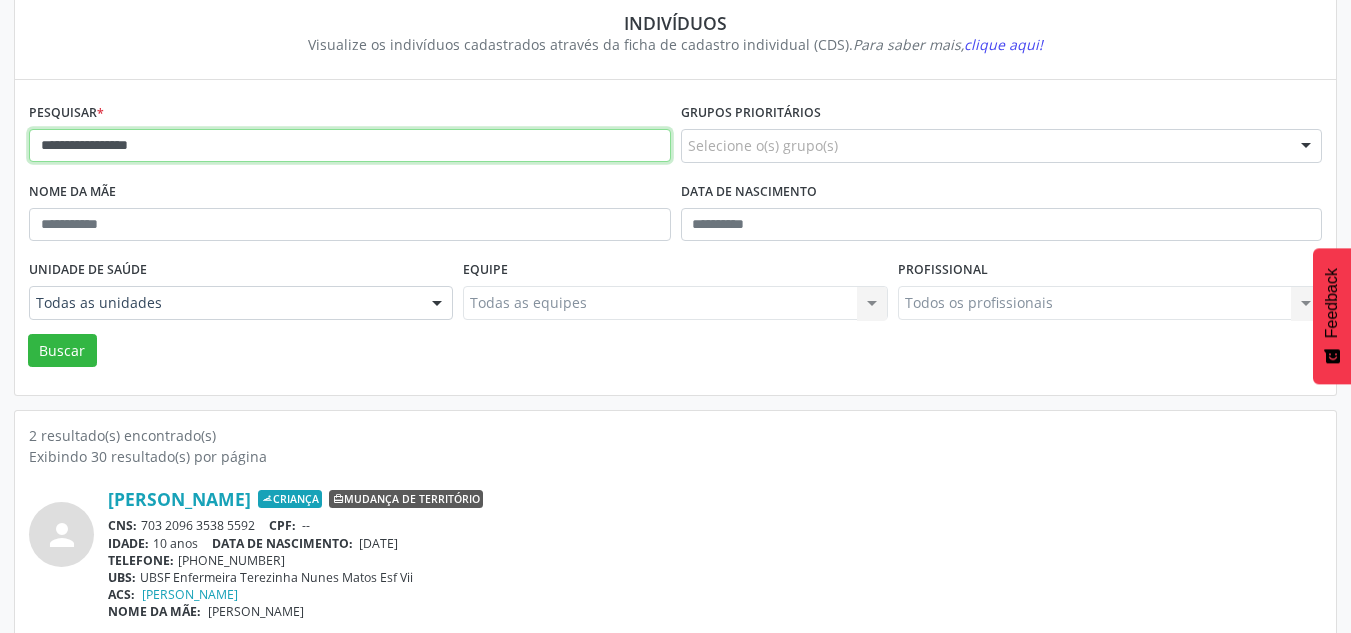 click on "Buscar" at bounding box center [62, 351] 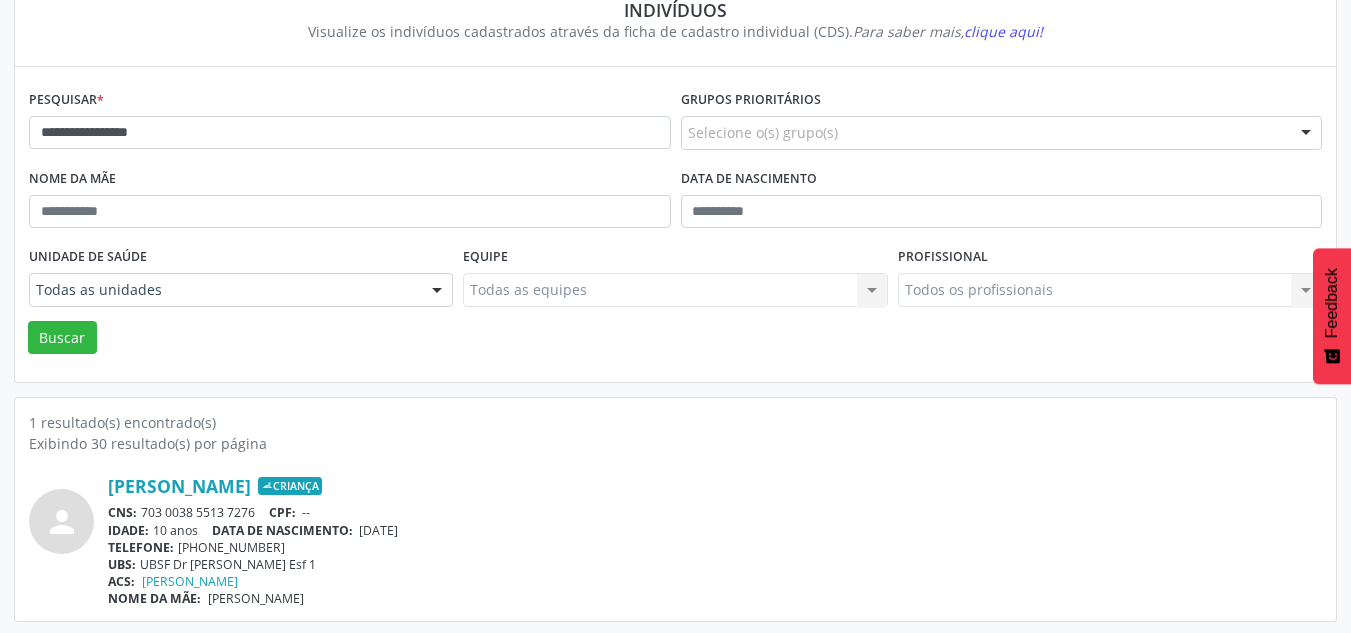 scroll, scrollTop: 183, scrollLeft: 0, axis: vertical 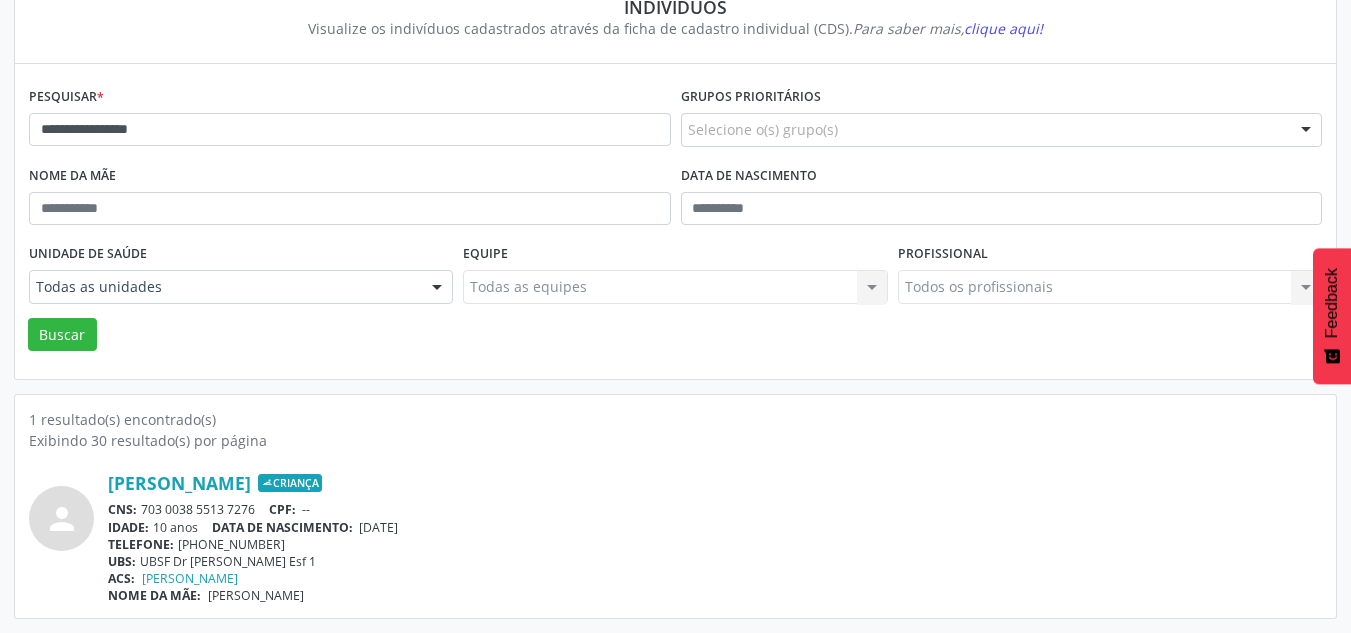 drag, startPoint x: 366, startPoint y: 524, endPoint x: 470, endPoint y: 527, distance: 104.04326 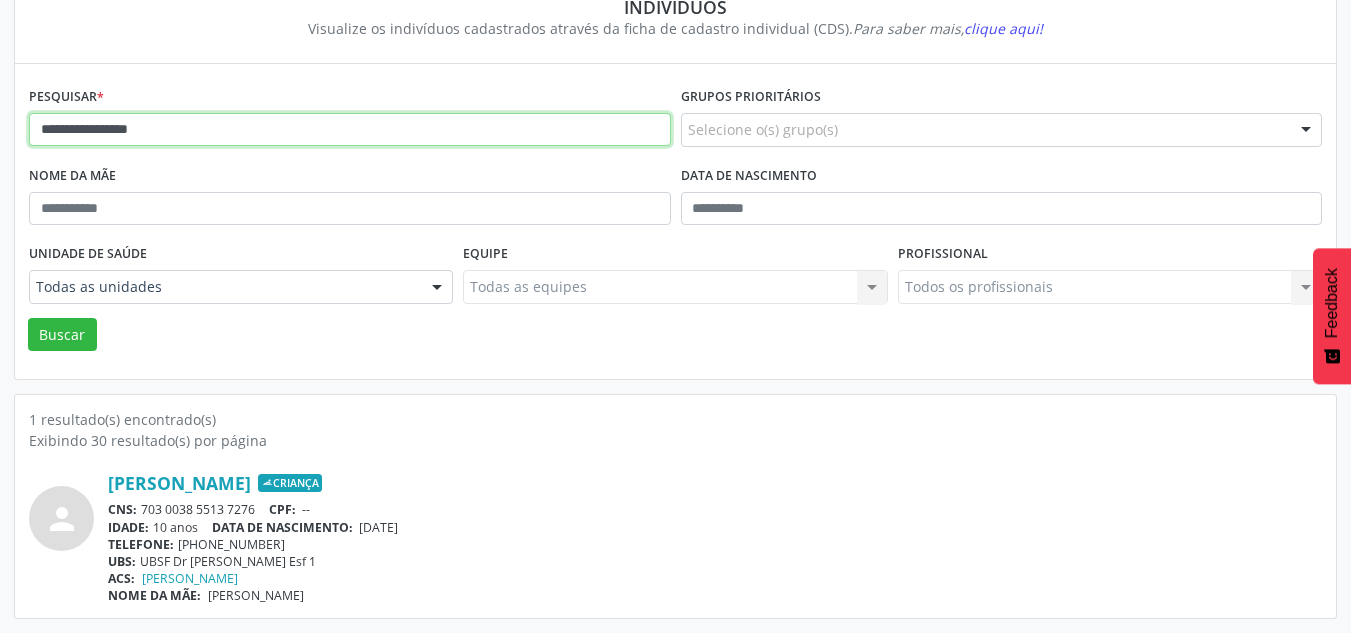 click on "**********" at bounding box center [350, 130] 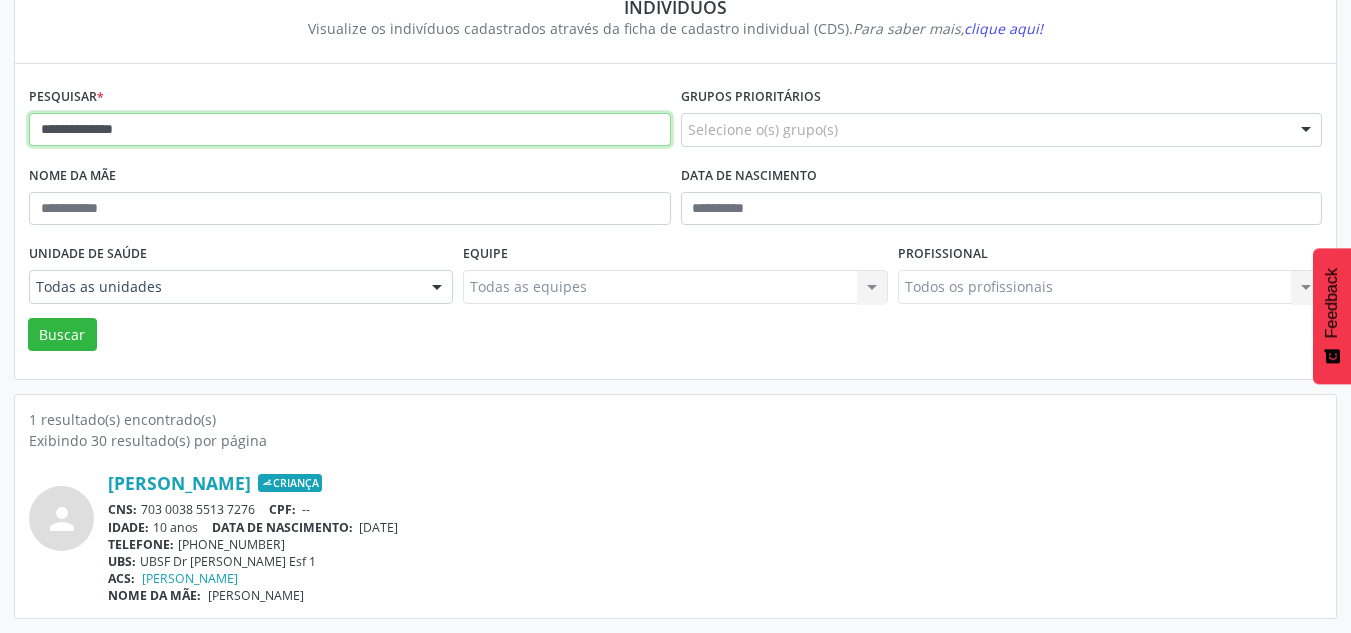 click on "Buscar" at bounding box center [62, 335] 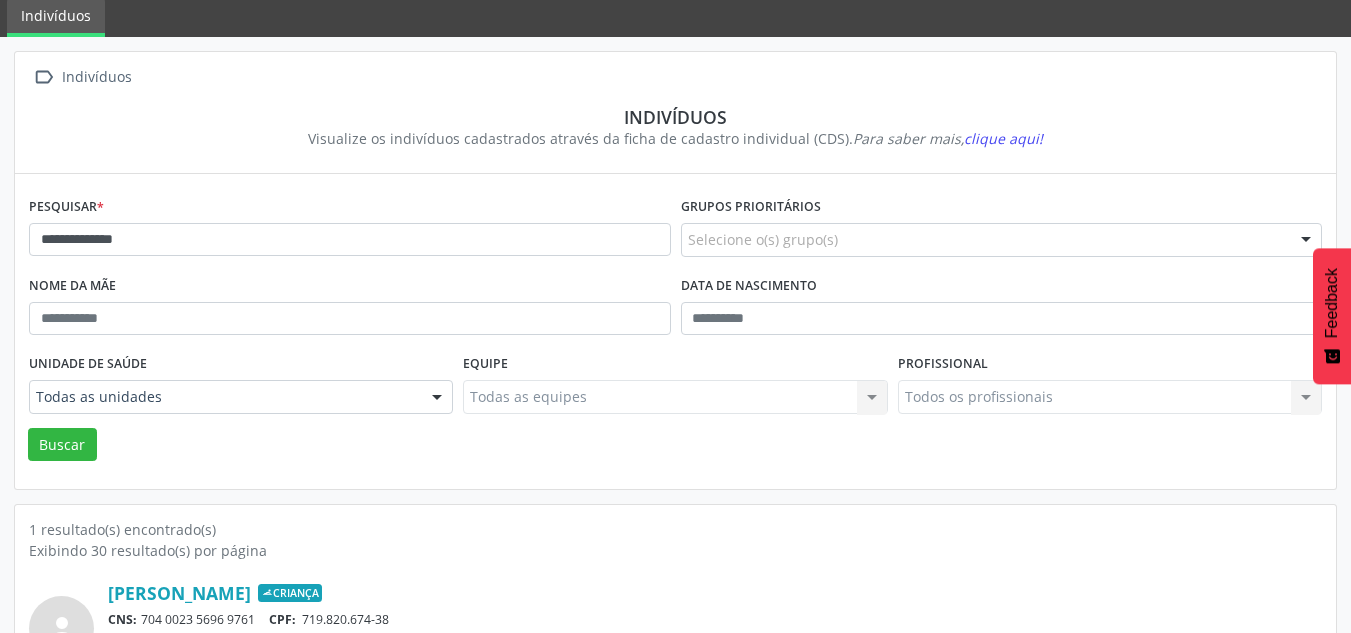 scroll, scrollTop: 183, scrollLeft: 0, axis: vertical 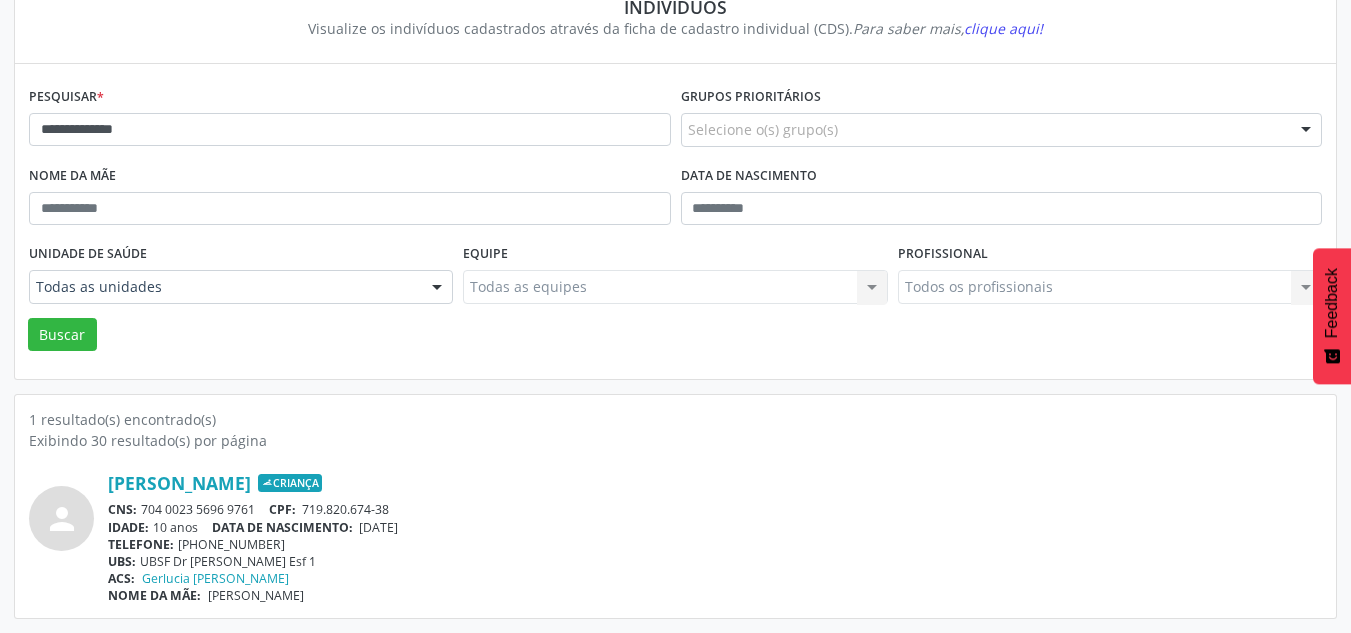 drag, startPoint x: 366, startPoint y: 533, endPoint x: 440, endPoint y: 533, distance: 74 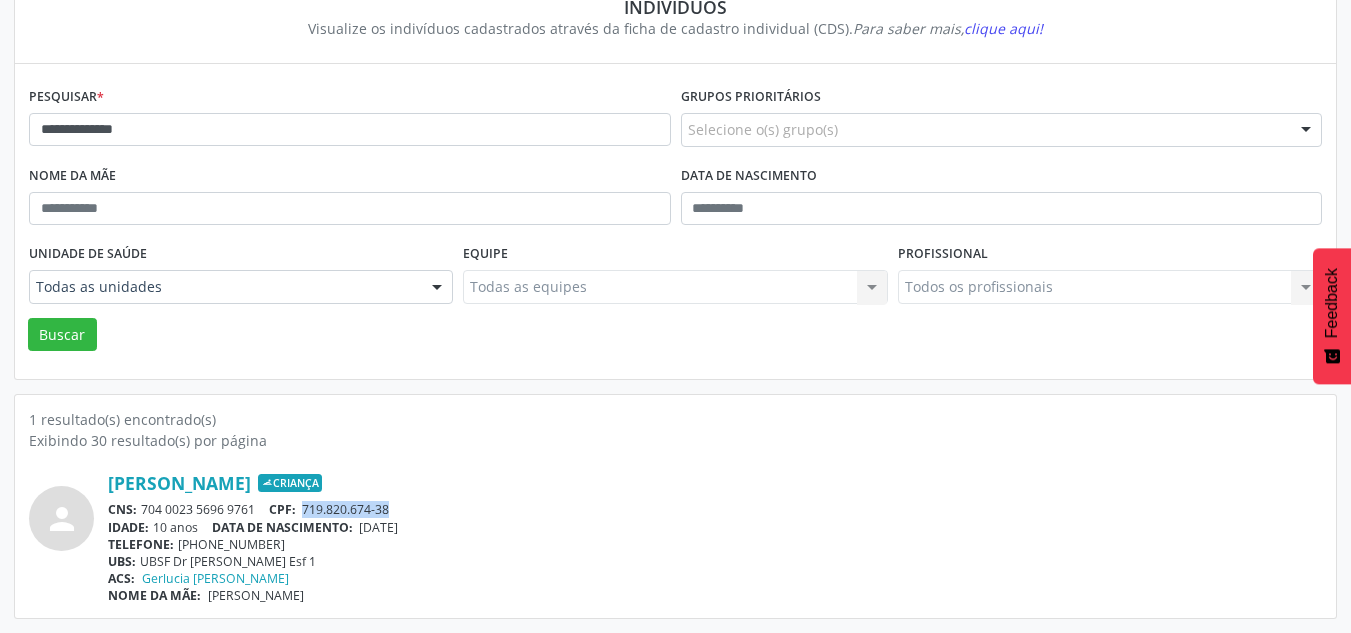 drag, startPoint x: 393, startPoint y: 508, endPoint x: 308, endPoint y: 516, distance: 85.37564 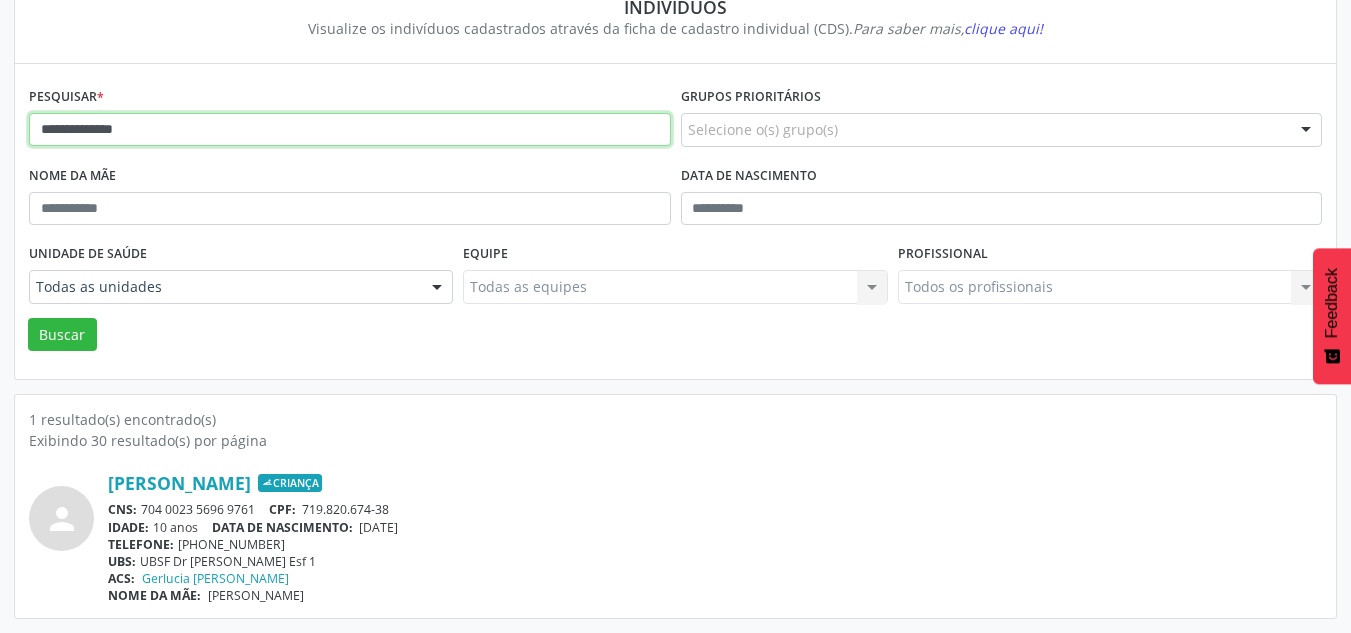 click on "**********" at bounding box center (350, 130) 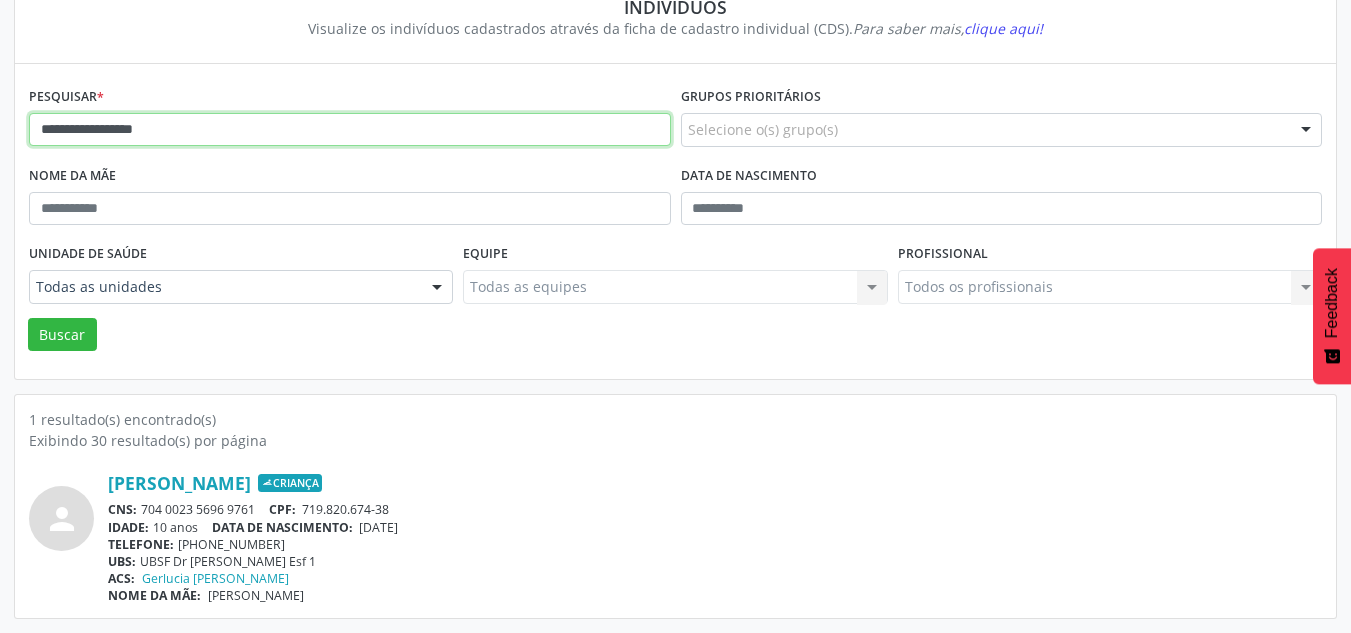 click on "Buscar" at bounding box center (62, 335) 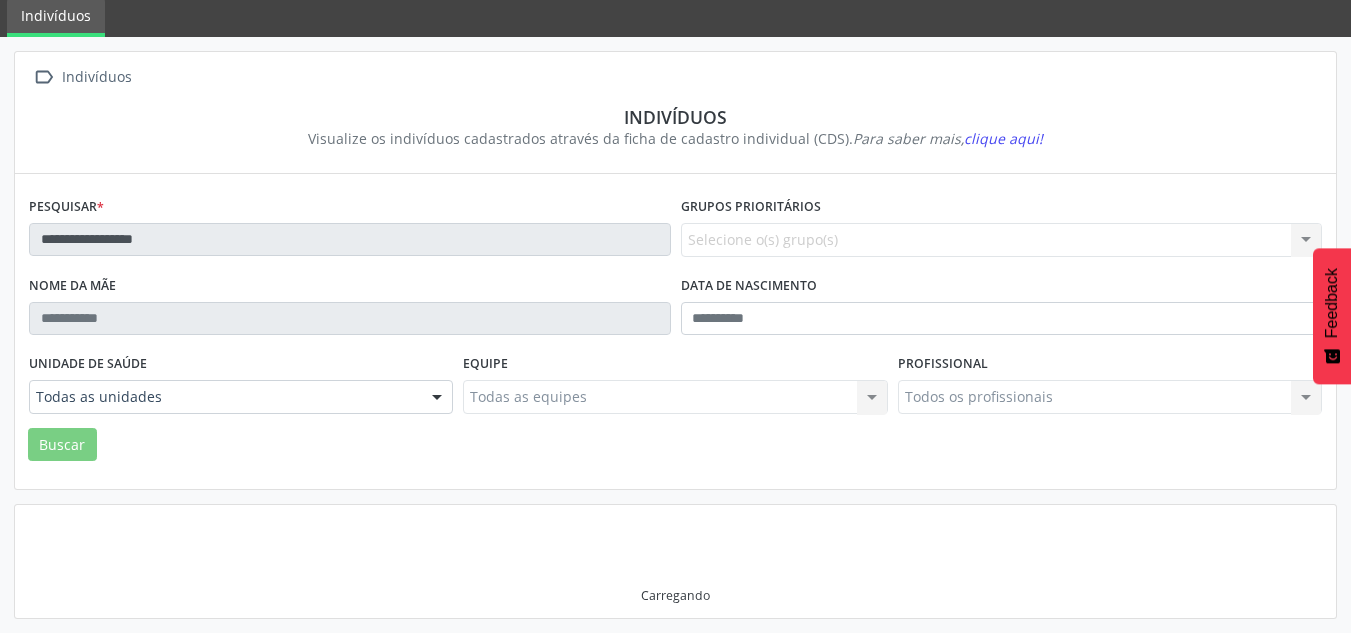 scroll, scrollTop: 183, scrollLeft: 0, axis: vertical 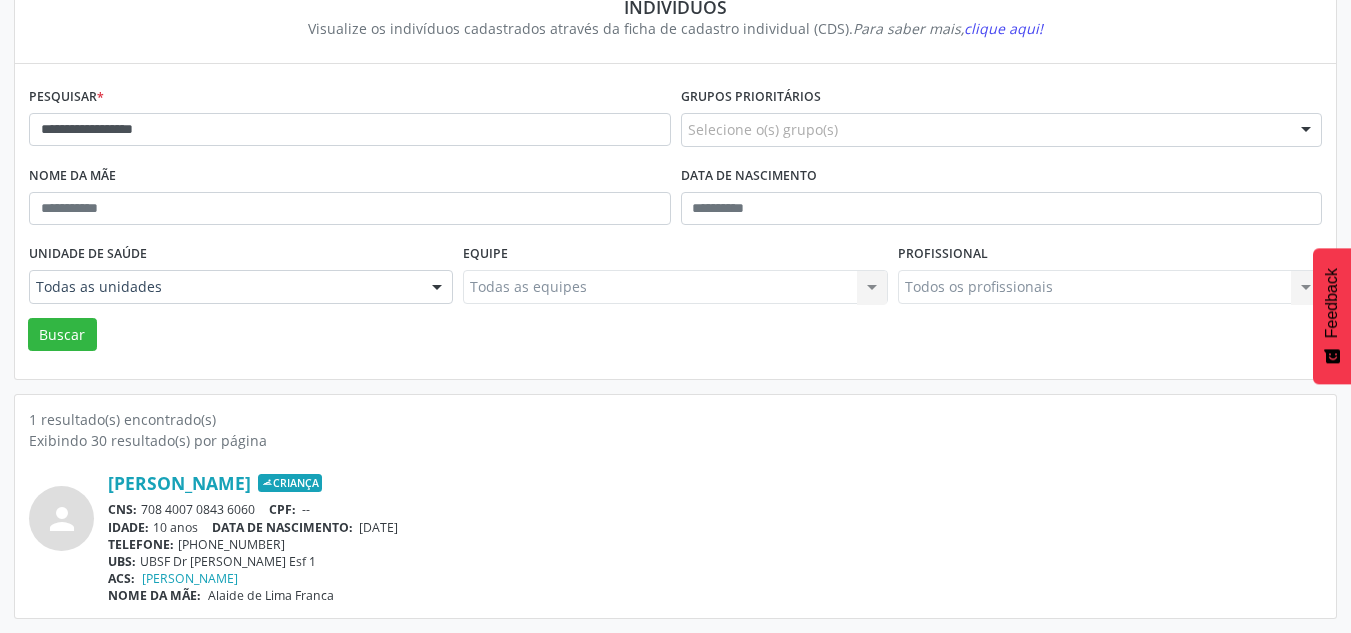 drag, startPoint x: 365, startPoint y: 525, endPoint x: 449, endPoint y: 522, distance: 84.05355 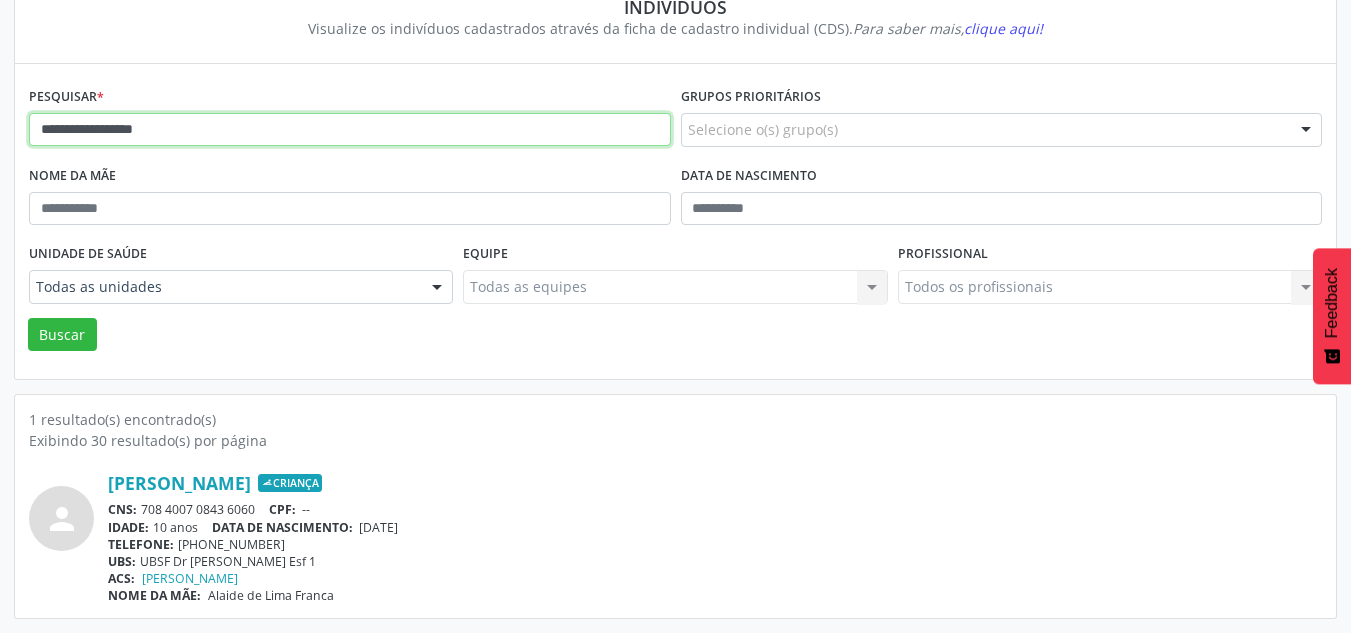 click on "**********" at bounding box center (350, 130) 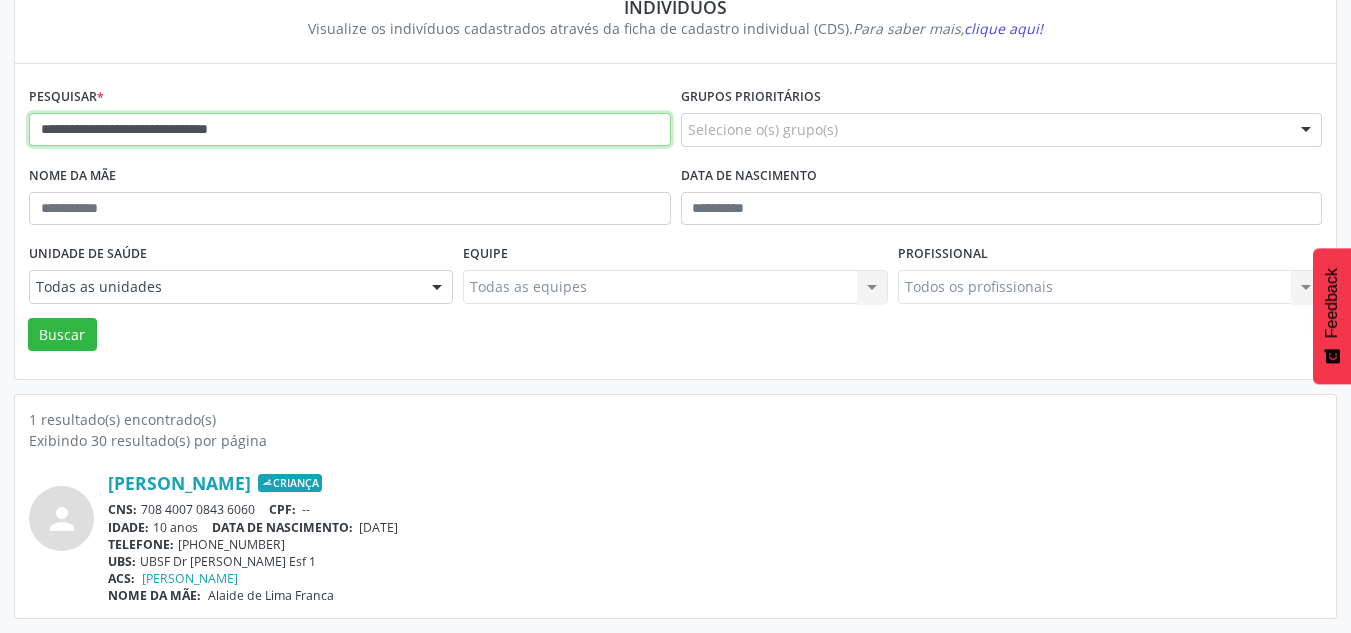 click on "Buscar" at bounding box center [62, 335] 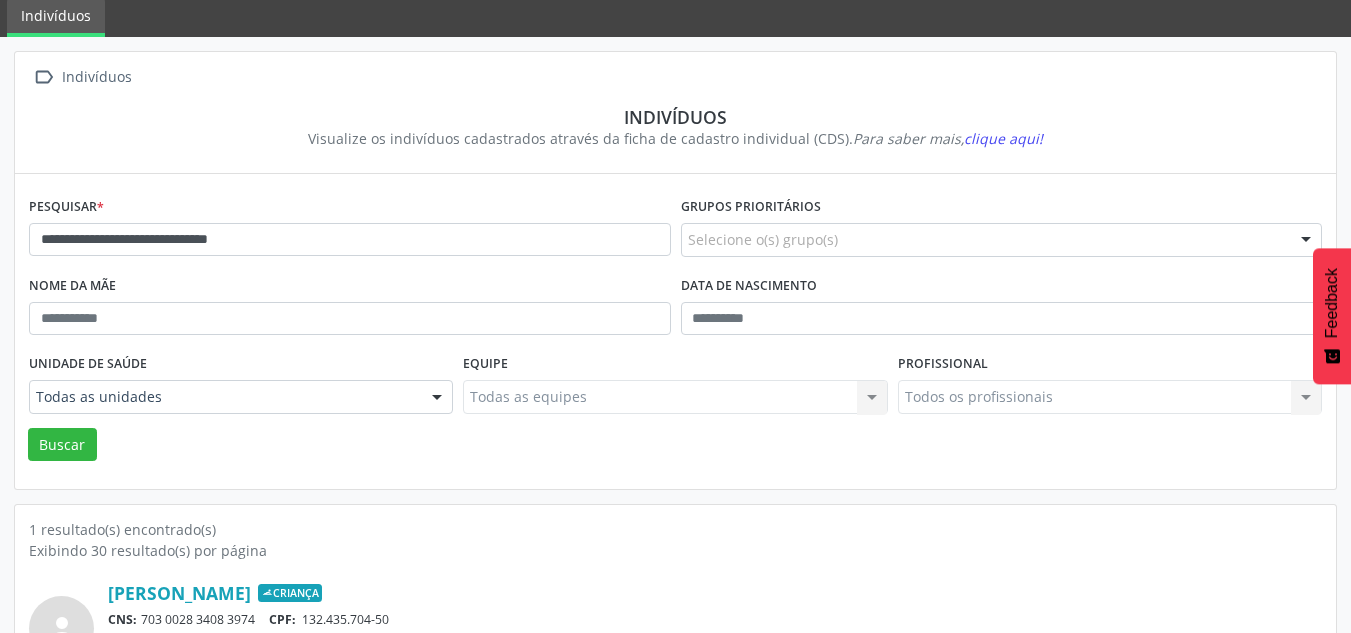 scroll, scrollTop: 183, scrollLeft: 0, axis: vertical 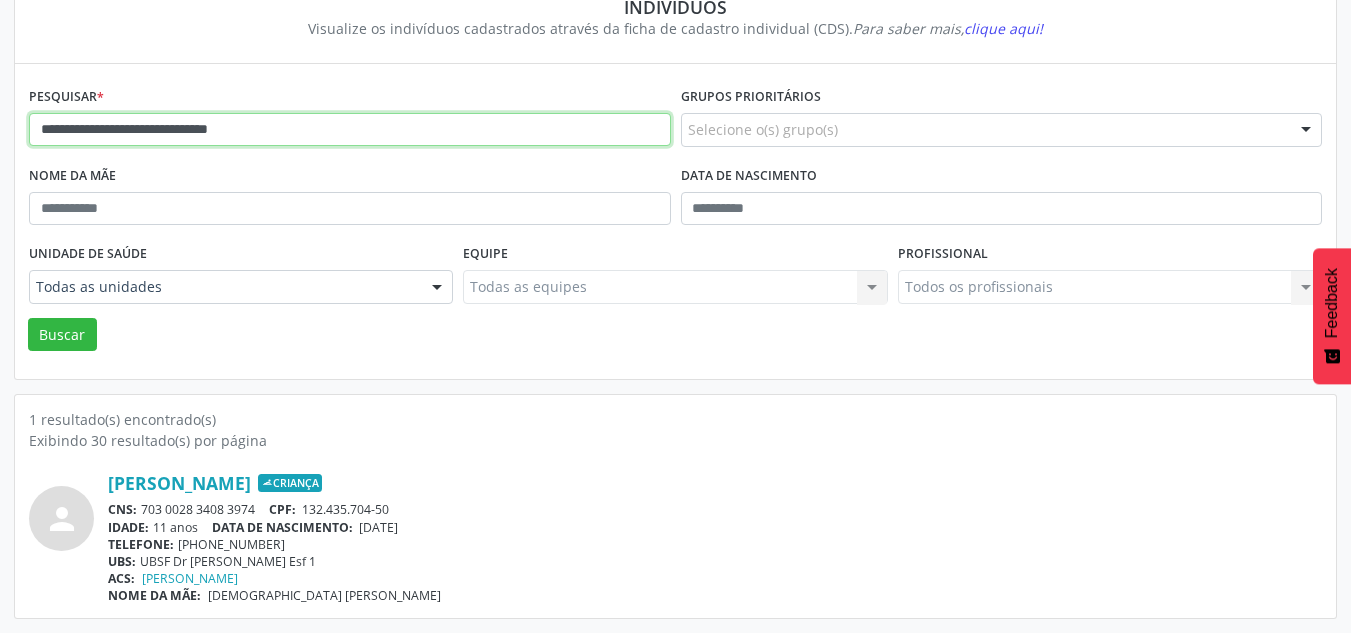 click on "**********" at bounding box center (350, 130) 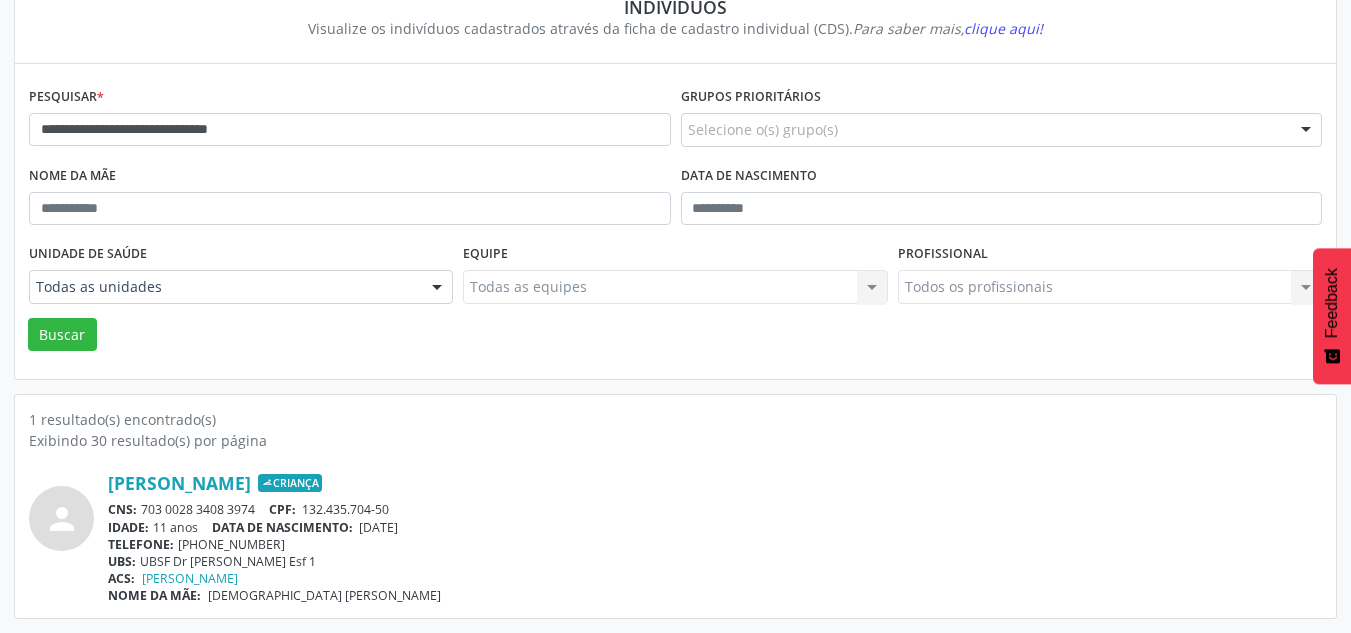 drag, startPoint x: 375, startPoint y: 529, endPoint x: 452, endPoint y: 529, distance: 77 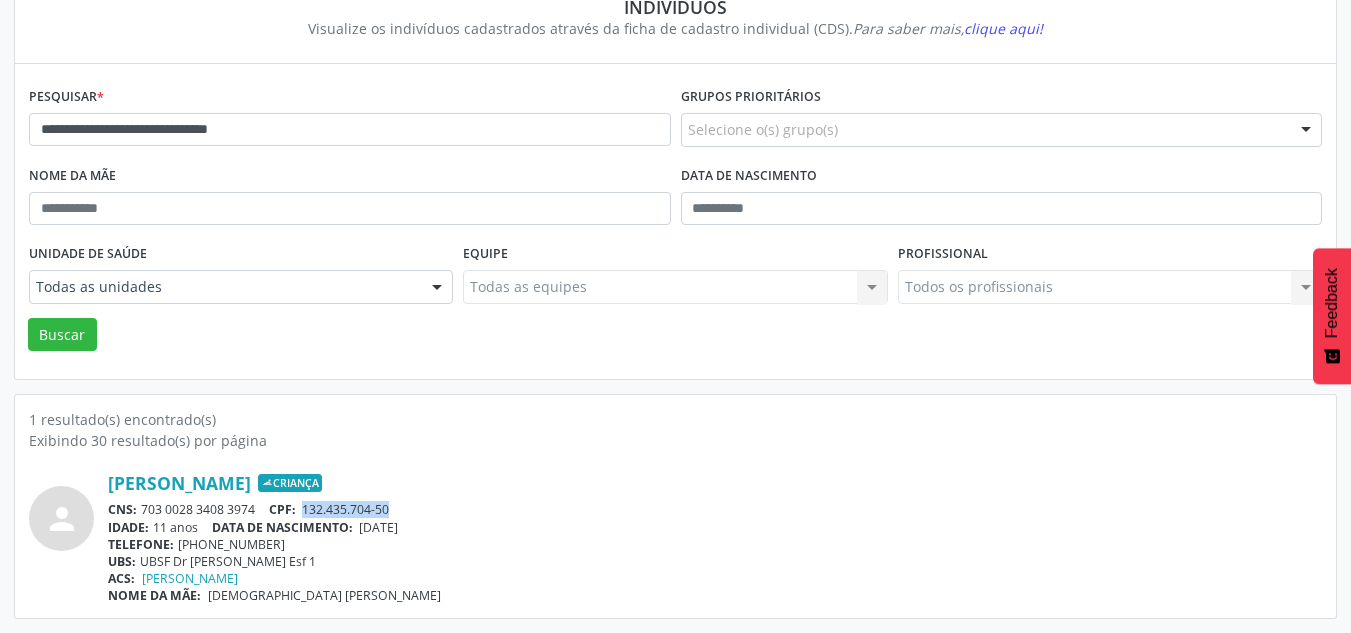 drag, startPoint x: 306, startPoint y: 504, endPoint x: 418, endPoint y: 500, distance: 112.0714 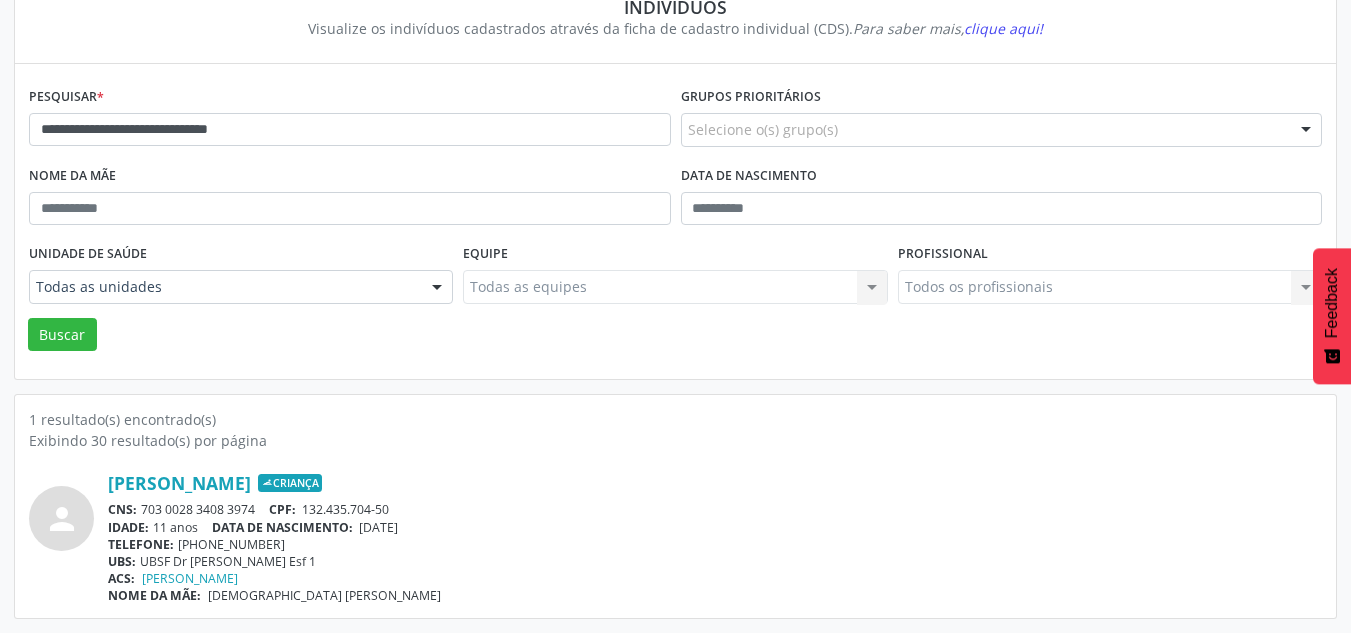 click on "**********" at bounding box center [350, 121] 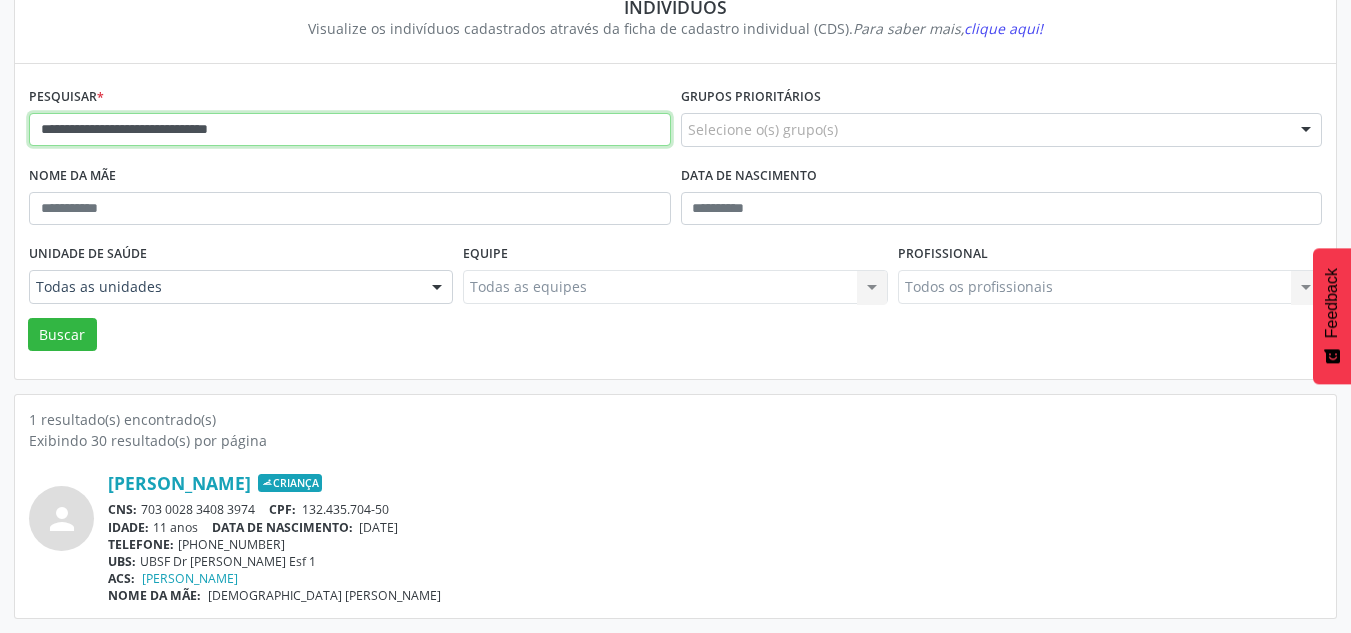 click on "**********" at bounding box center [350, 130] 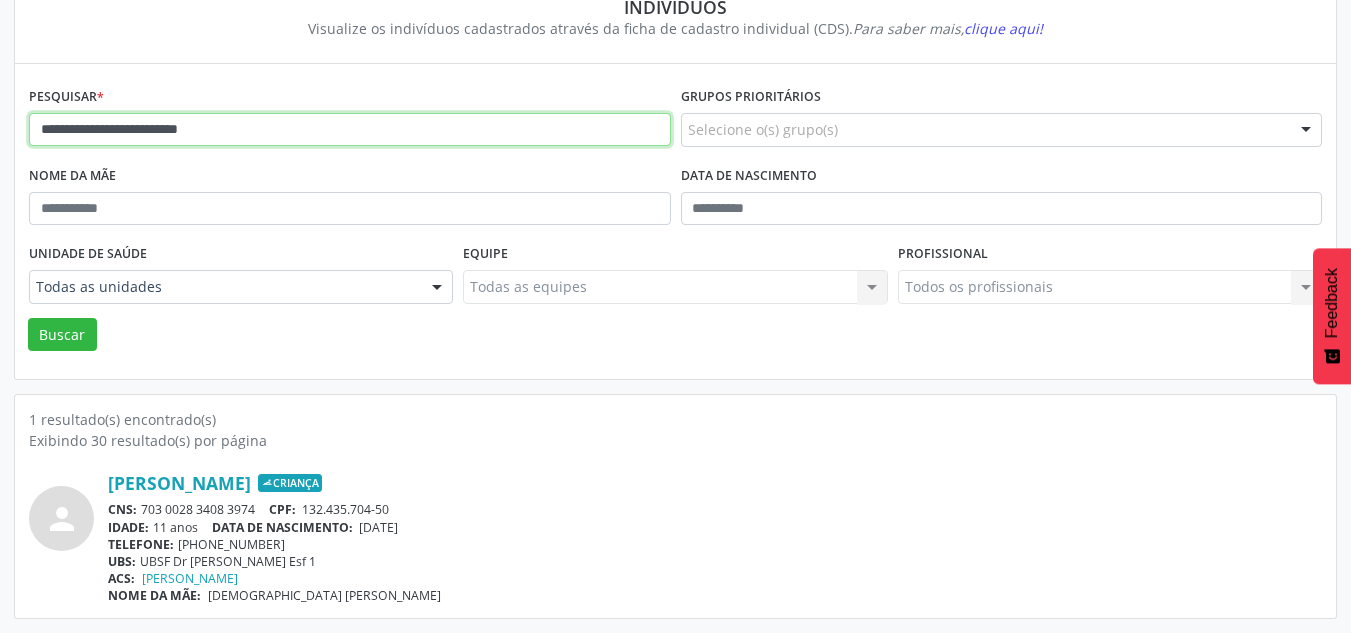 click on "Buscar" at bounding box center (62, 335) 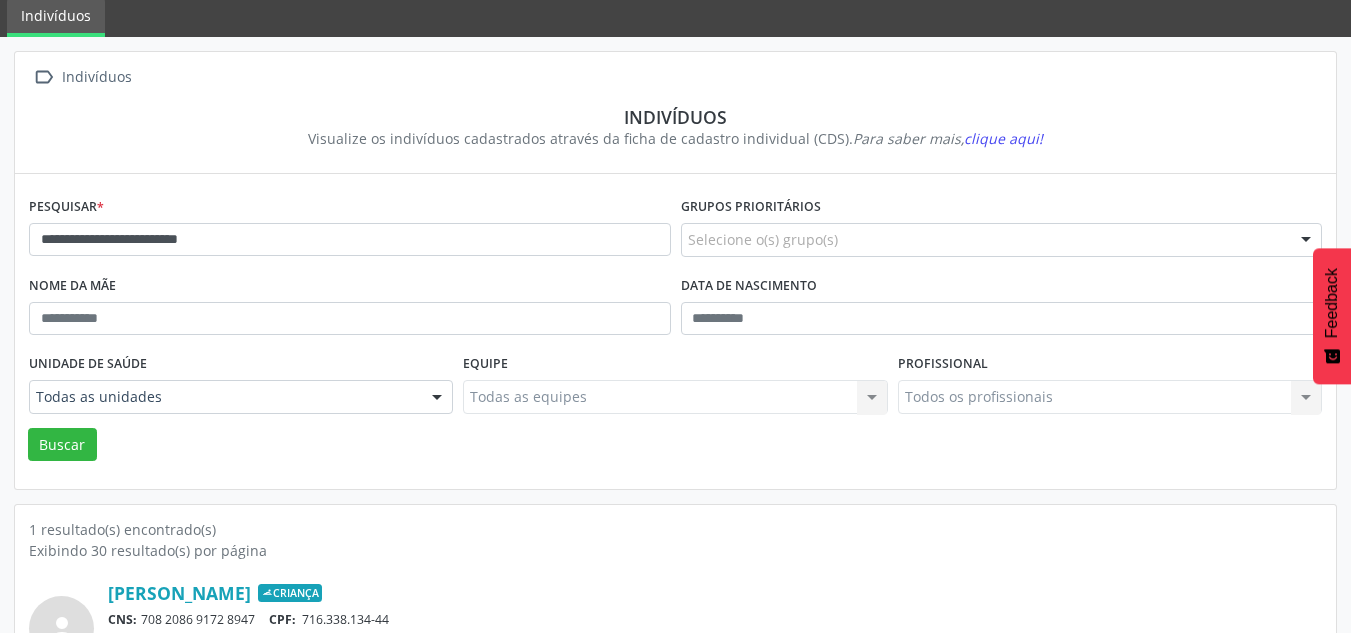 scroll, scrollTop: 183, scrollLeft: 0, axis: vertical 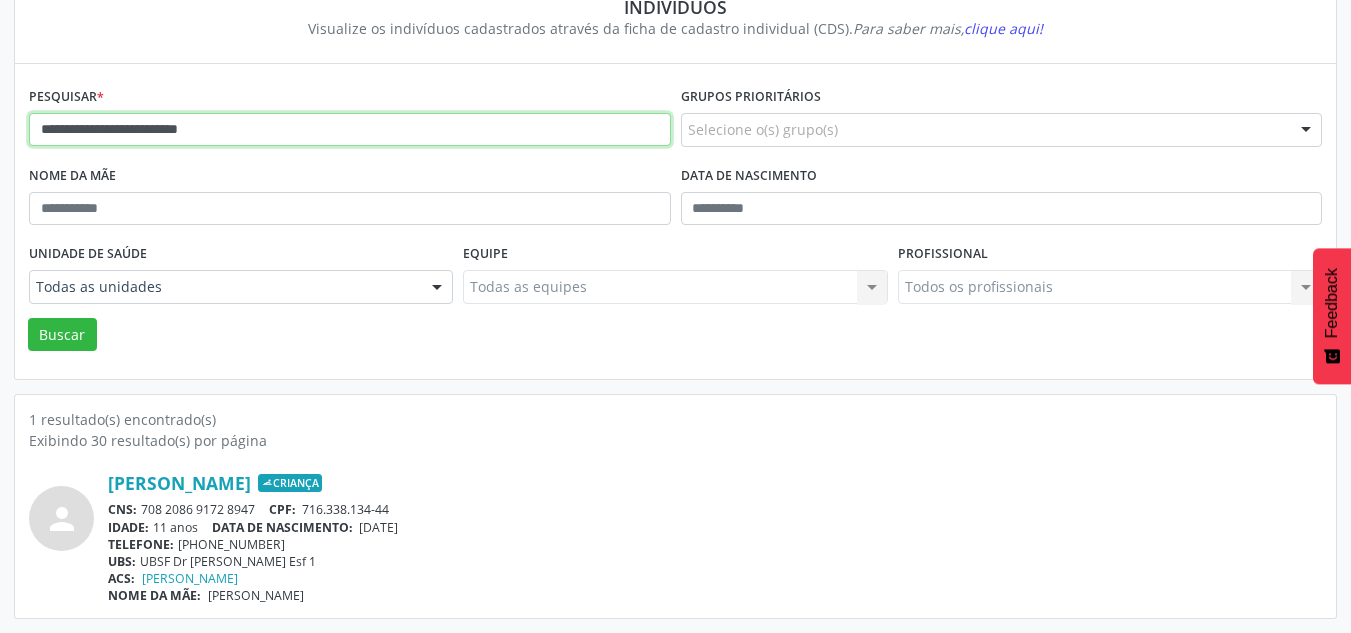 click on "**********" at bounding box center (350, 130) 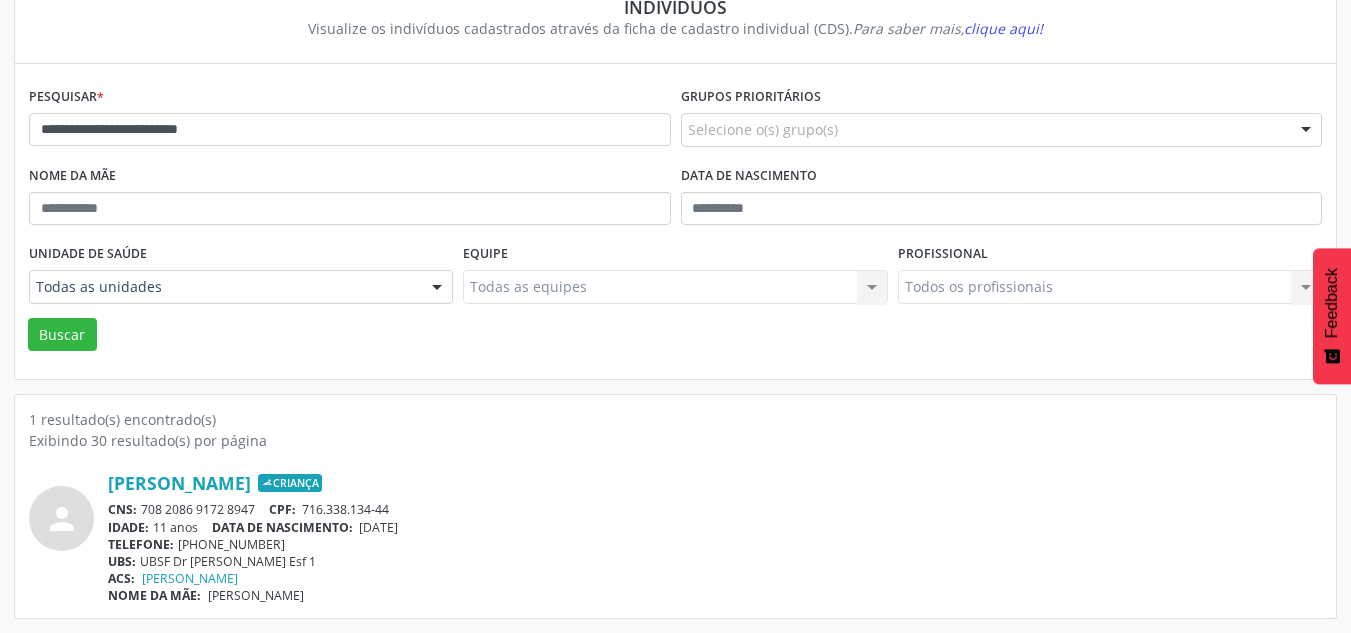 drag, startPoint x: 366, startPoint y: 527, endPoint x: 472, endPoint y: 531, distance: 106.07545 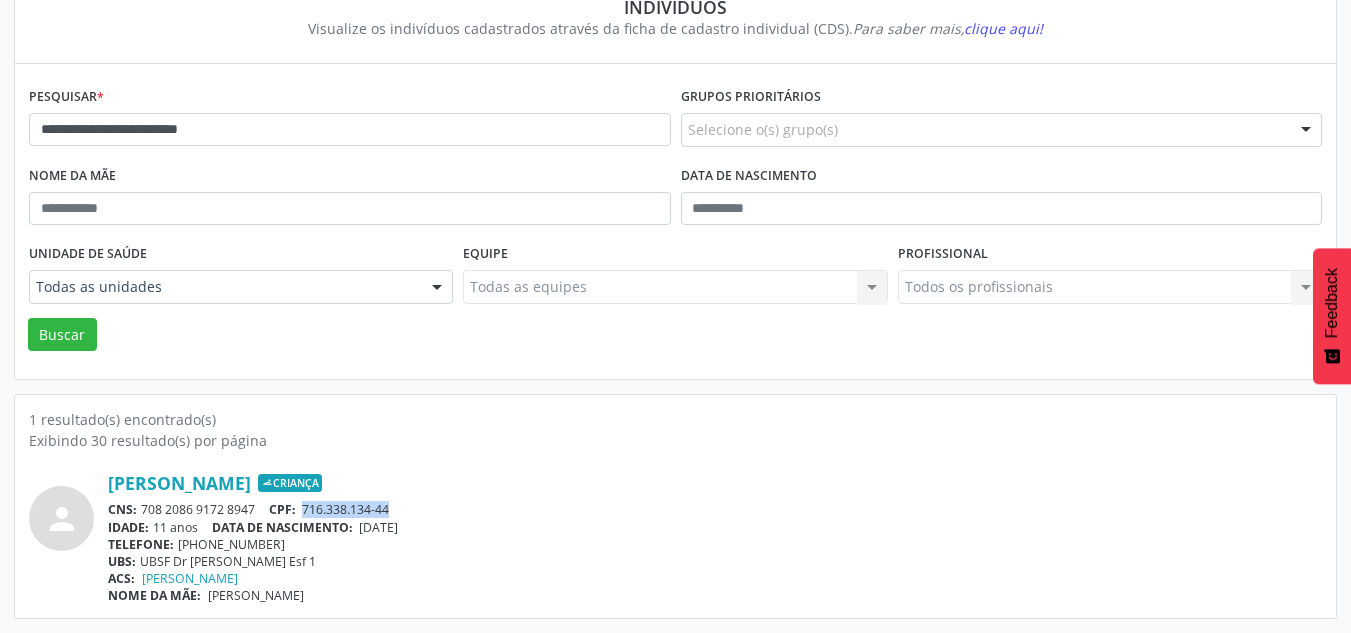 drag, startPoint x: 419, startPoint y: 508, endPoint x: 306, endPoint y: 512, distance: 113.07078 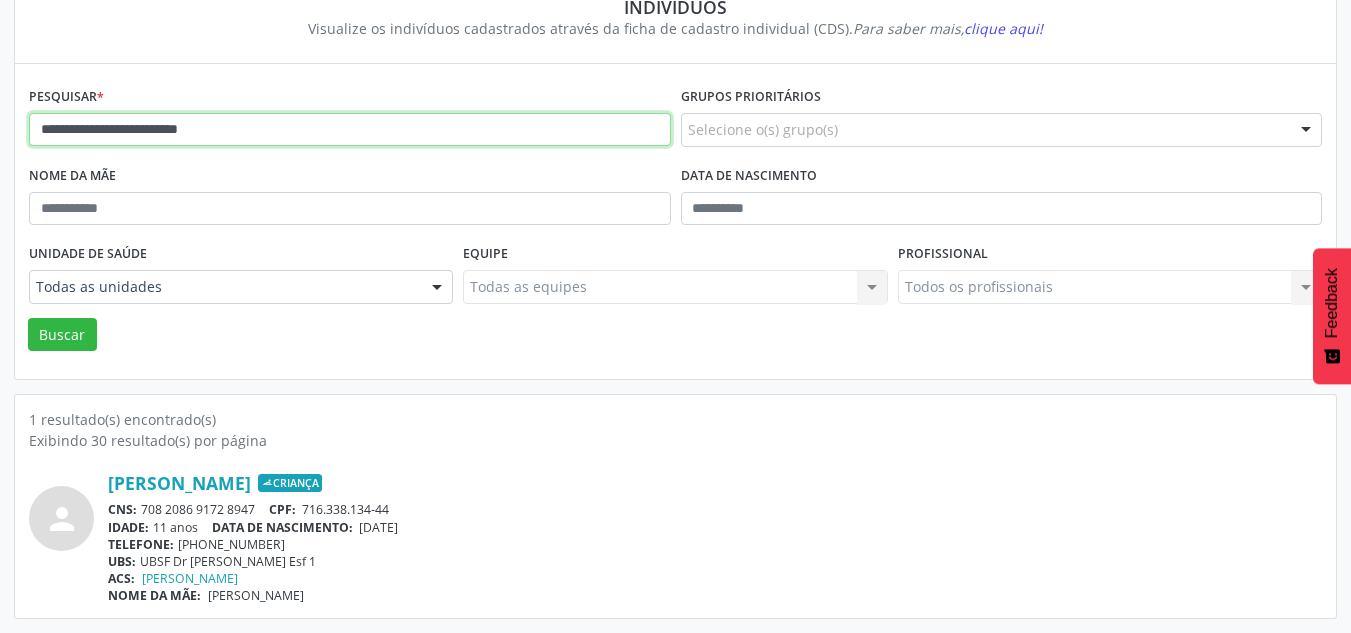 click on "**********" at bounding box center [350, 130] 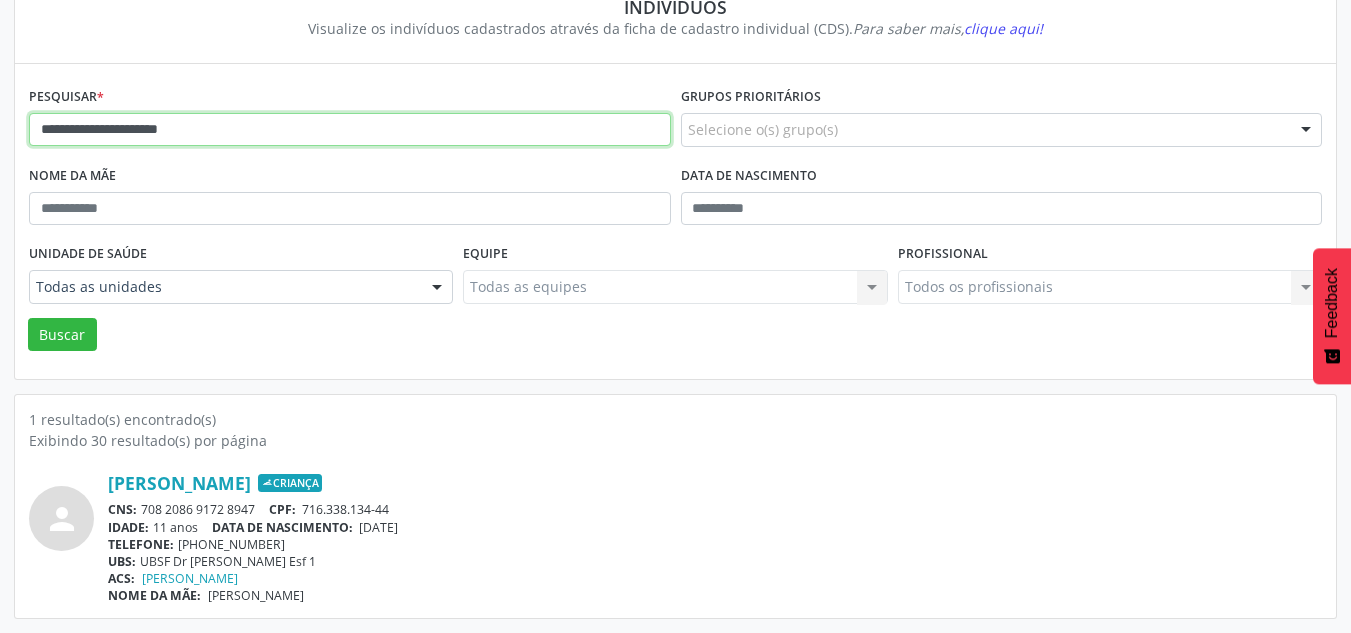 click on "Buscar" at bounding box center [62, 335] 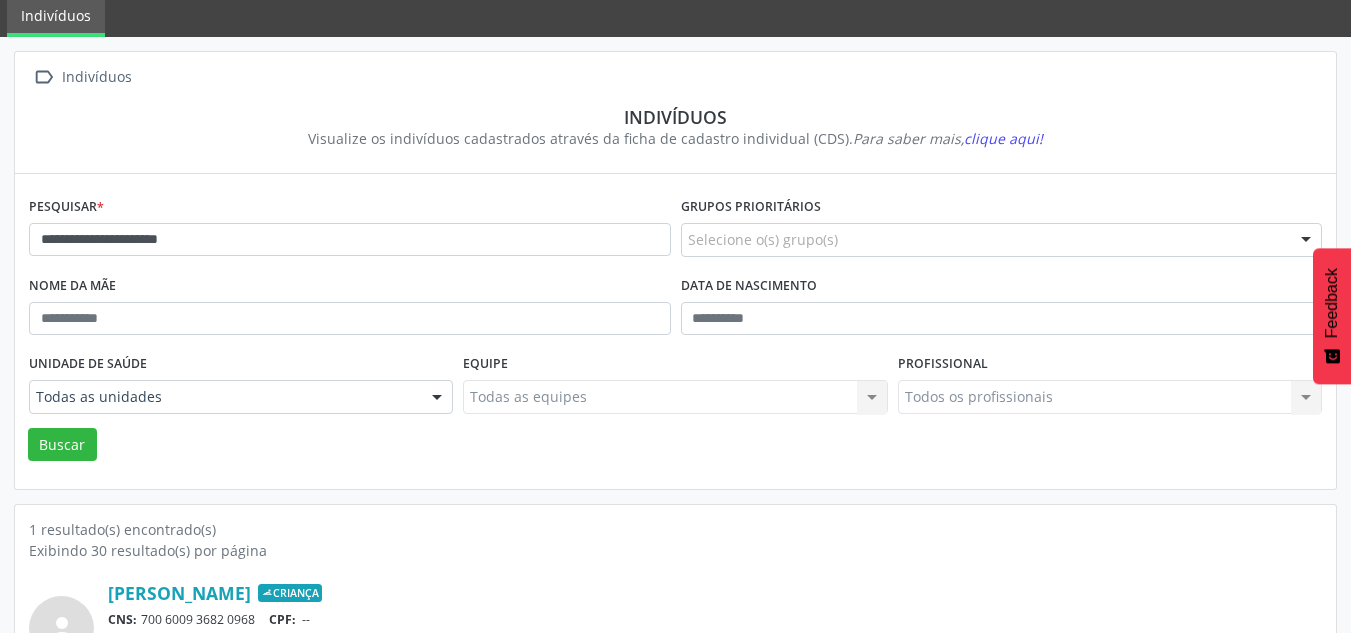 scroll, scrollTop: 183, scrollLeft: 0, axis: vertical 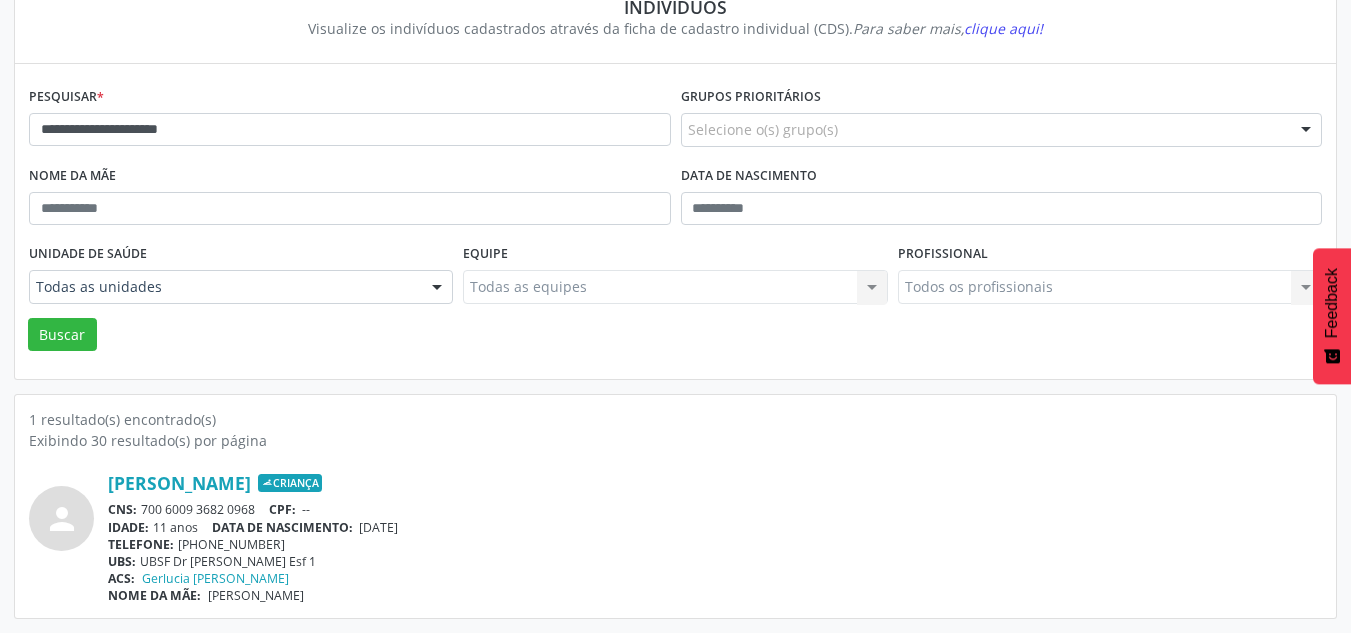 drag, startPoint x: 371, startPoint y: 528, endPoint x: 415, endPoint y: 528, distance: 44 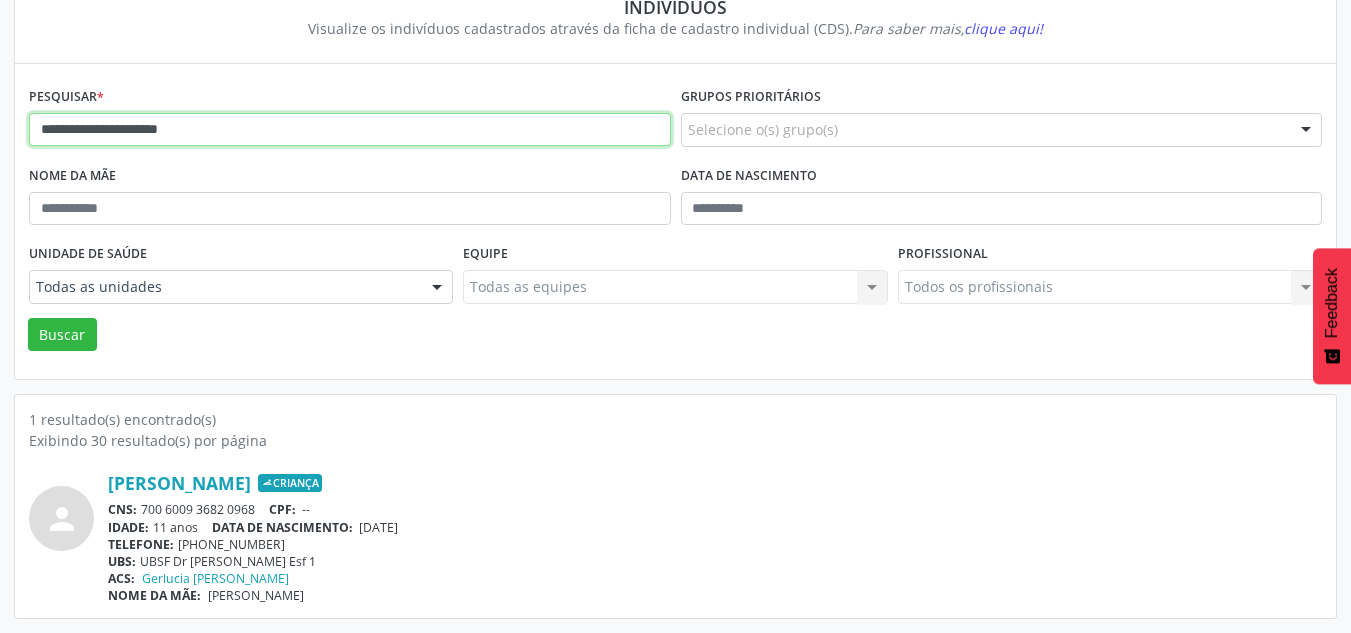 click on "**********" at bounding box center (350, 130) 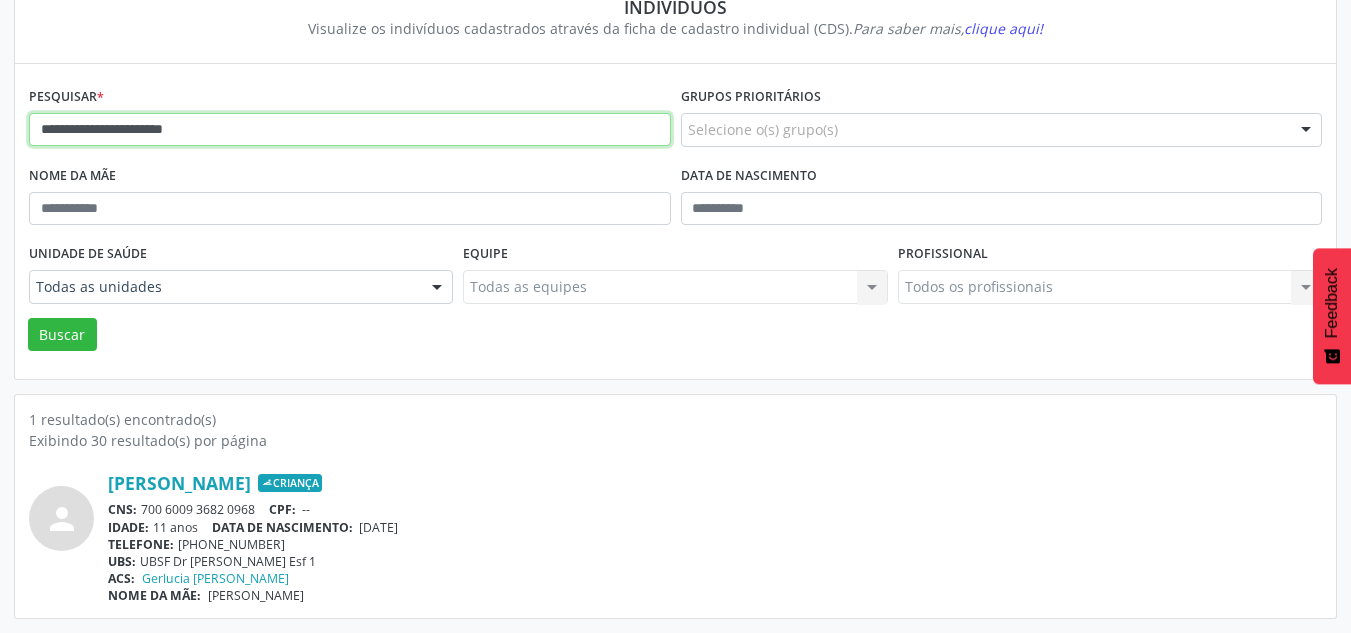 click on "Buscar" at bounding box center [62, 335] 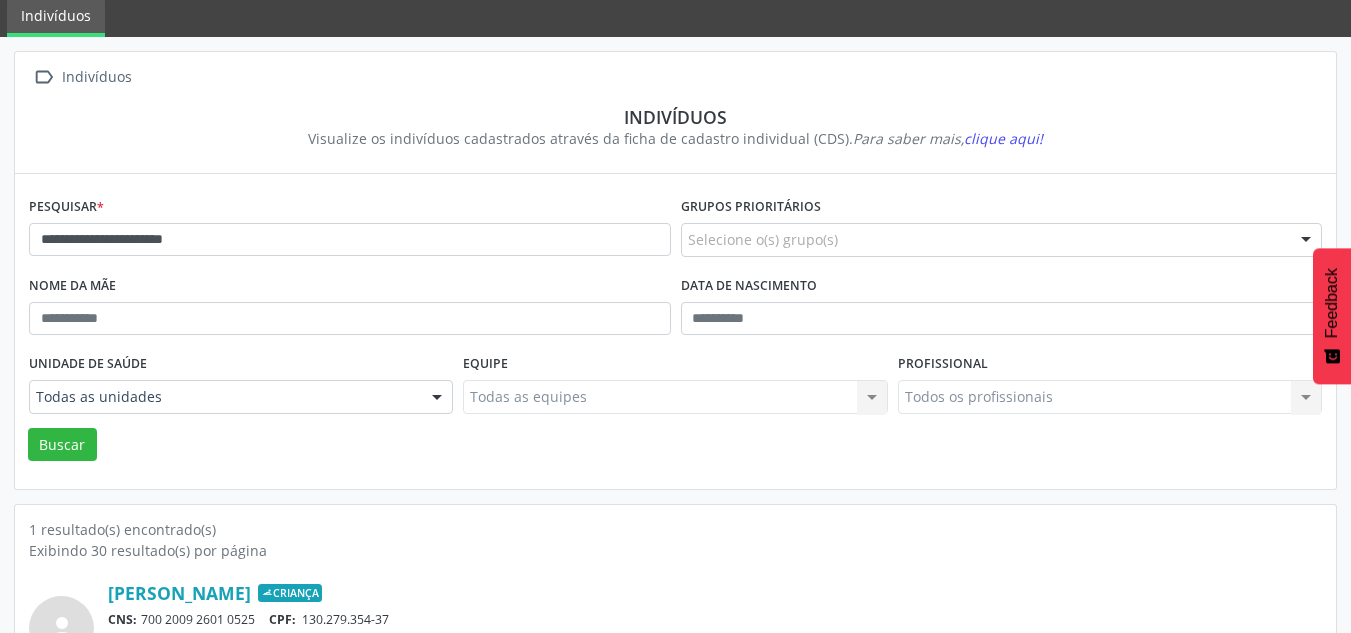 scroll, scrollTop: 183, scrollLeft: 0, axis: vertical 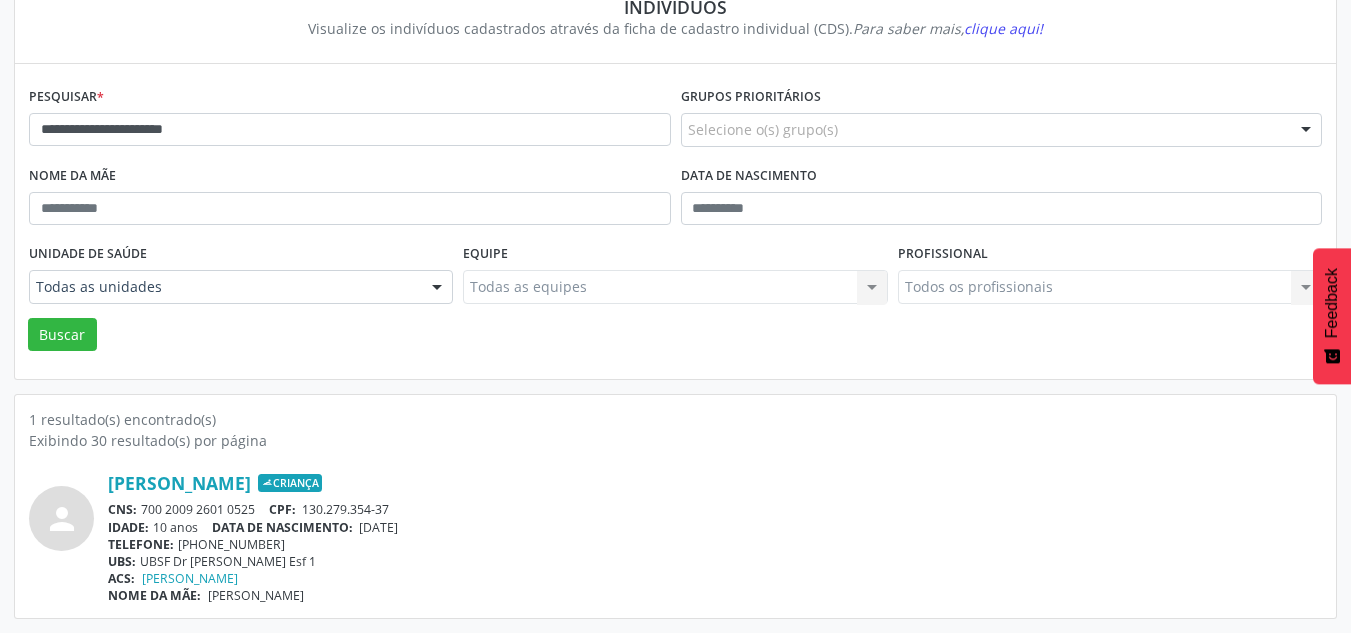 drag, startPoint x: 449, startPoint y: 520, endPoint x: 366, endPoint y: 531, distance: 83.725746 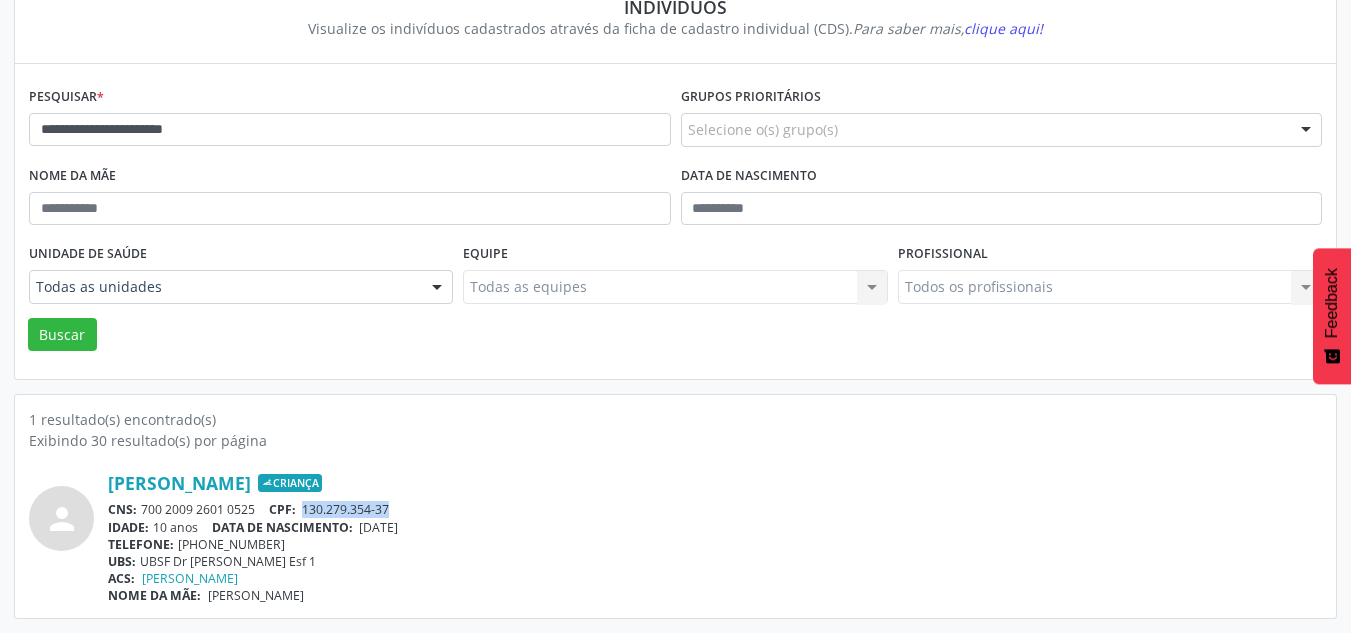 drag, startPoint x: 548, startPoint y: 511, endPoint x: 307, endPoint y: 514, distance: 241.01868 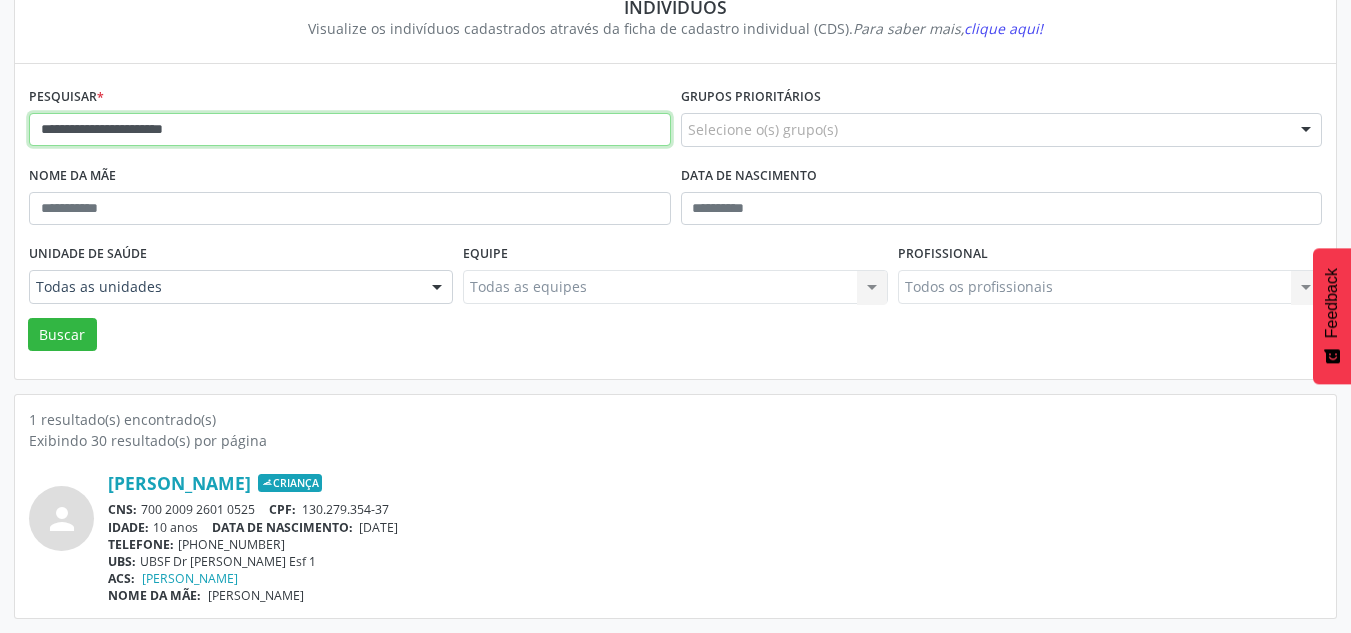 click on "**********" at bounding box center [350, 130] 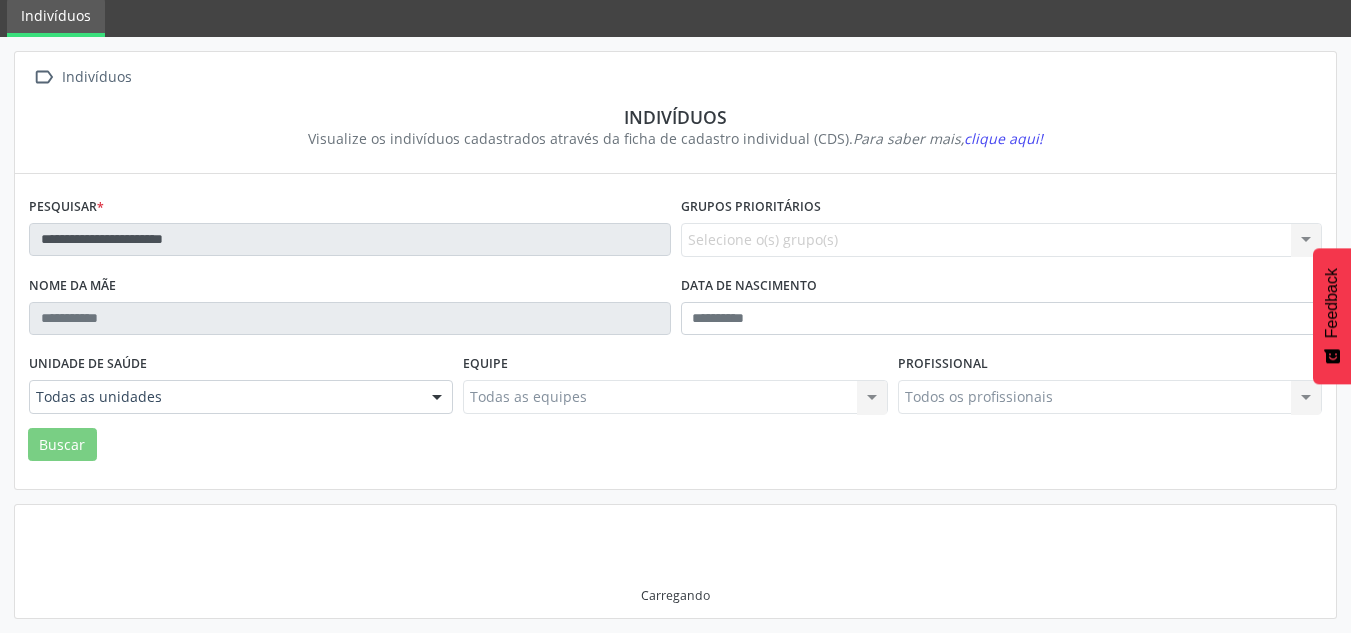 scroll, scrollTop: 183, scrollLeft: 0, axis: vertical 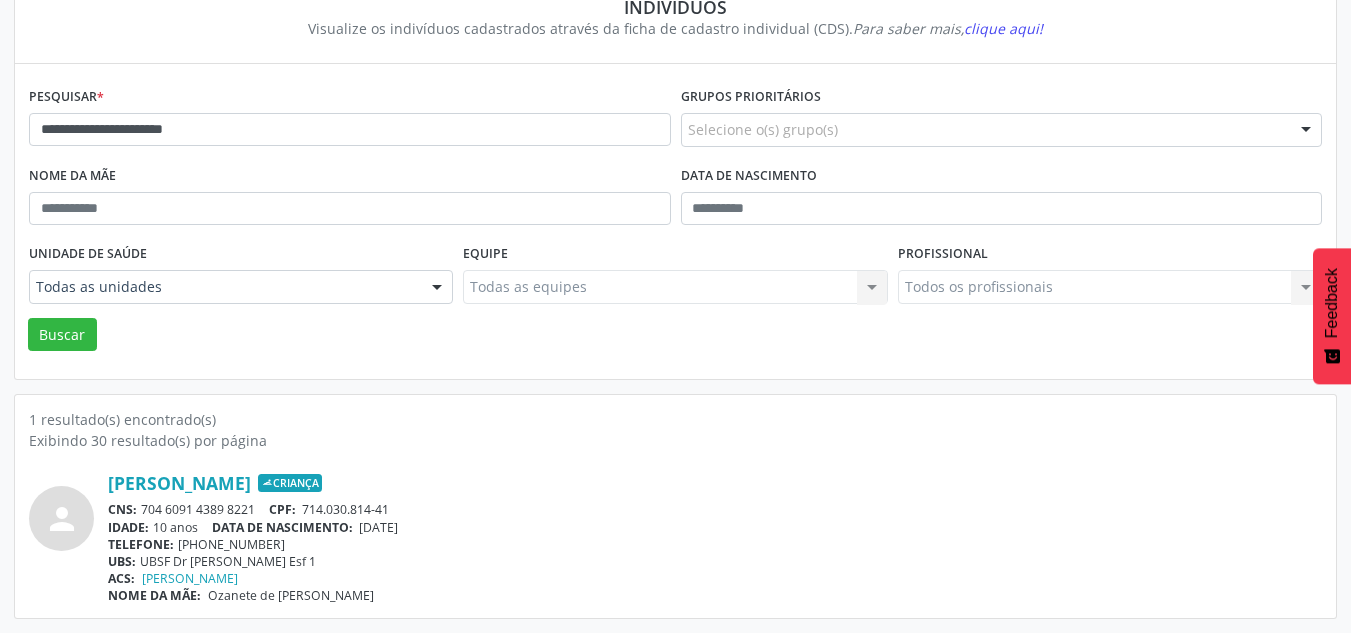 drag, startPoint x: 455, startPoint y: 527, endPoint x: 364, endPoint y: 535, distance: 91.350975 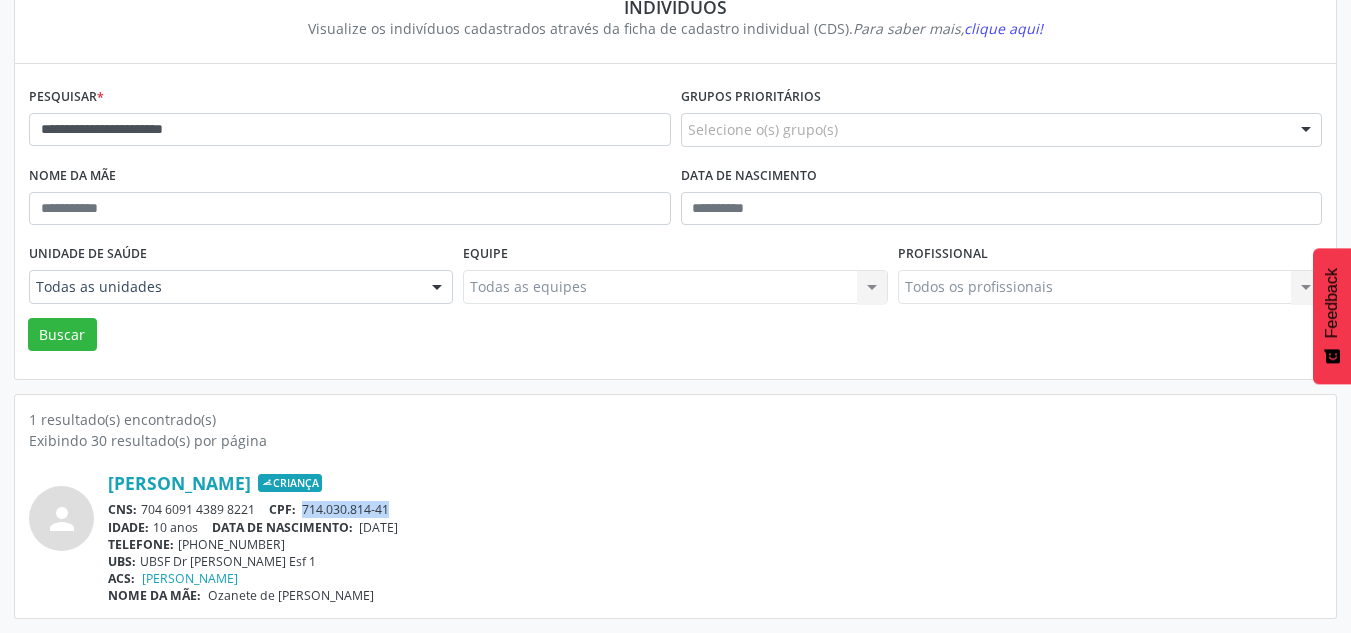 drag, startPoint x: 417, startPoint y: 511, endPoint x: 305, endPoint y: 514, distance: 112.04017 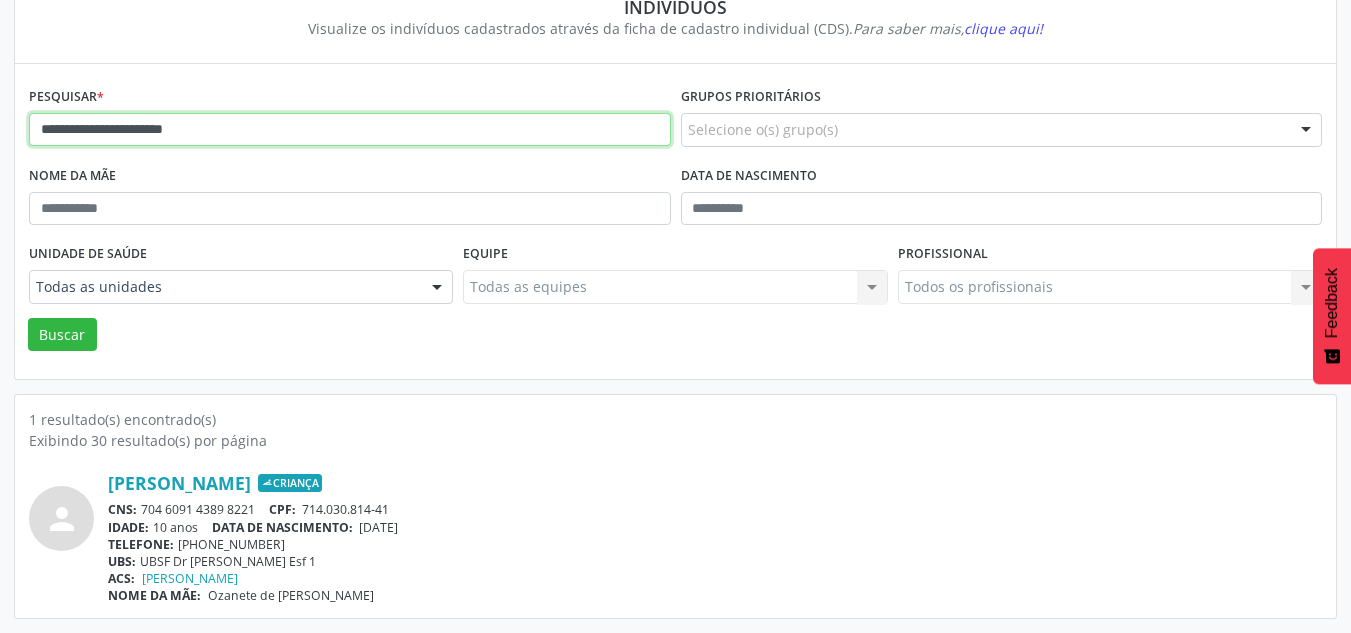 click on "**********" at bounding box center [350, 130] 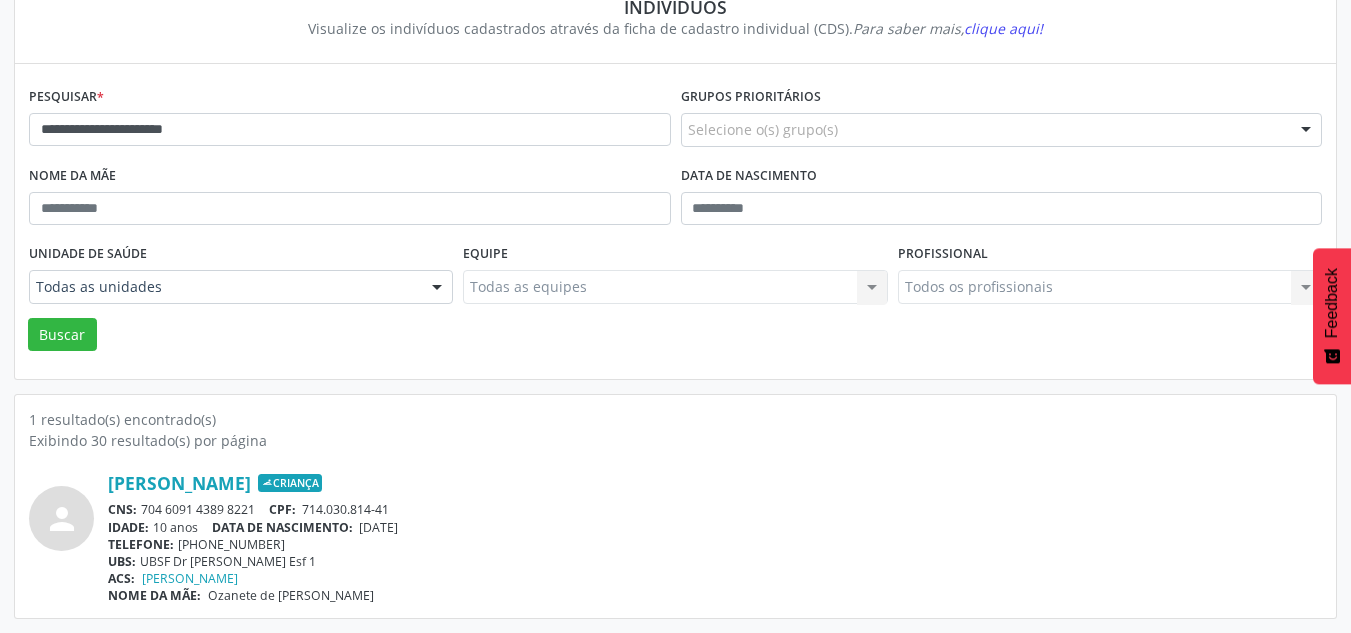 click on "**********" at bounding box center (350, 121) 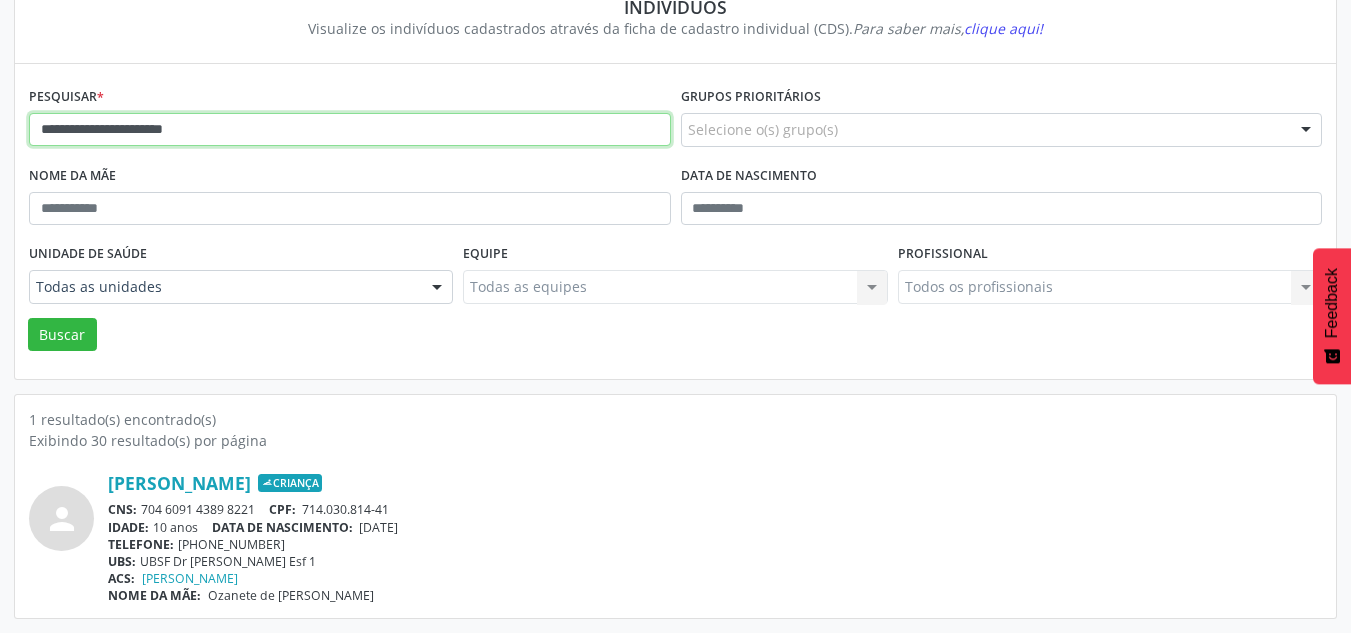 click on "**********" at bounding box center (350, 130) 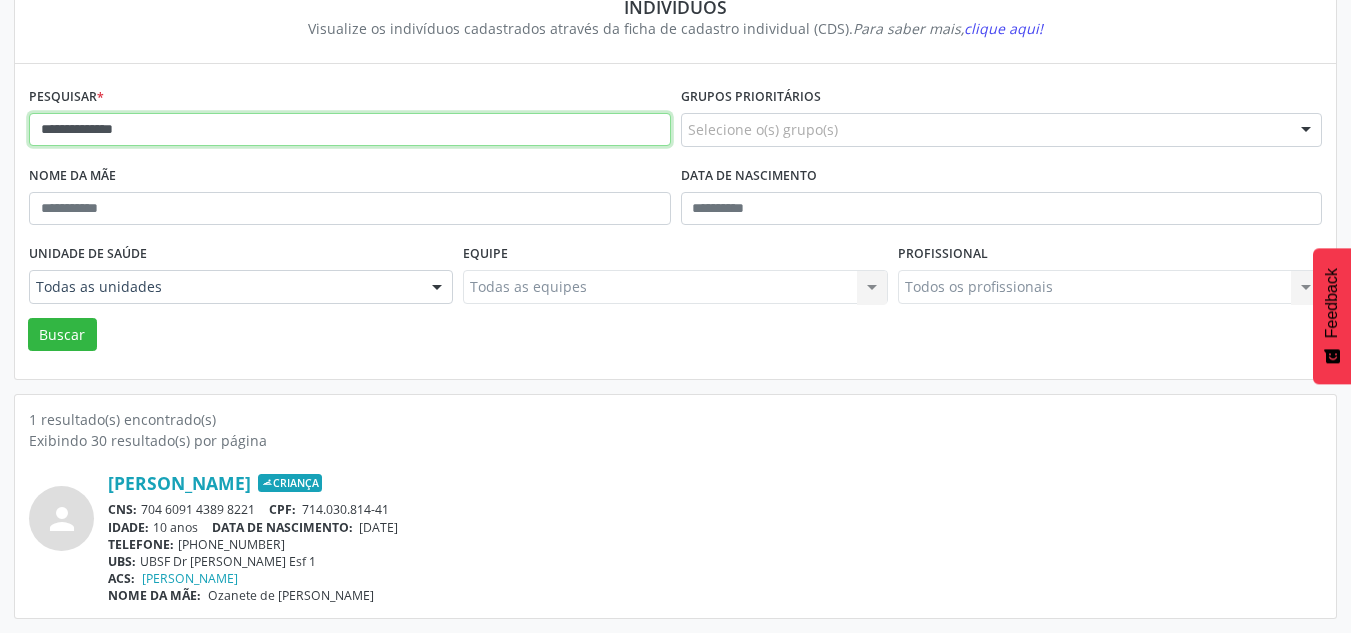click on "Buscar" at bounding box center (62, 335) 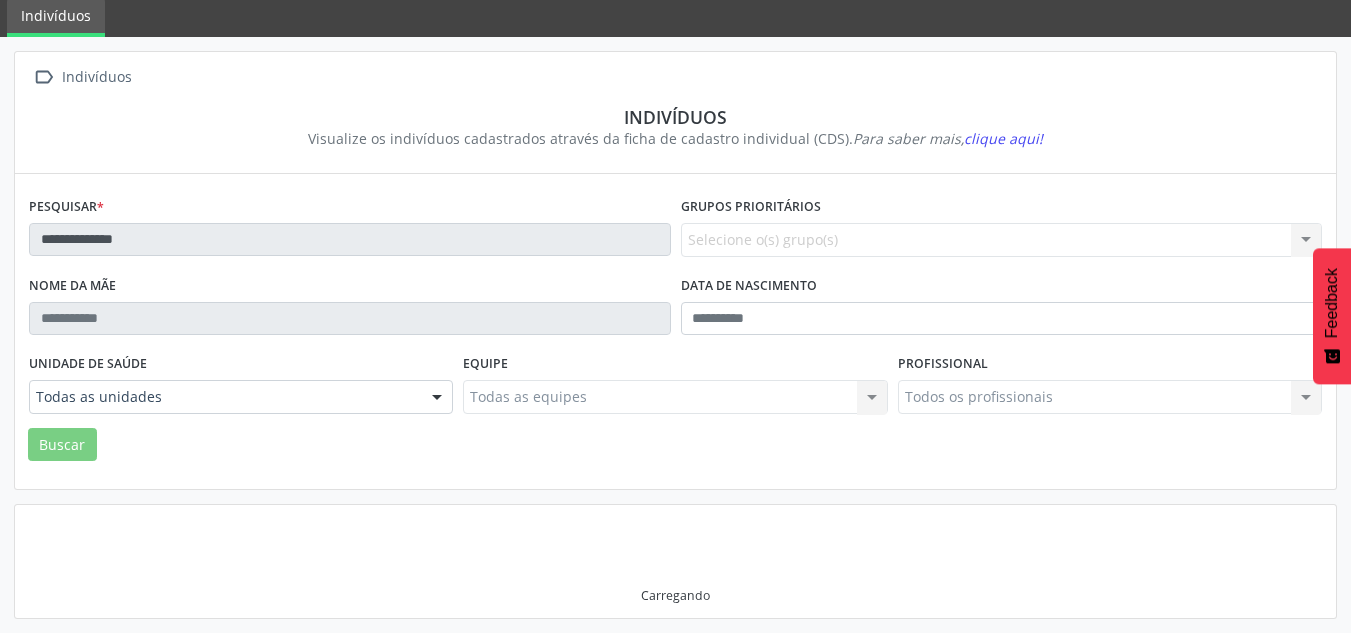 scroll, scrollTop: 183, scrollLeft: 0, axis: vertical 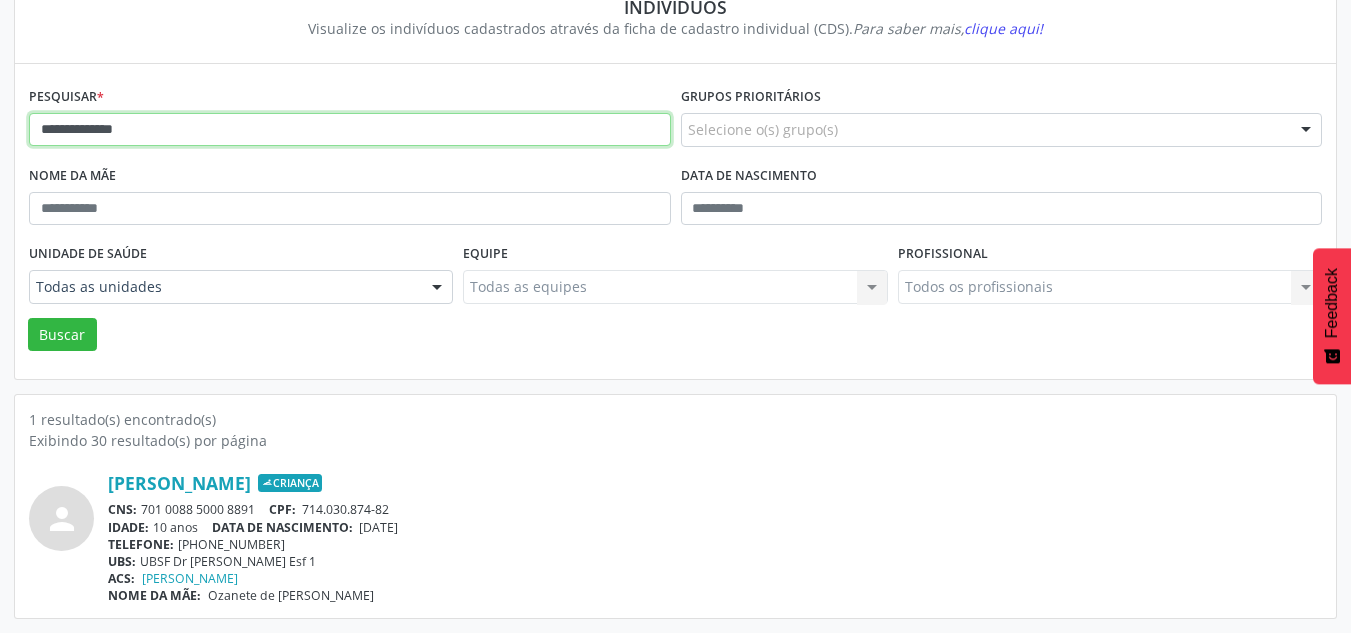 click on "**********" at bounding box center (350, 130) 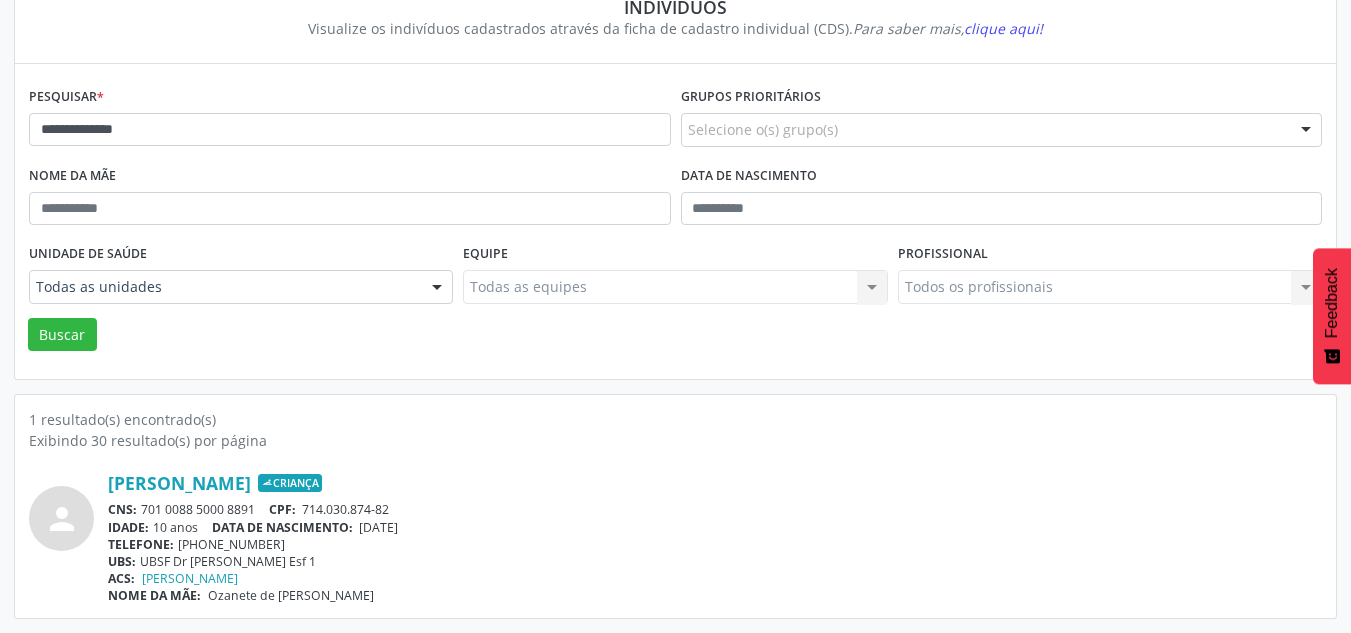 click on "CNS:
701 0088 5000 8891
CPF:    714.030.874-82" at bounding box center [715, 509] 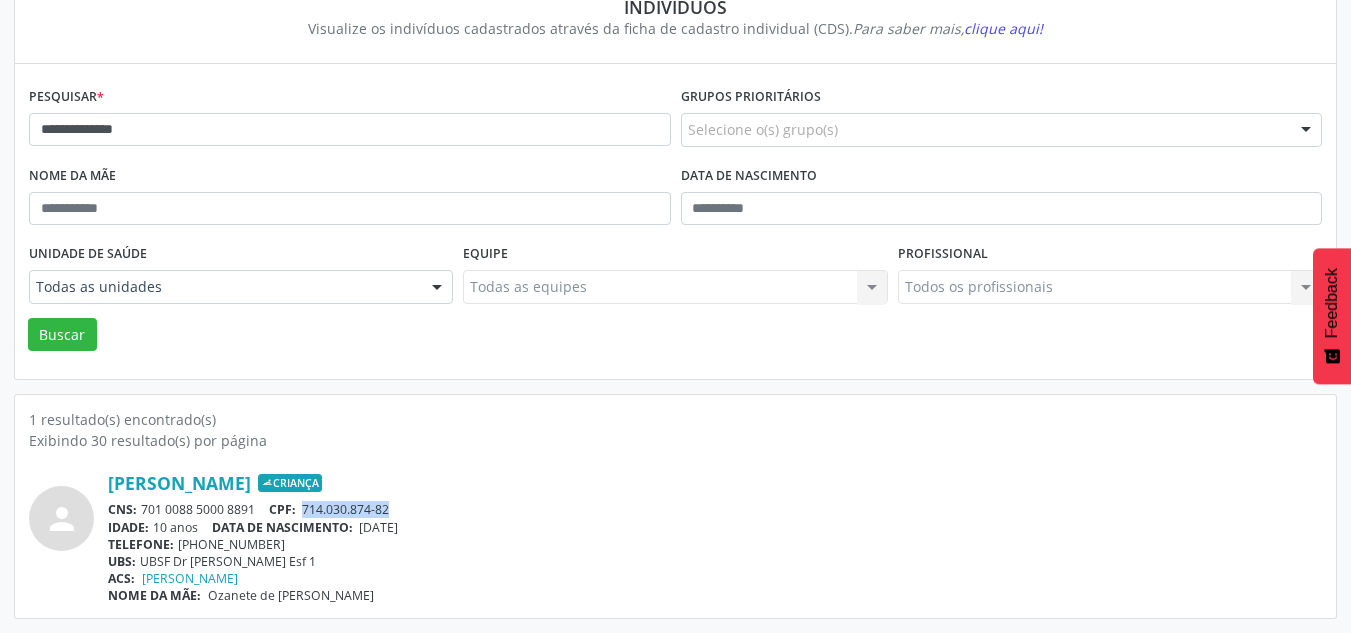 drag, startPoint x: 397, startPoint y: 503, endPoint x: 302, endPoint y: 507, distance: 95.084175 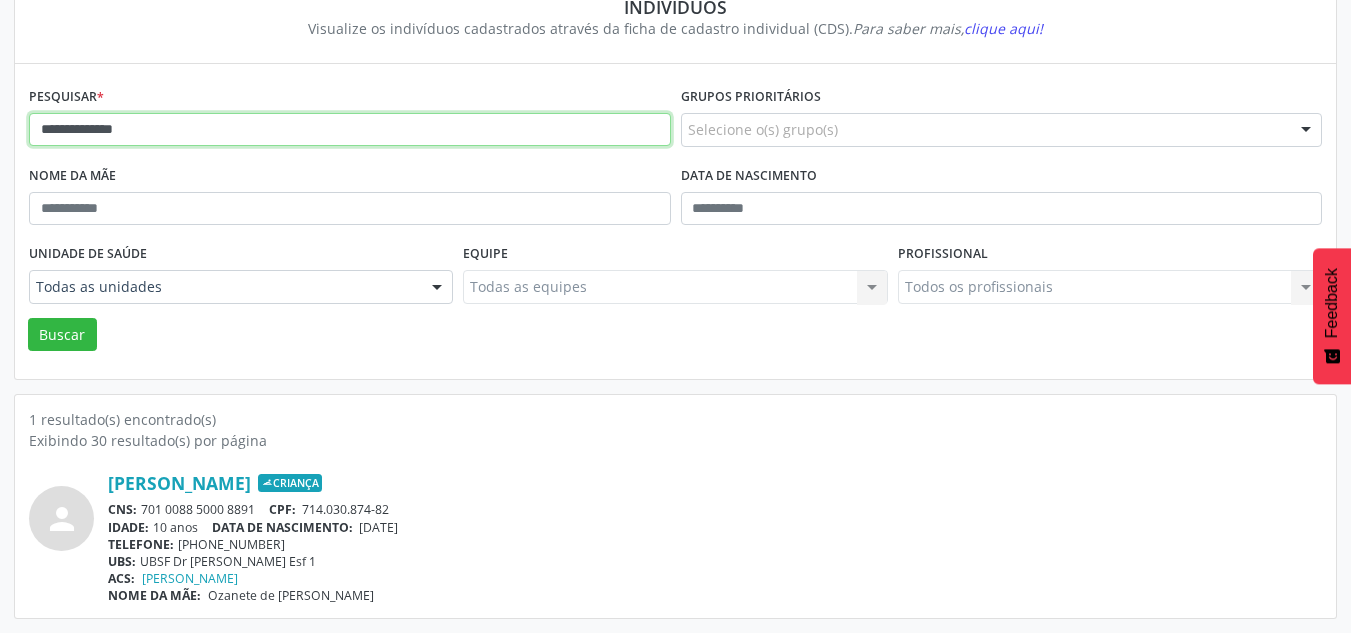 click on "**********" at bounding box center [350, 130] 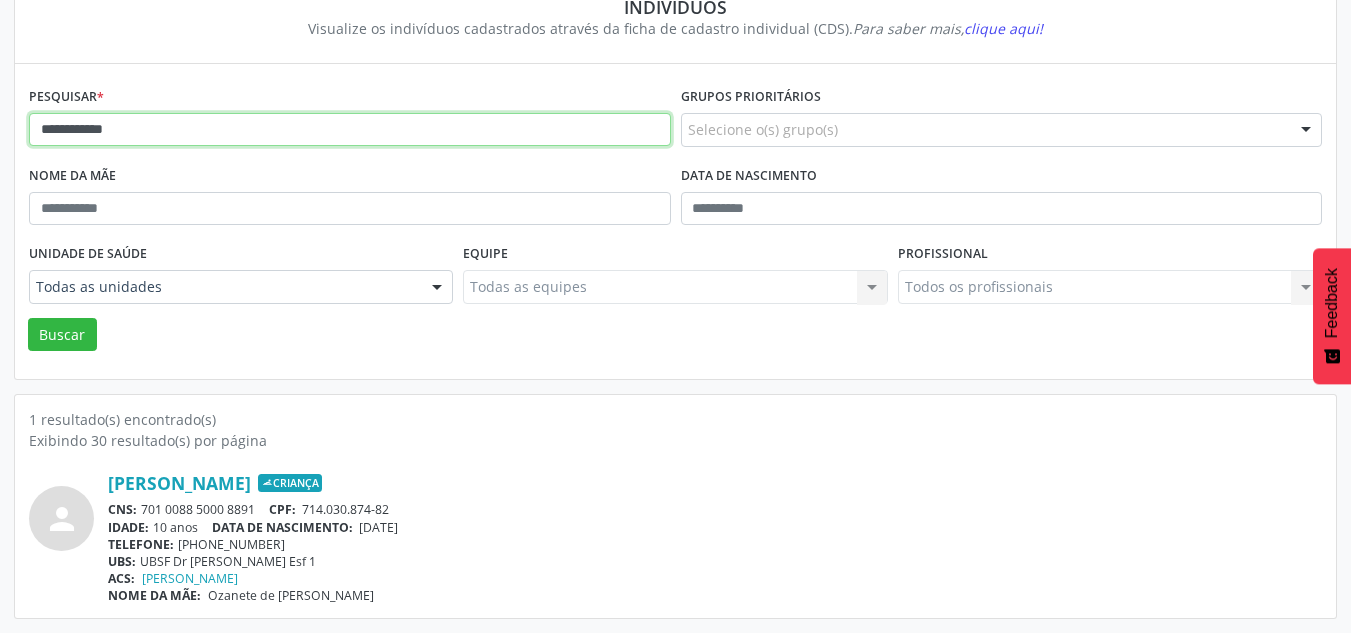 click on "Buscar" at bounding box center (62, 335) 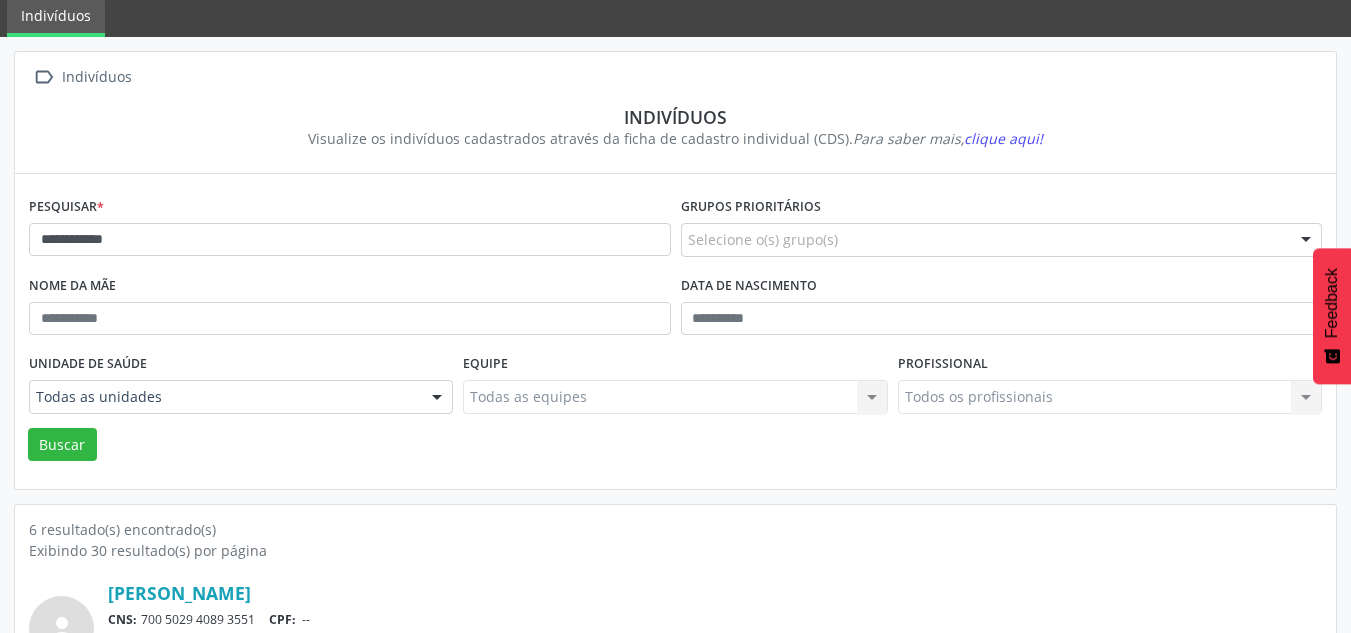 scroll, scrollTop: 183, scrollLeft: 0, axis: vertical 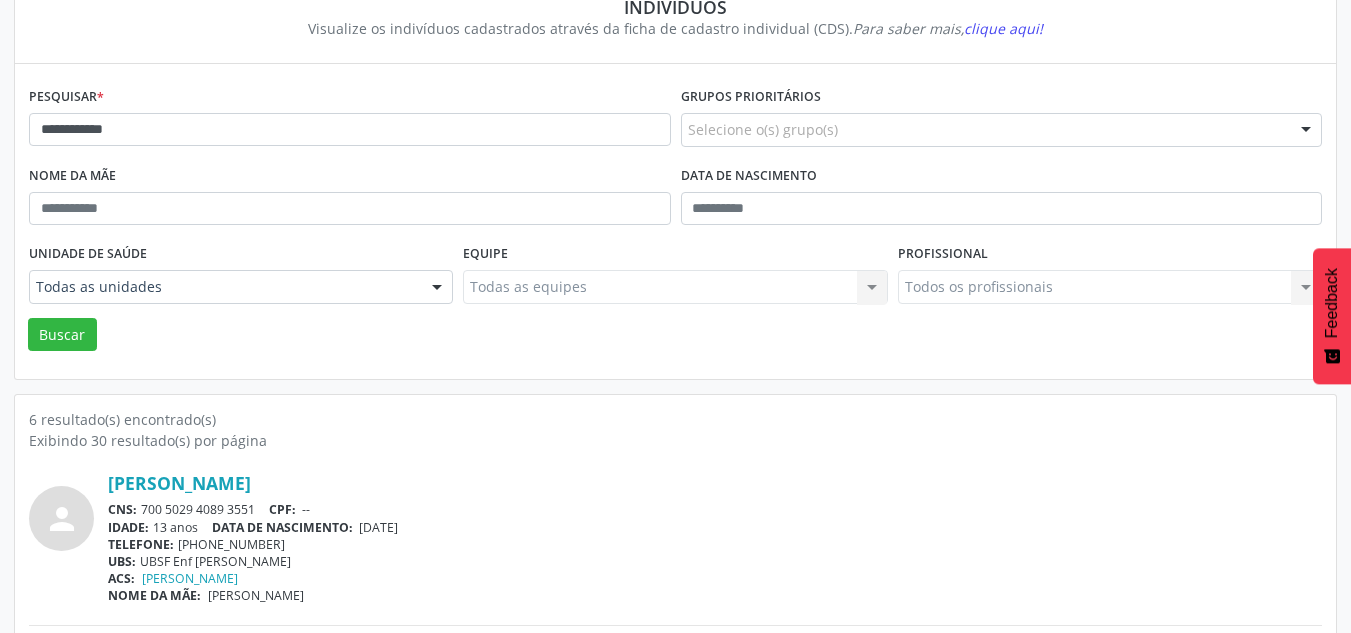 drag, startPoint x: 362, startPoint y: 528, endPoint x: 539, endPoint y: 528, distance: 177 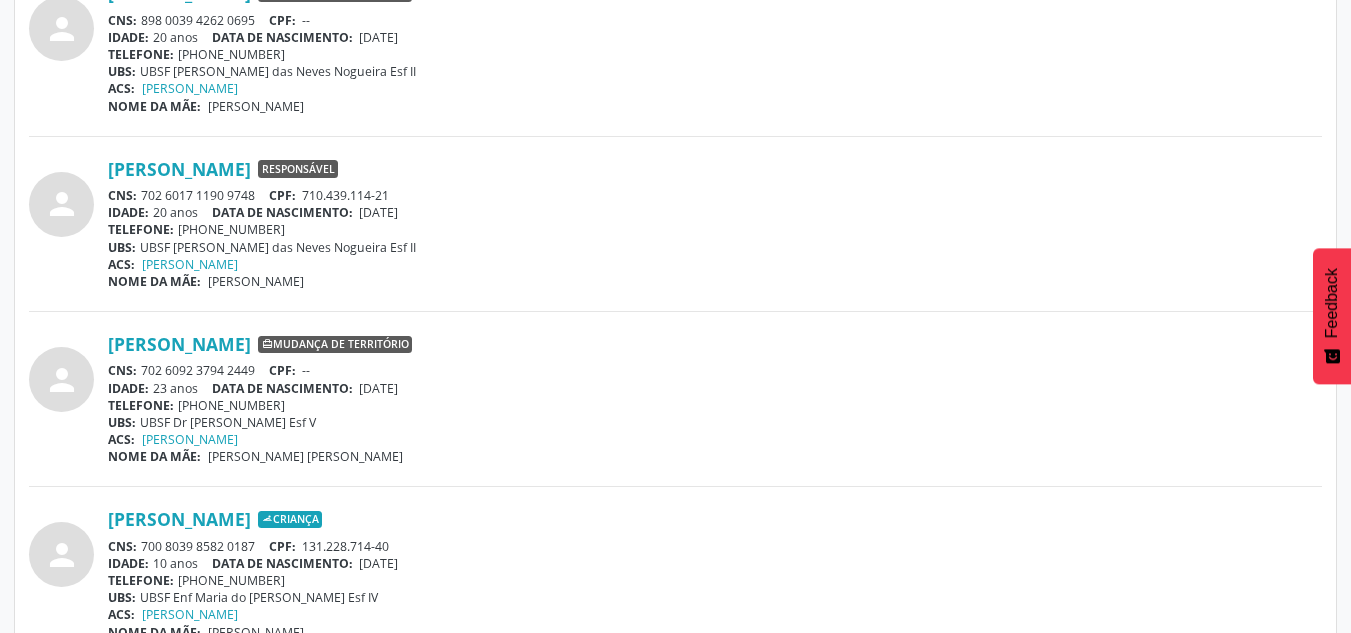 scroll, scrollTop: 883, scrollLeft: 0, axis: vertical 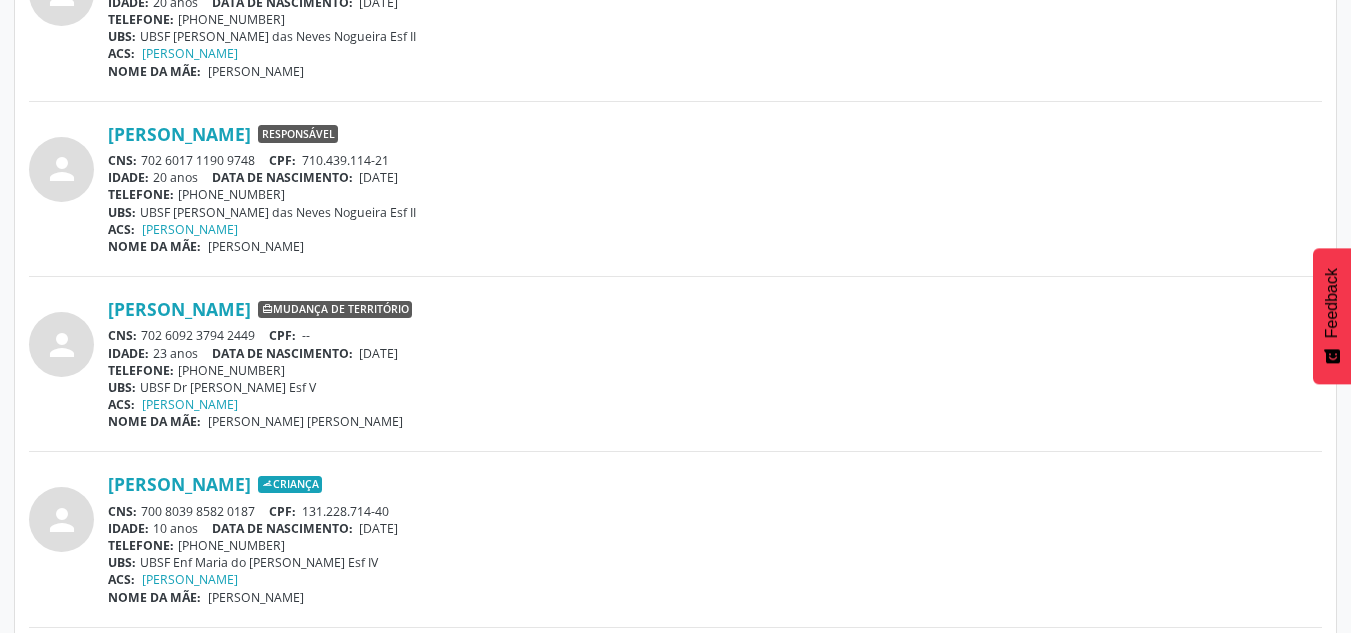 drag, startPoint x: 364, startPoint y: 527, endPoint x: 475, endPoint y: 527, distance: 111 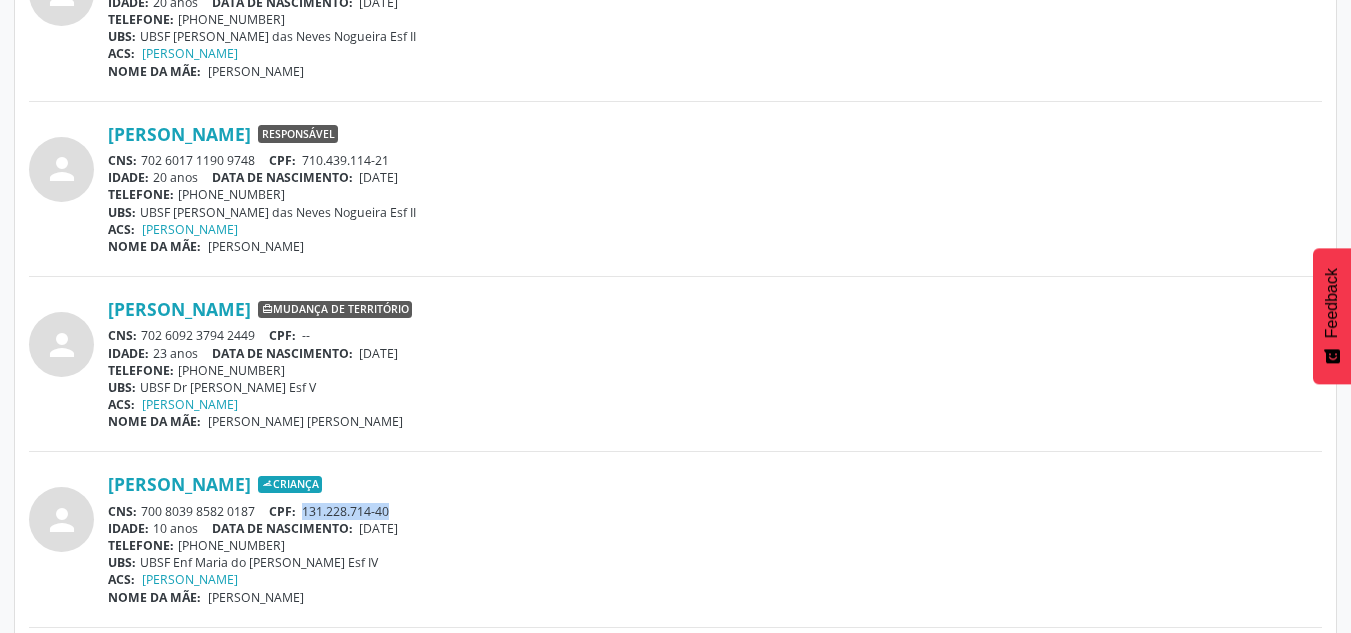 drag, startPoint x: 440, startPoint y: 505, endPoint x: 304, endPoint y: 512, distance: 136.18002 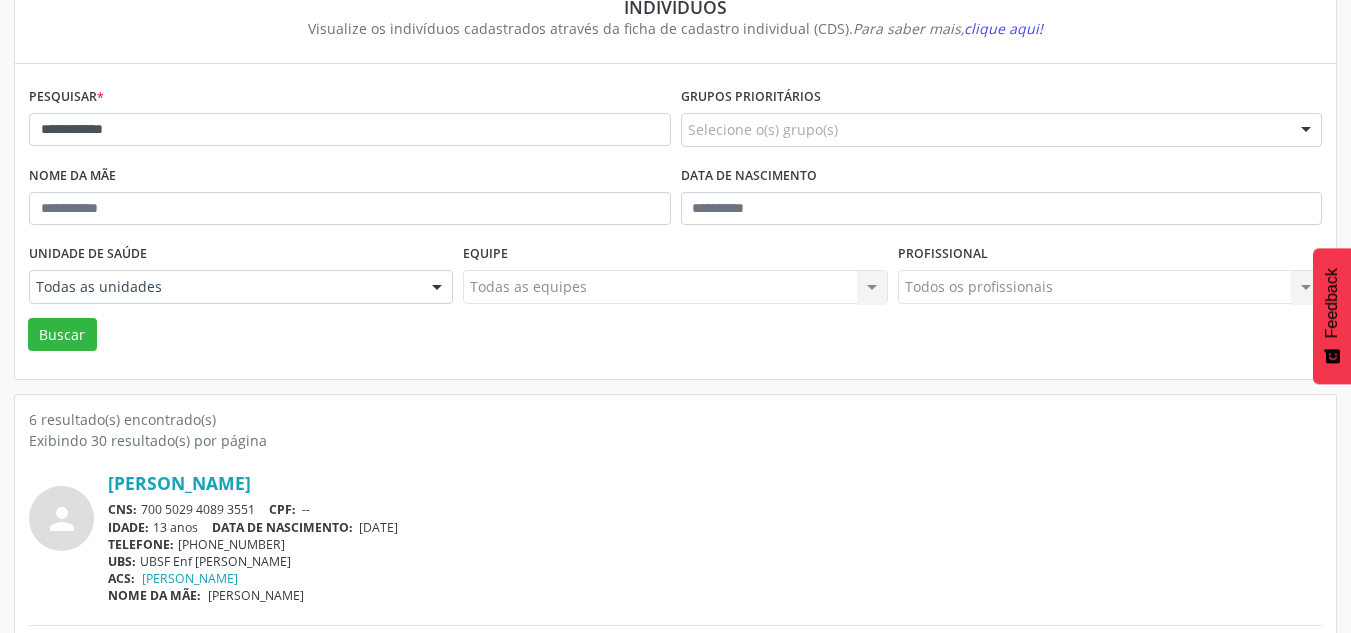scroll, scrollTop: 0, scrollLeft: 0, axis: both 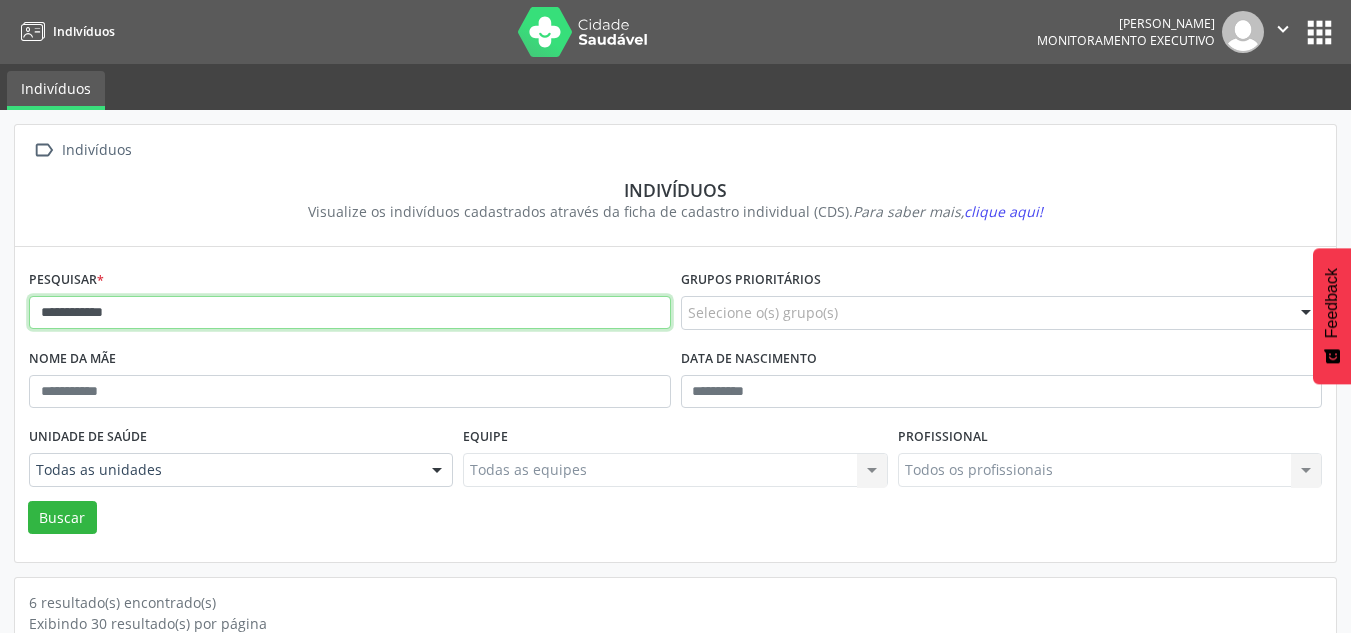 click on "**********" at bounding box center (350, 313) 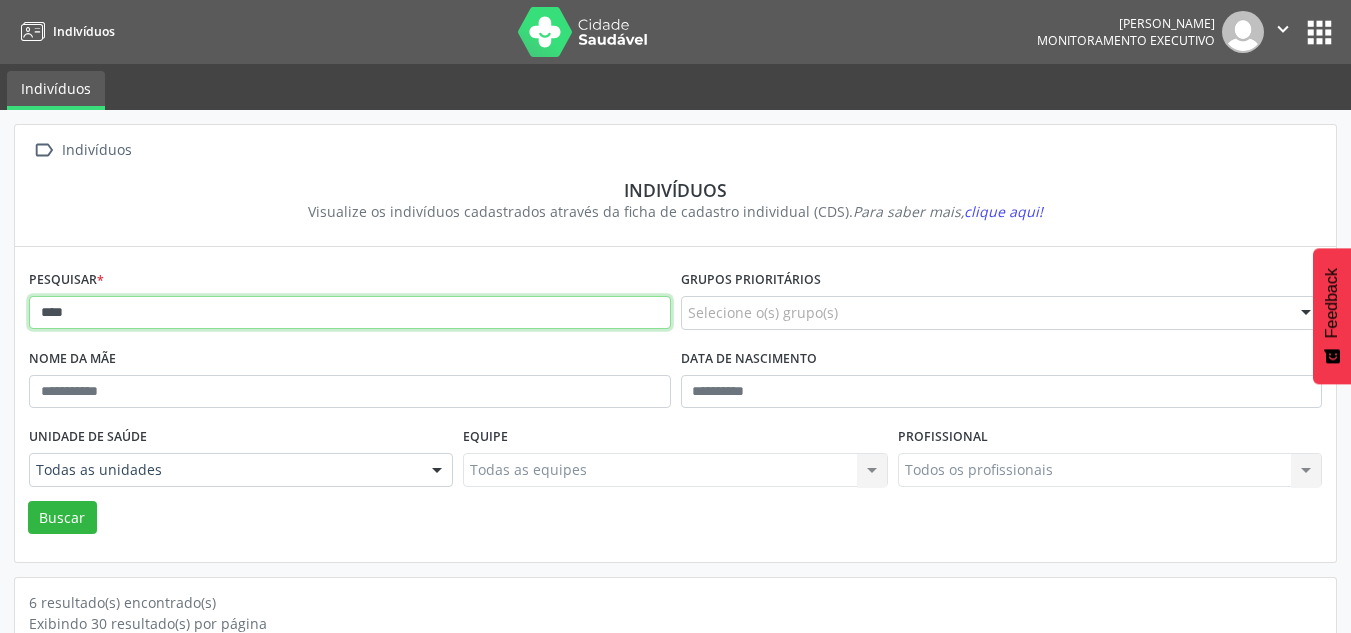 click on "Buscar" at bounding box center [62, 518] 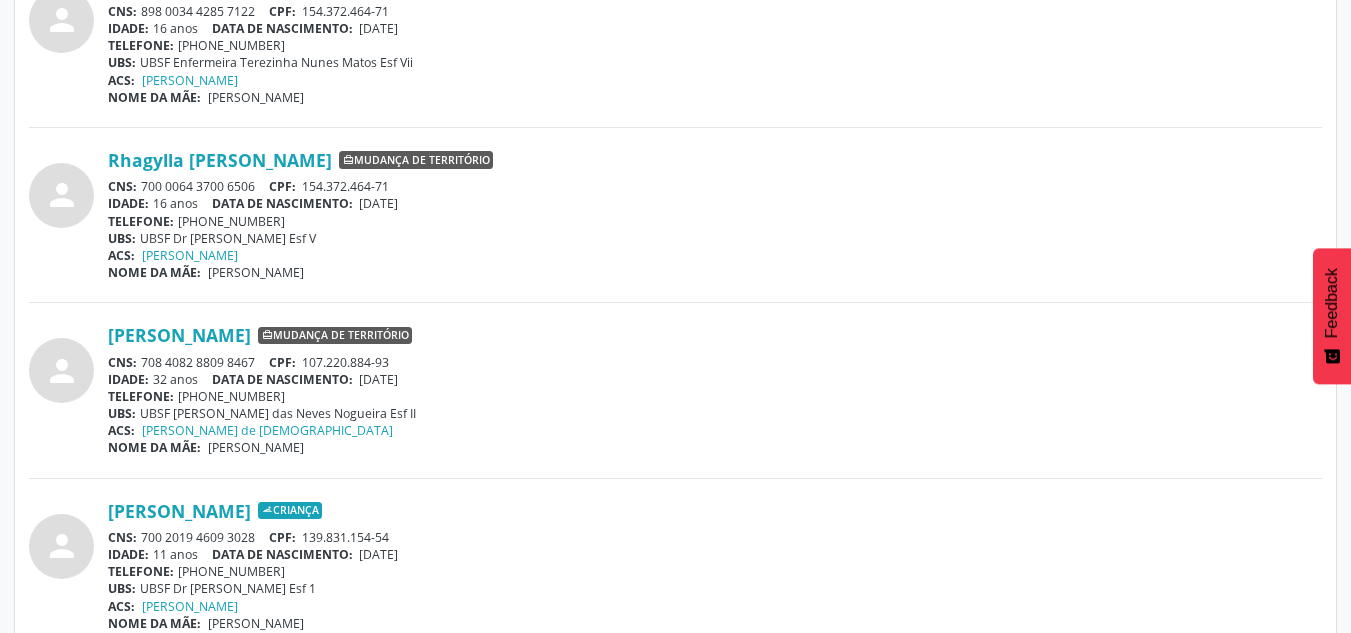 scroll, scrollTop: 2989, scrollLeft: 0, axis: vertical 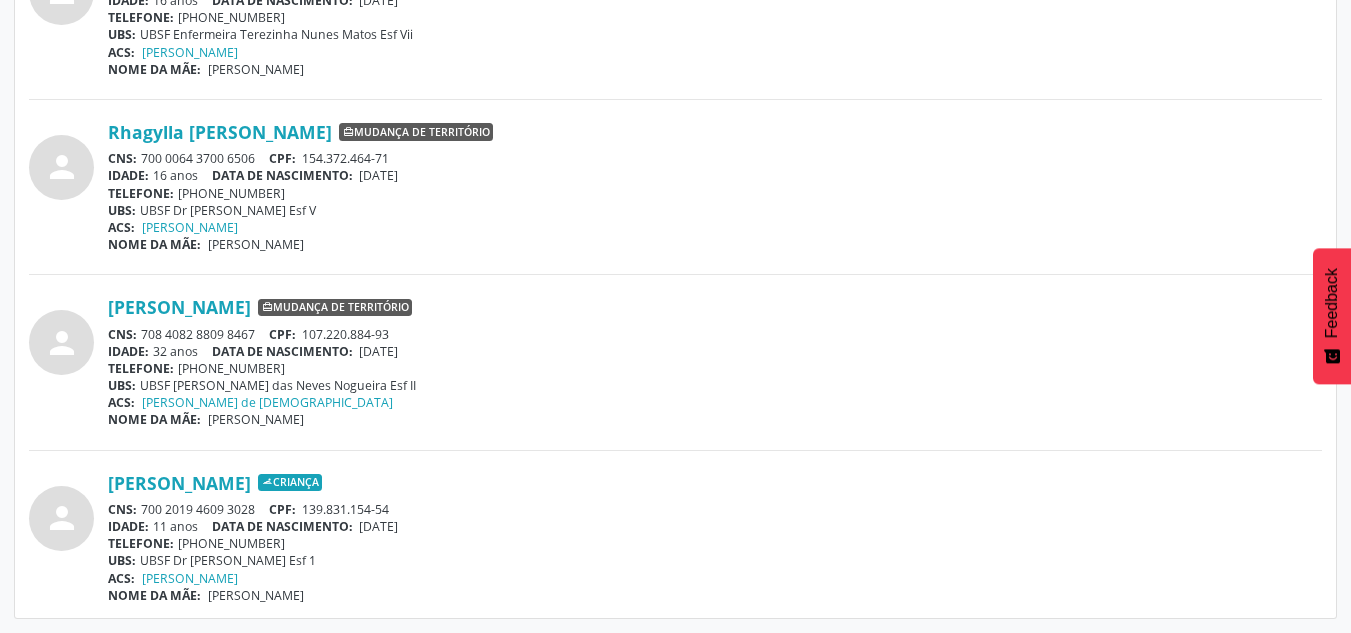 drag, startPoint x: 453, startPoint y: 527, endPoint x: 368, endPoint y: 527, distance: 85 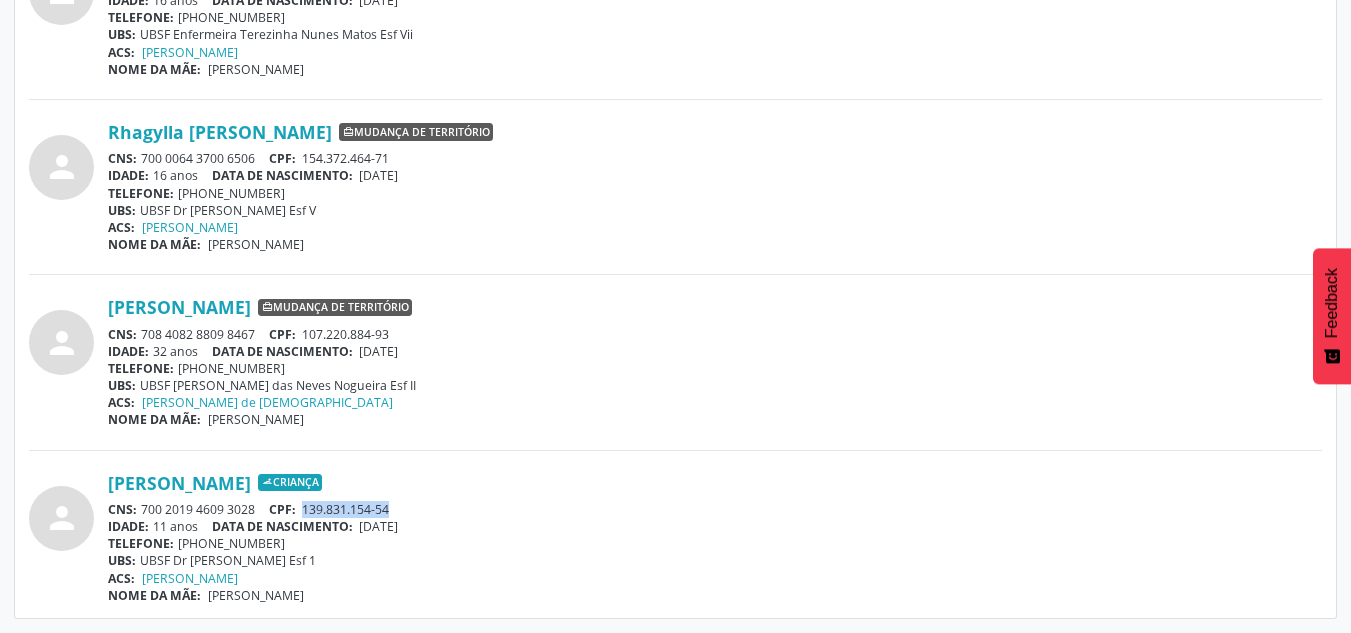 drag, startPoint x: 432, startPoint y: 511, endPoint x: 306, endPoint y: 507, distance: 126.06348 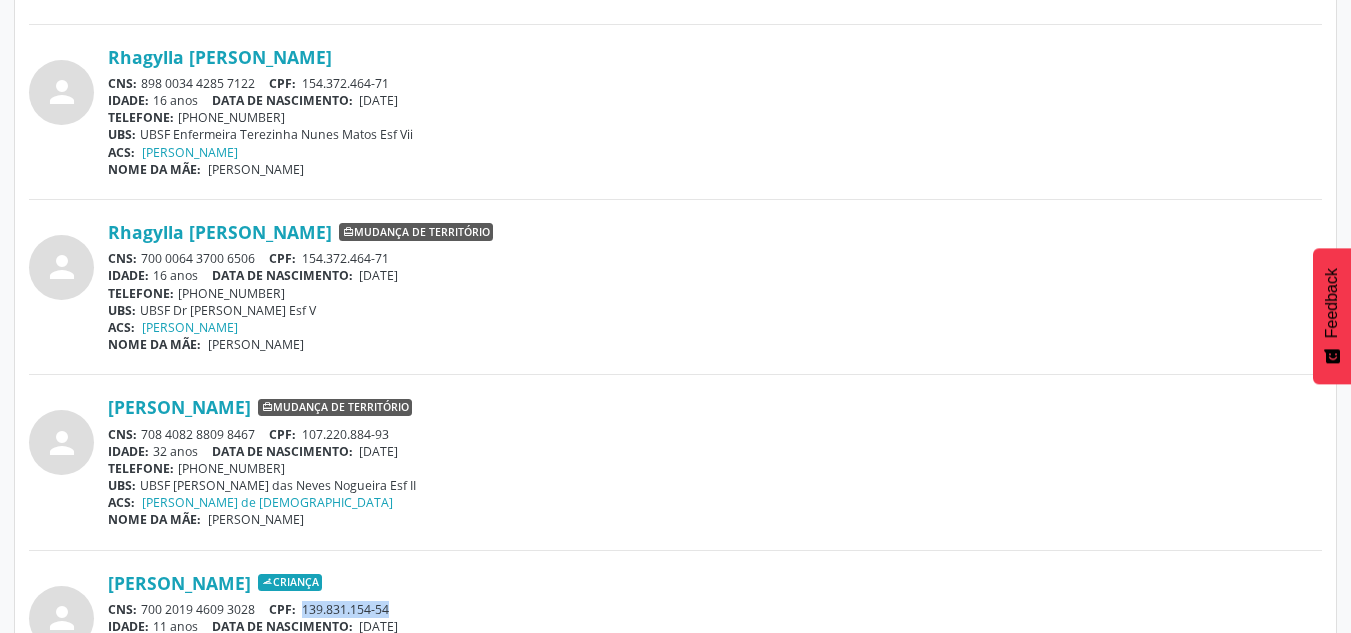scroll, scrollTop: 2989, scrollLeft: 0, axis: vertical 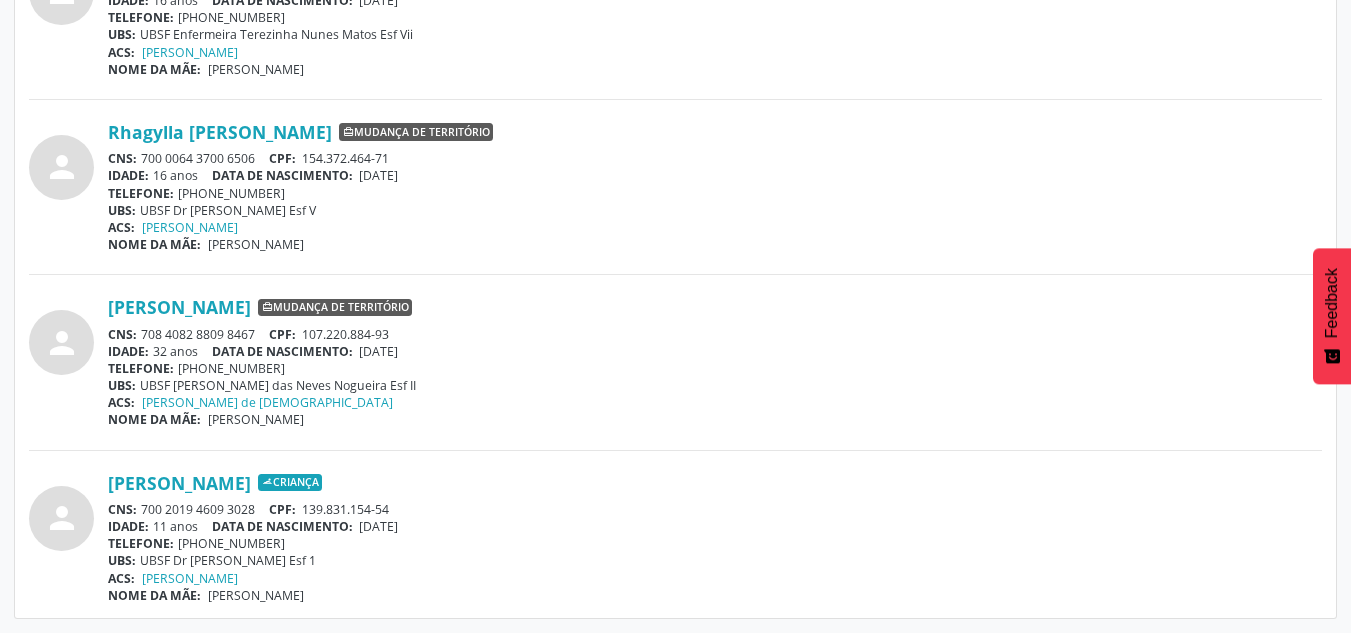 click on "person
[PERSON_NAME]
Criança
Mudança de território
CNS:
706 2045 2954 6561
CPF:    --   IDADE:
2 anos
DATA DE NASCIMENTO:    [DEMOGRAPHIC_DATA]   TELEFONE:
[PHONE_NUMBER]
UBS:
UBSF Enf [PERSON_NAME] Esf III
ACS:
[PERSON_NAME]
NOME DA MÃE:
[PERSON_NAME]
person
[PERSON_NAME]
Criança
CNS:
704 [CREDIT_CARD_NUMBER]
CPF:    173.327.604-10   IDADE:
4 anos
DATA DE NASCIMENTO:    [DEMOGRAPHIC_DATA]   TELEFONE:
[PHONE_NUMBER]
UBS:
UBSF Dr [PERSON_NAME] Esf V
ACS:
[PERSON_NAME]
NOME DA MÃE:
[PERSON_NAME]
person
[PERSON_NAME]
Criança
CNS:
704 7027 3546 3738
CPF:    005.523.894-71   IDADE:
3 meses
DATA DE NASCIMENTO:    [DEMOGRAPHIC_DATA]" at bounding box center [675, -876] 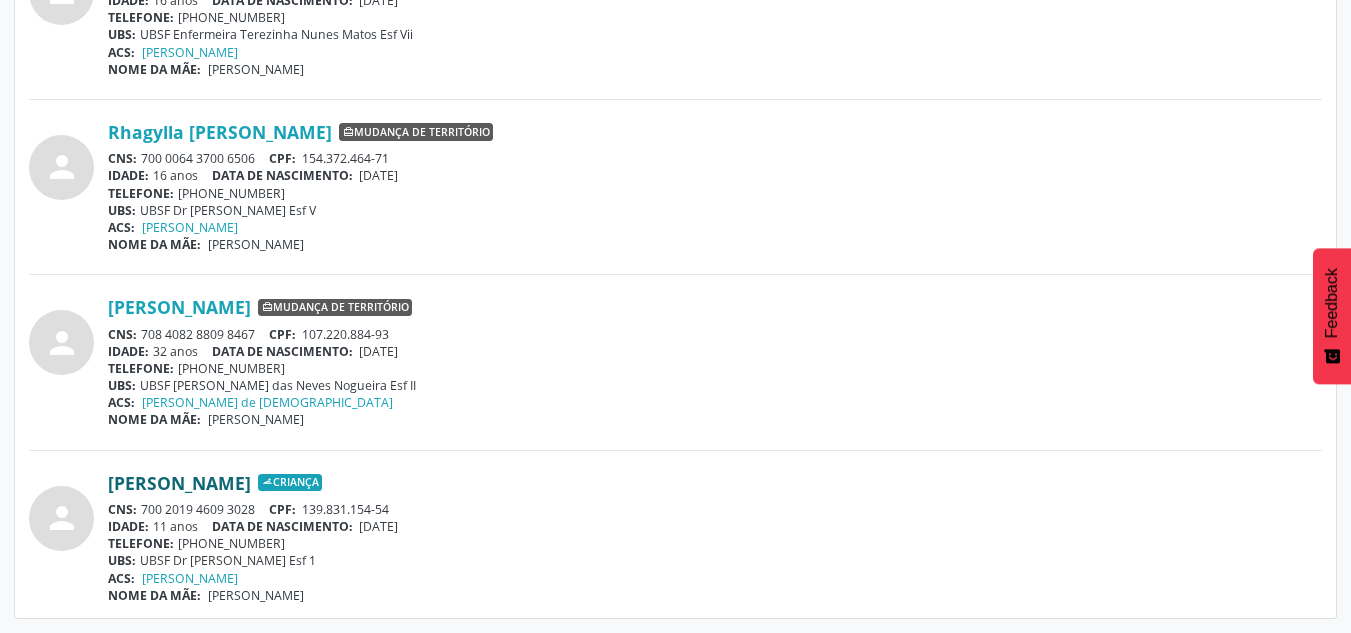 drag, startPoint x: 83, startPoint y: 477, endPoint x: 243, endPoint y: 484, distance: 160.15305 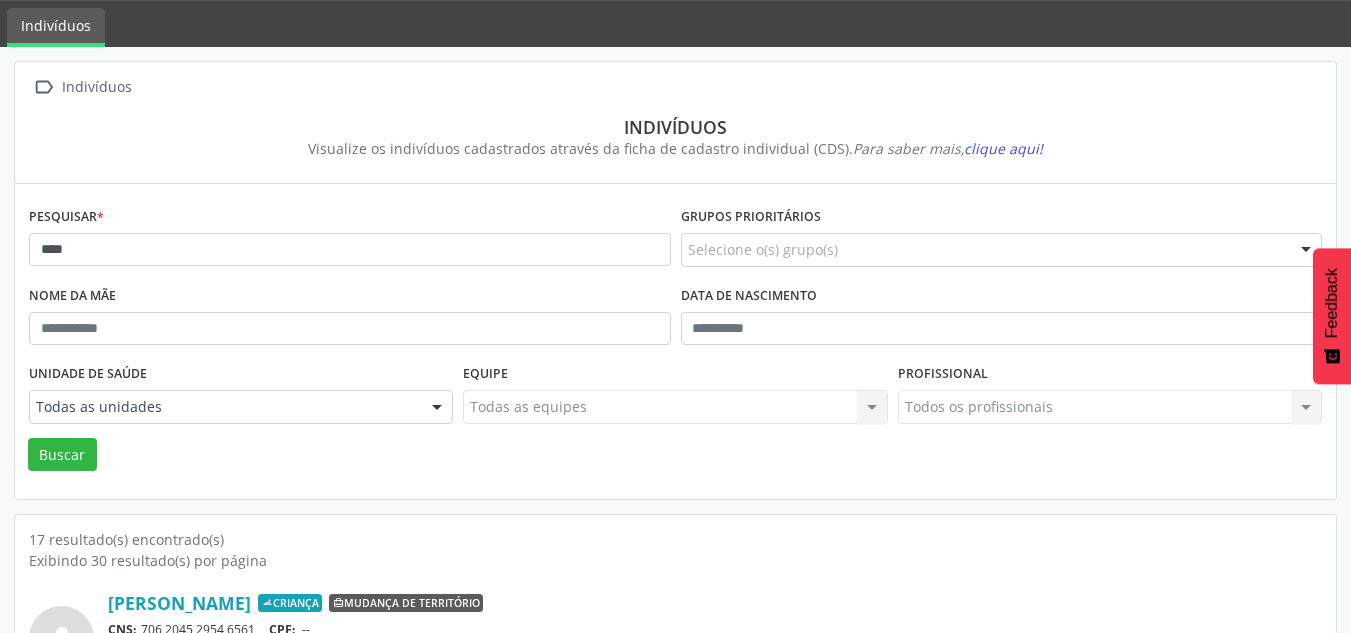 scroll, scrollTop: 0, scrollLeft: 0, axis: both 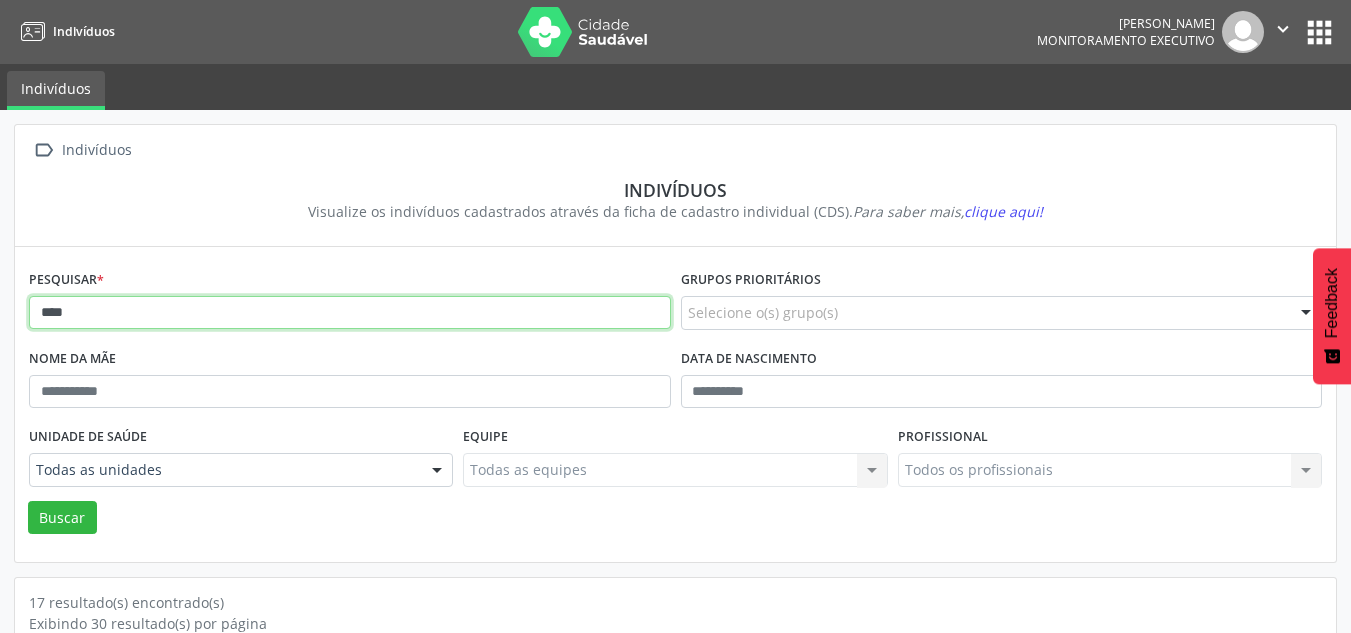 click on "****" at bounding box center [350, 313] 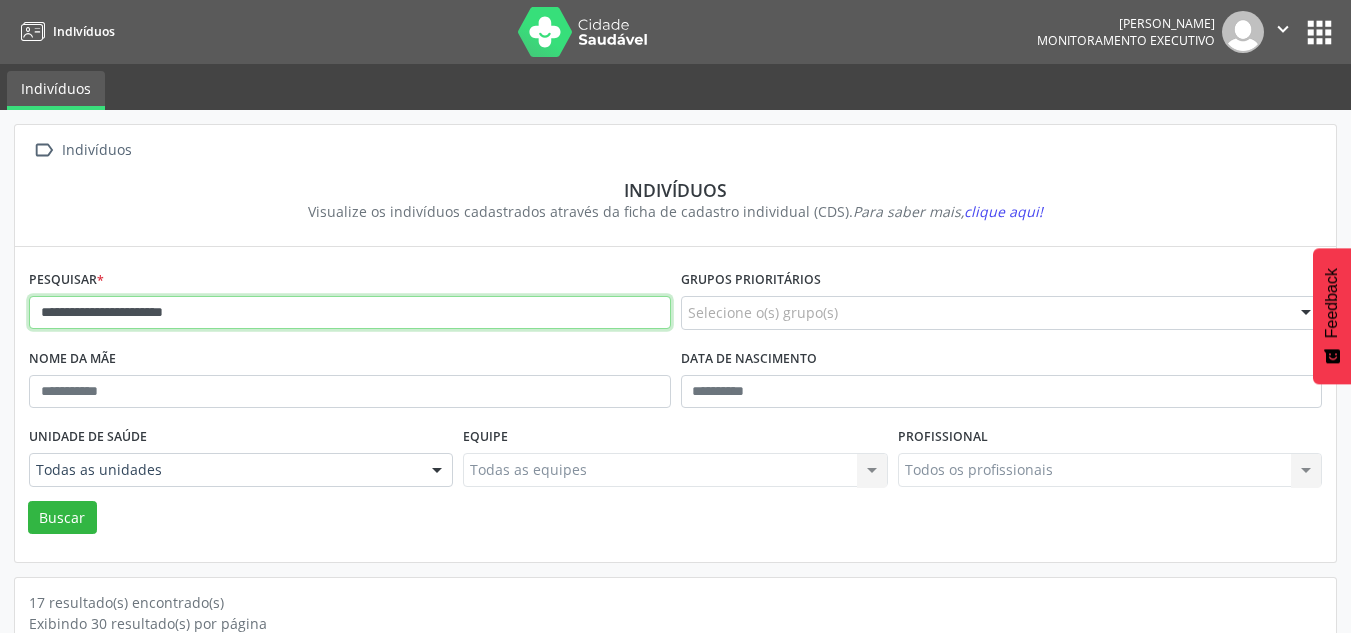 click on "Buscar" at bounding box center (62, 518) 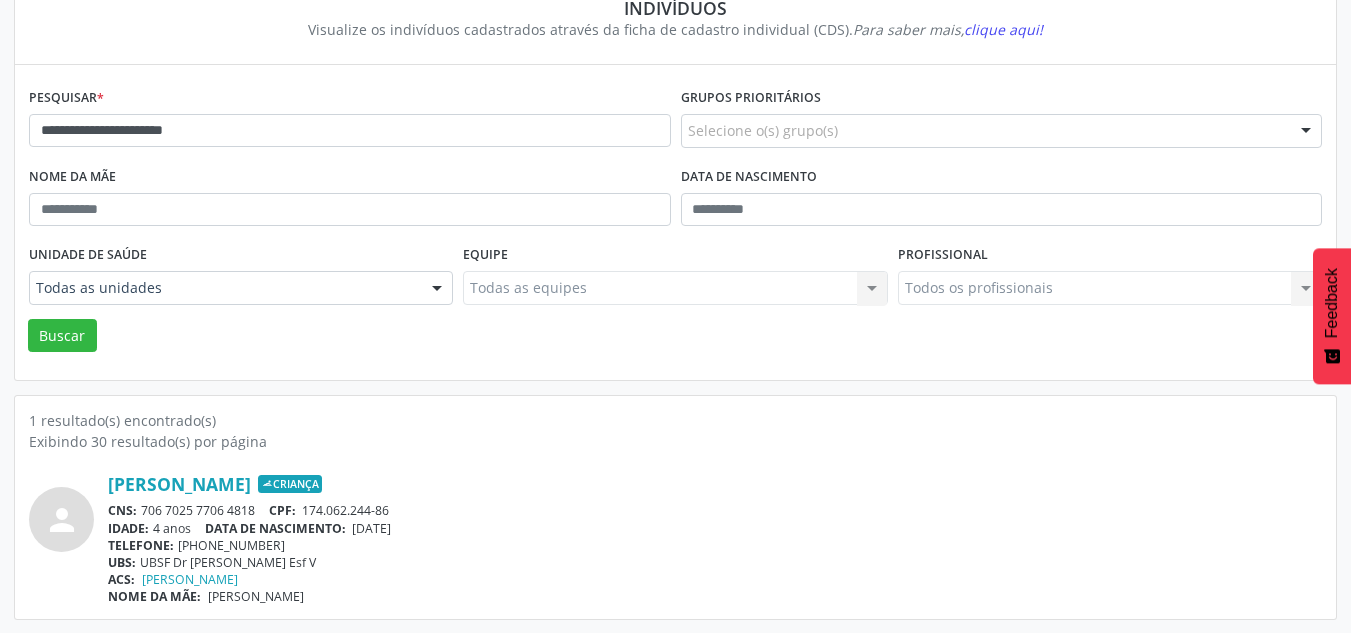 scroll, scrollTop: 183, scrollLeft: 0, axis: vertical 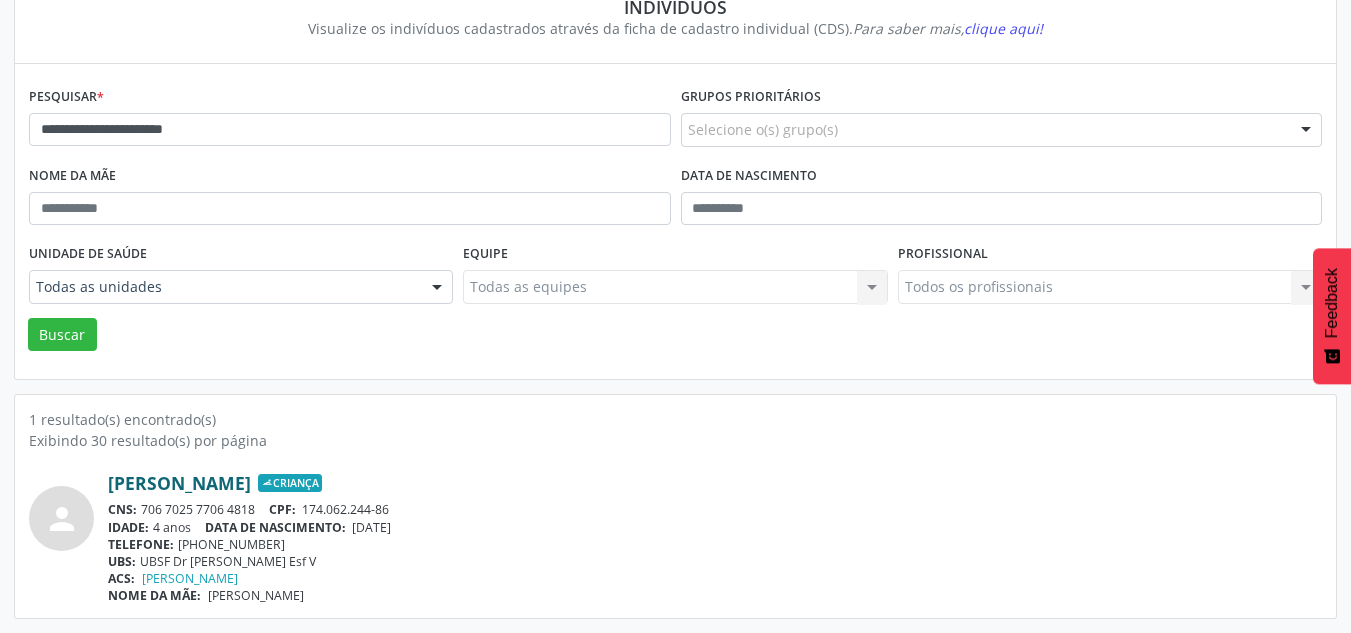 click on "[PERSON_NAME]" at bounding box center [179, 483] 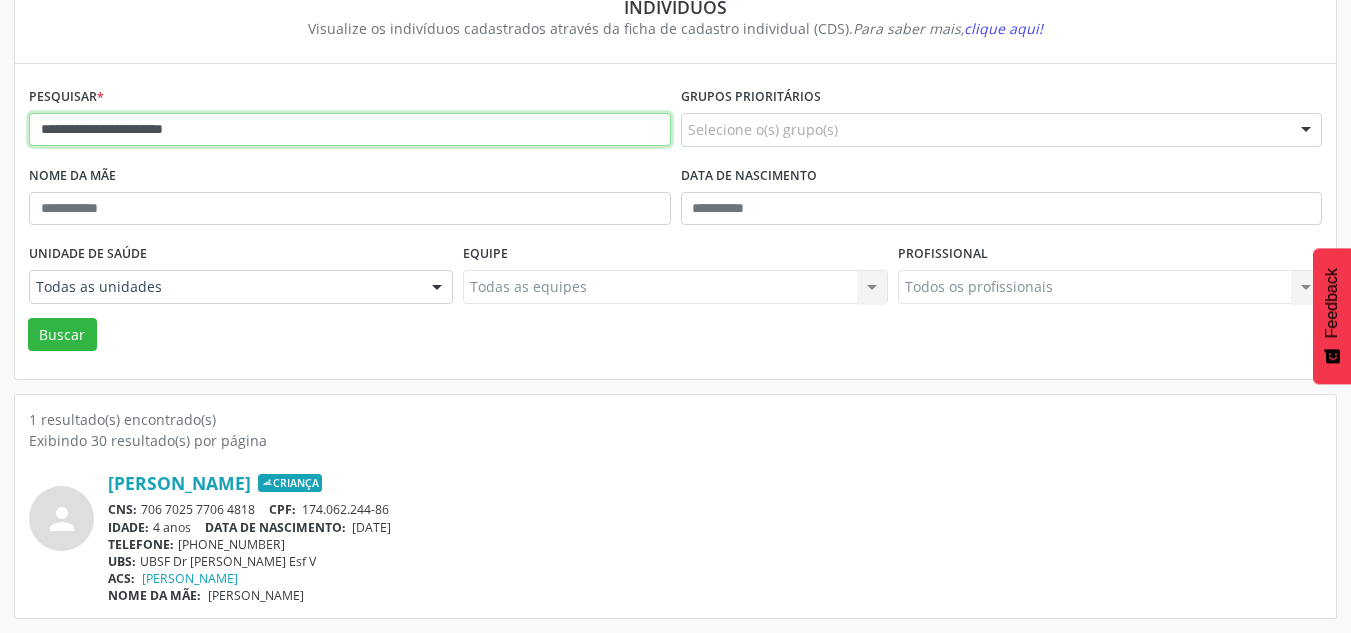 click on "**********" at bounding box center (350, 130) 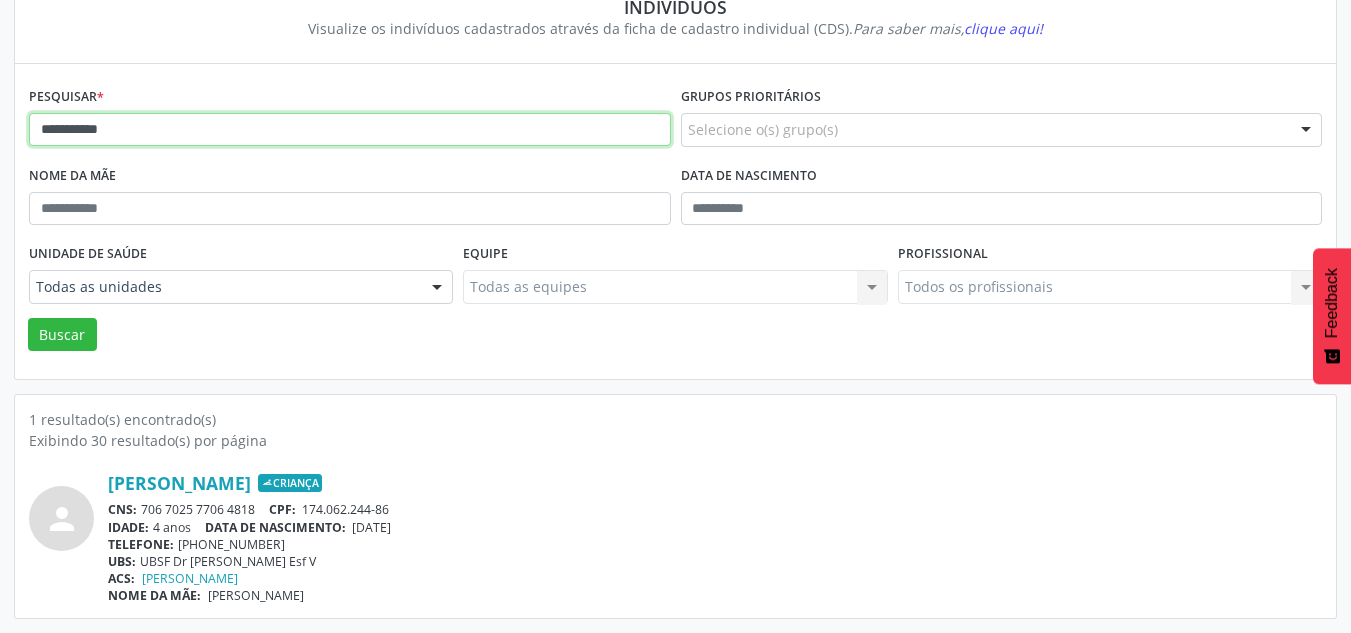 type on "**********" 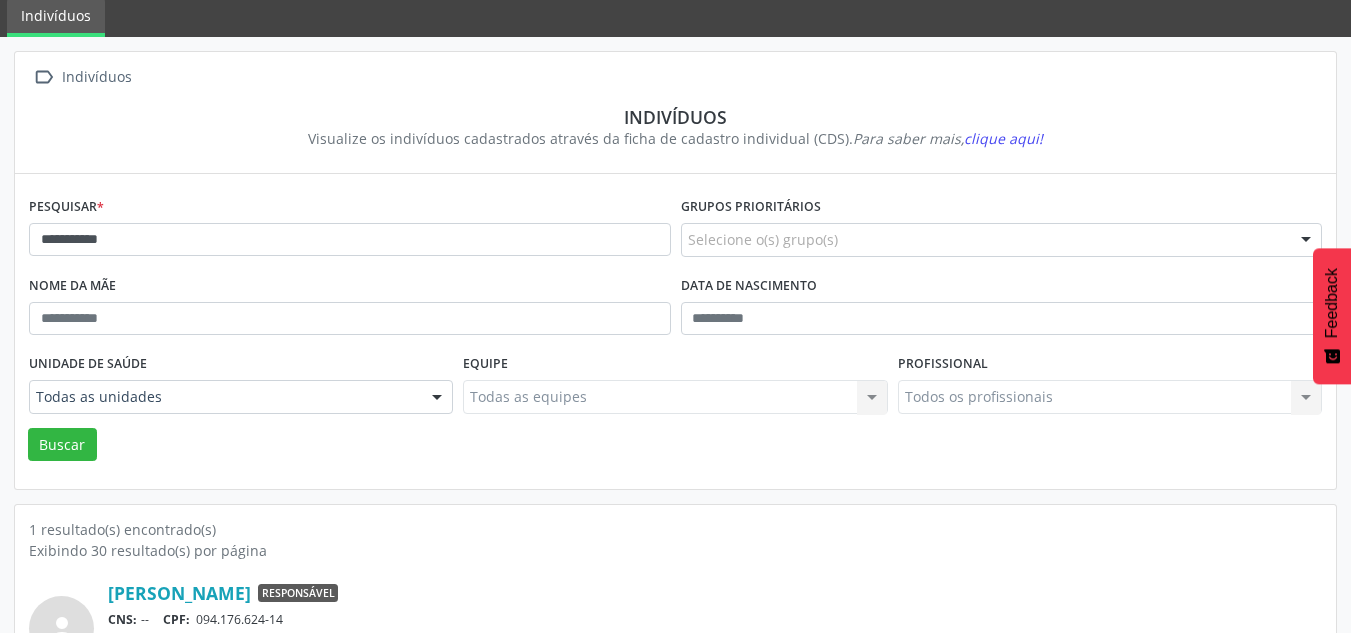 scroll, scrollTop: 183, scrollLeft: 0, axis: vertical 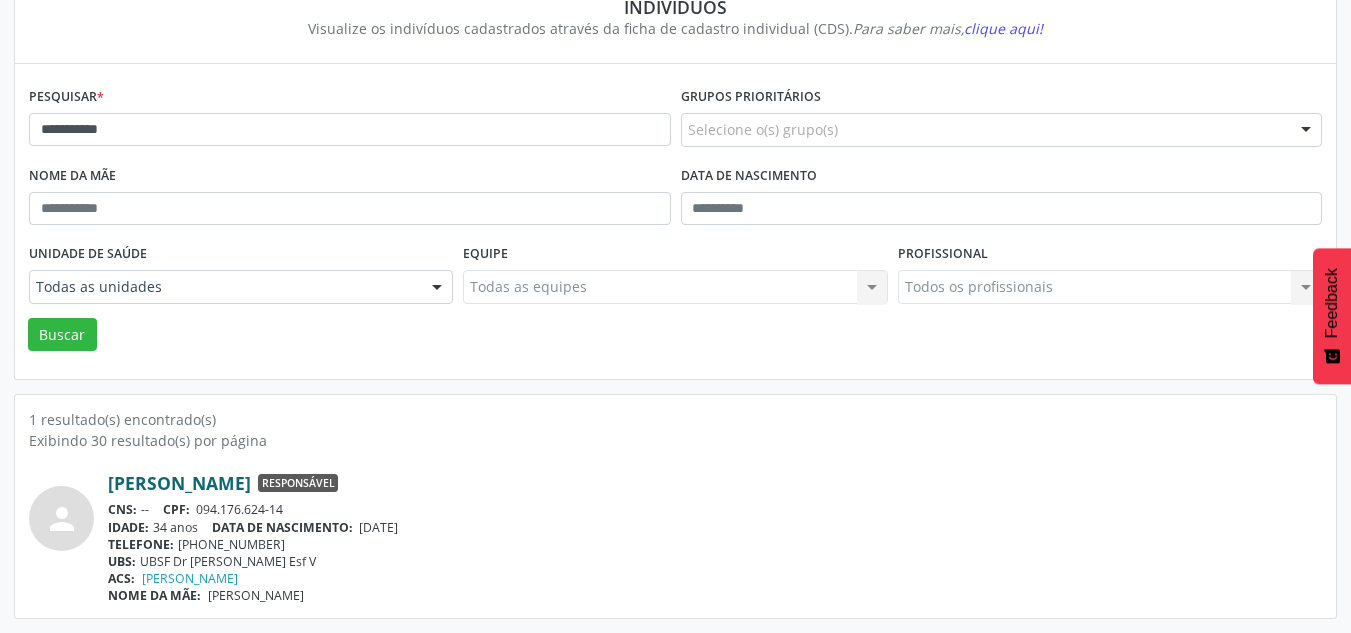 click on "[PERSON_NAME]" at bounding box center [179, 483] 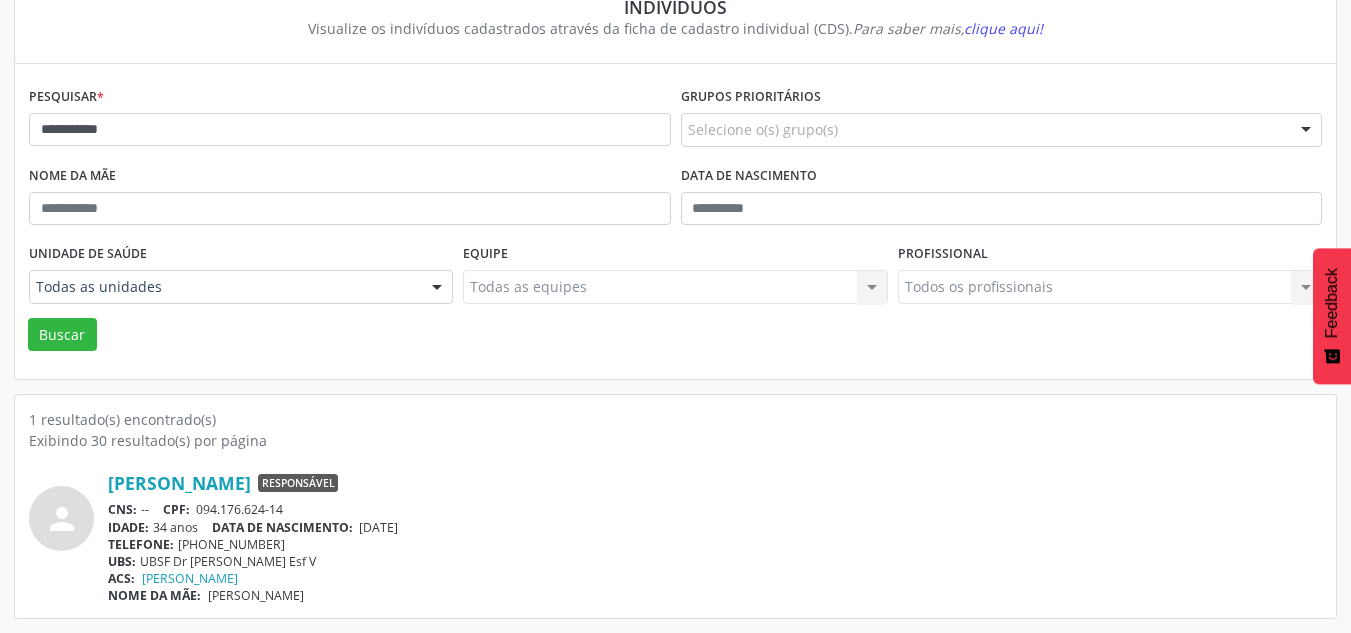 click on "**********" at bounding box center (350, 121) 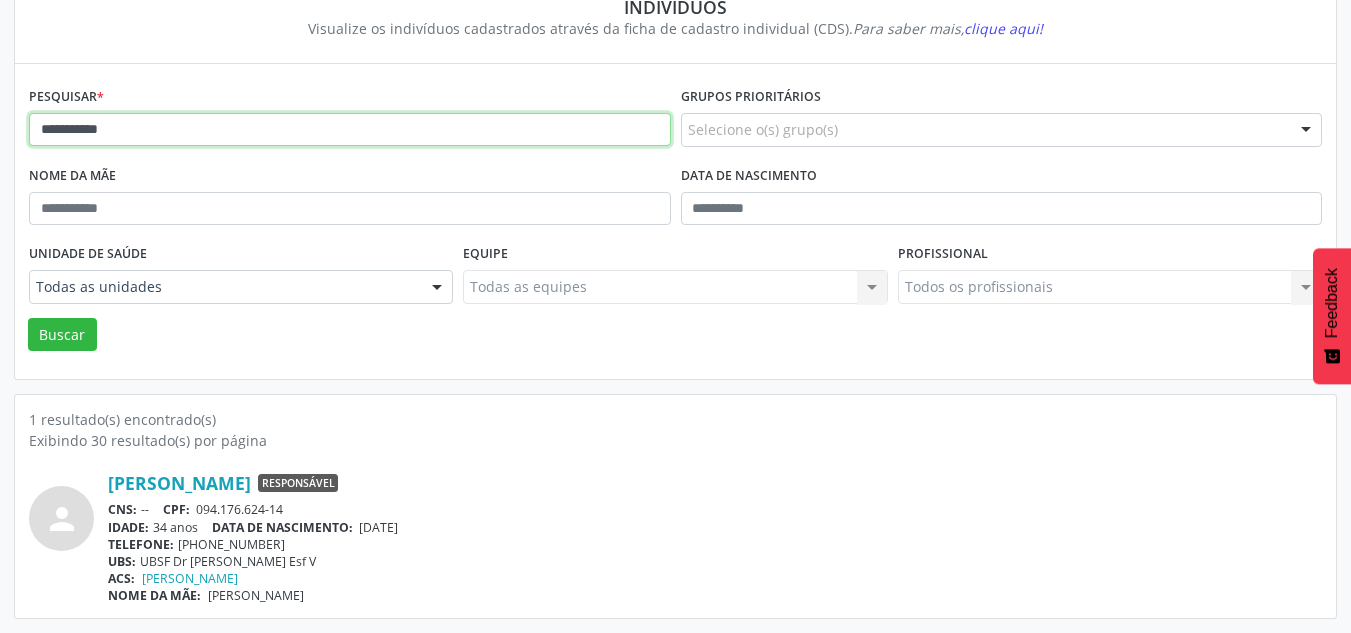 click on "**********" at bounding box center (350, 130) 